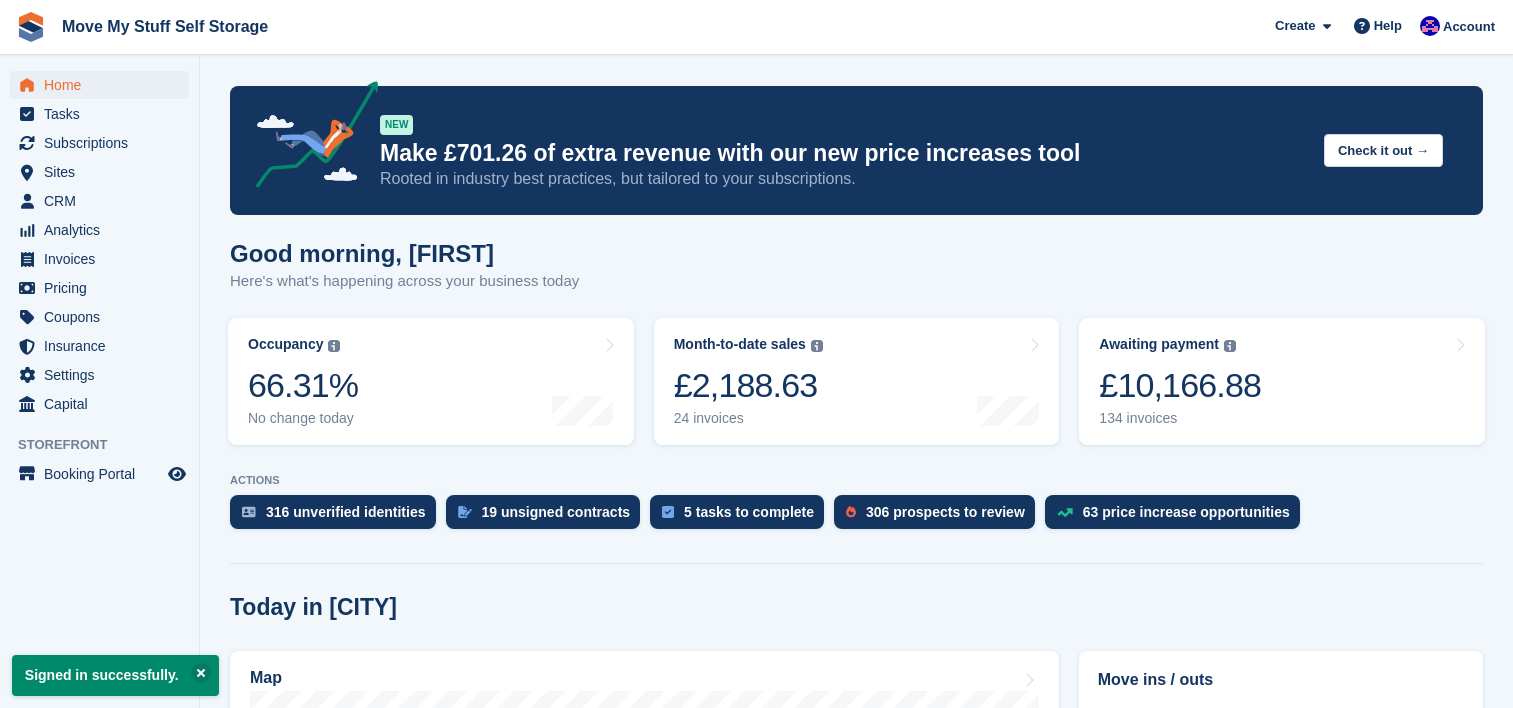 scroll, scrollTop: 0, scrollLeft: 0, axis: both 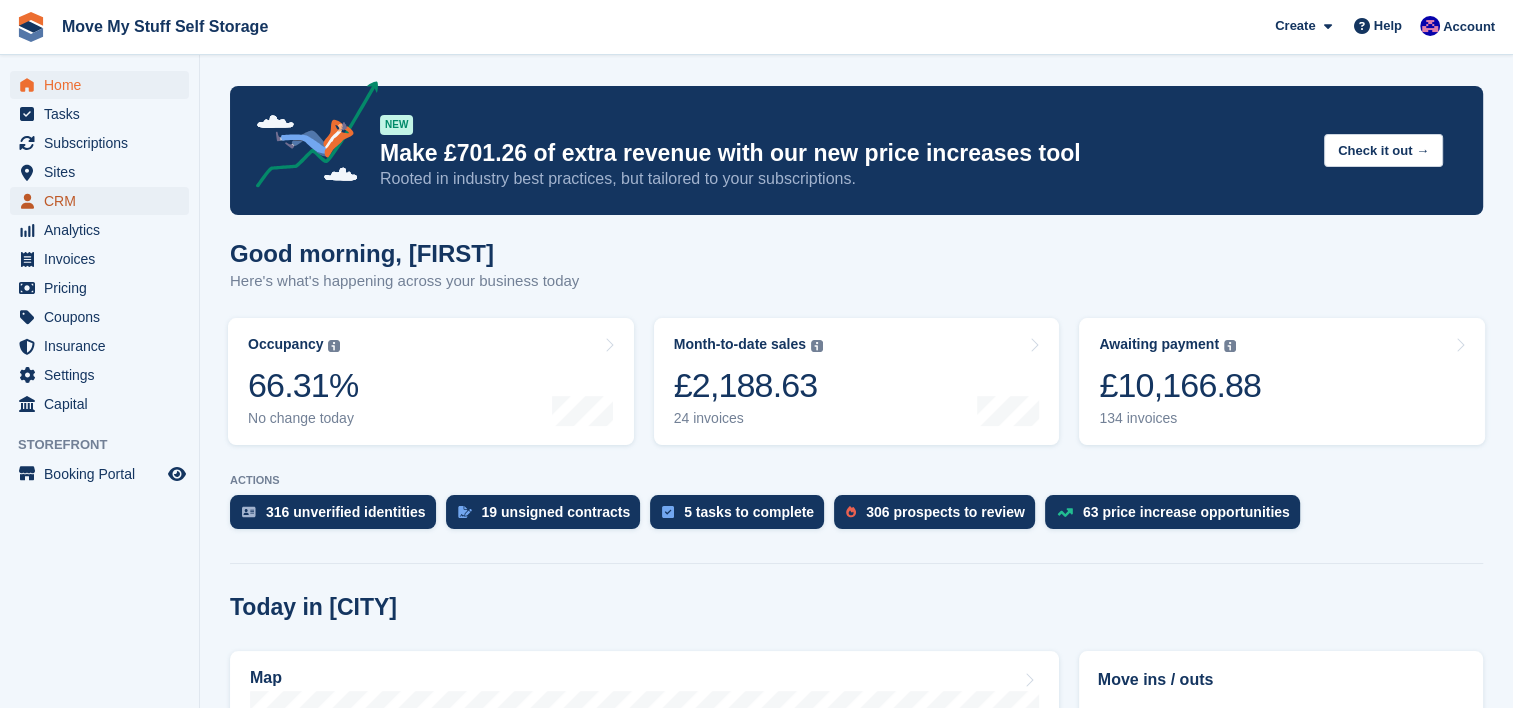click on "CRM" at bounding box center (99, 201) 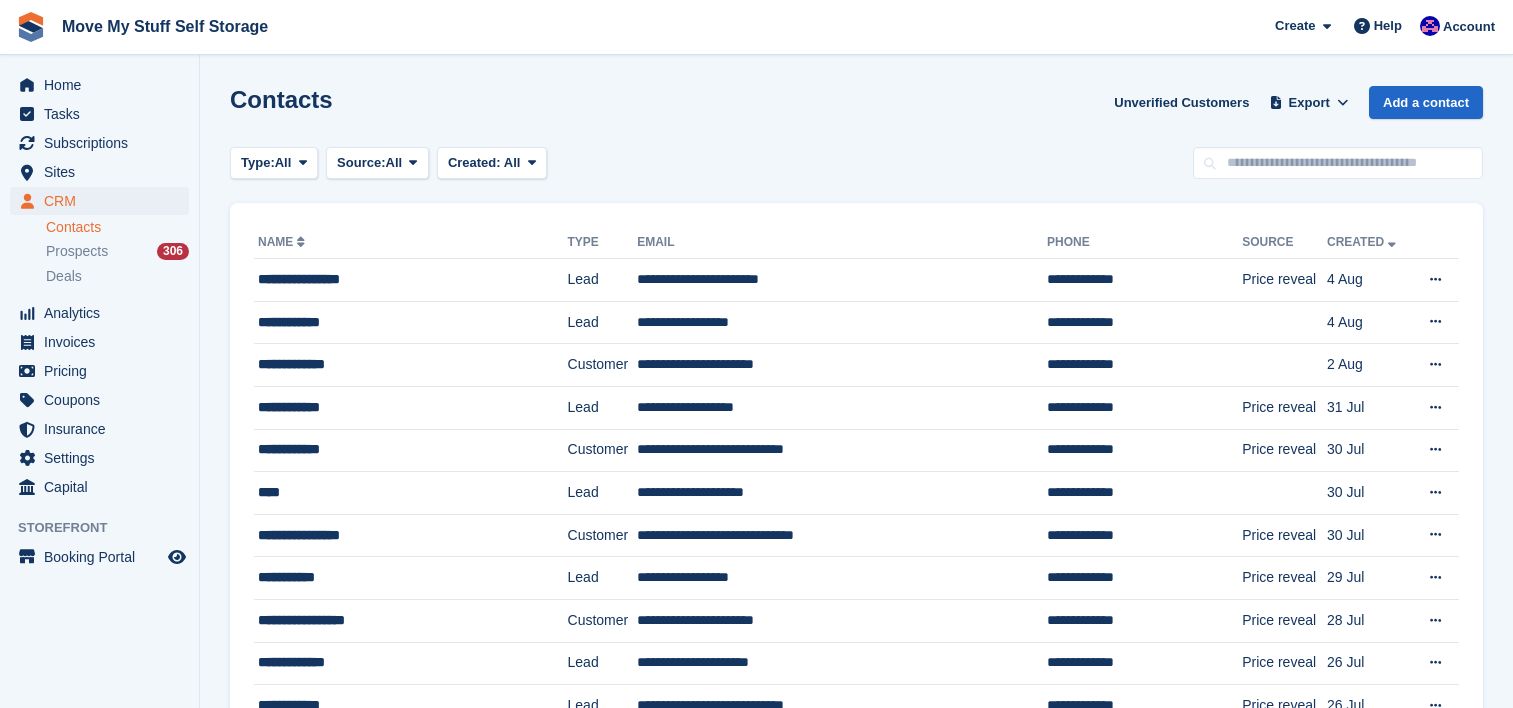 scroll, scrollTop: 0, scrollLeft: 0, axis: both 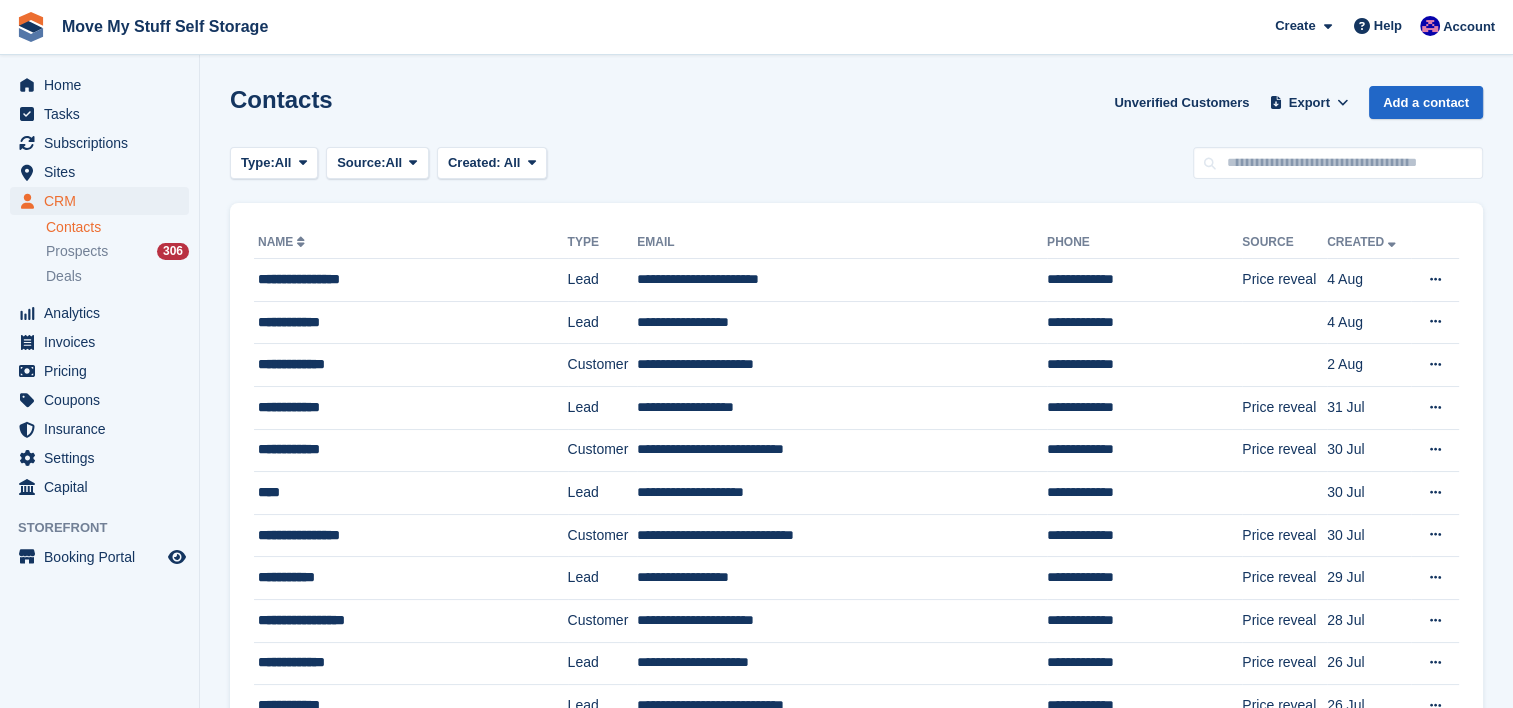 click at bounding box center (1338, 163) 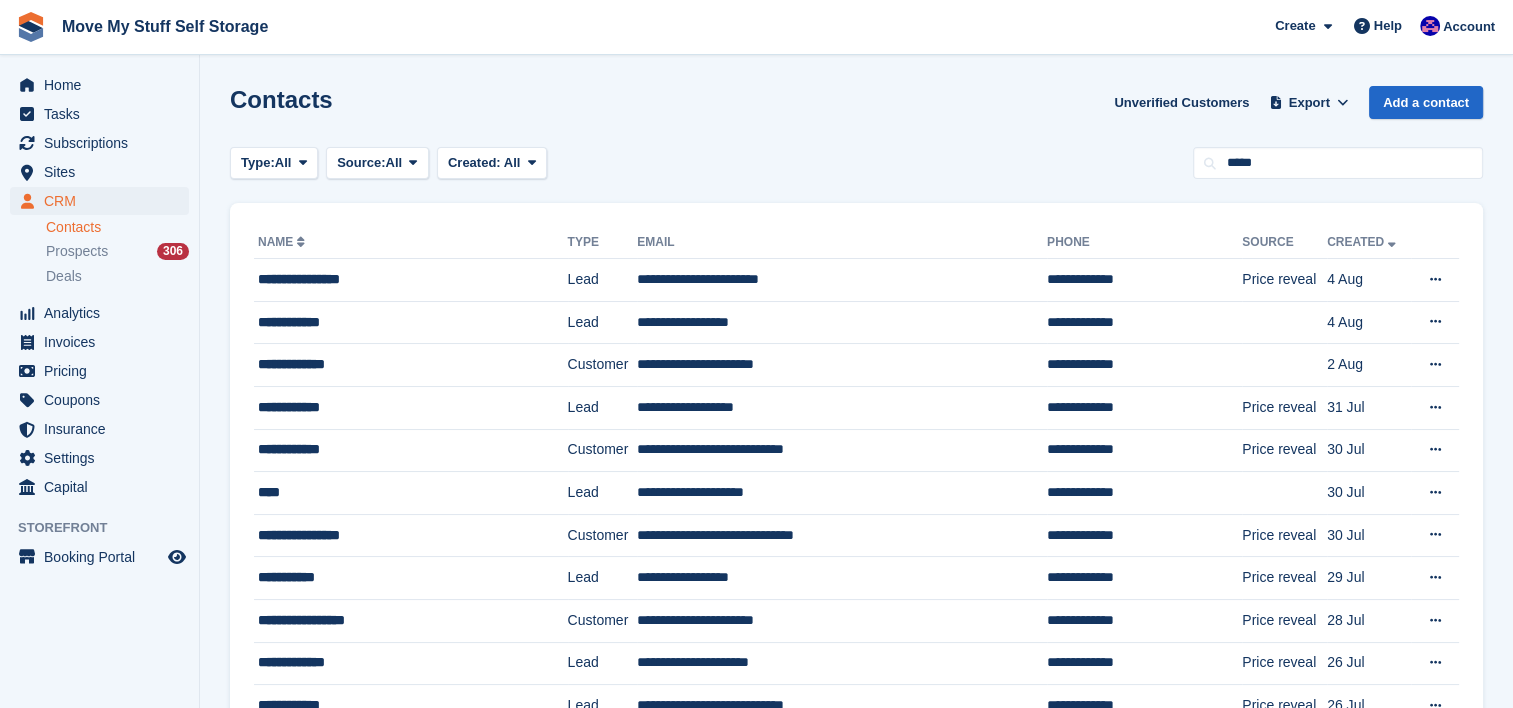 type on "*****" 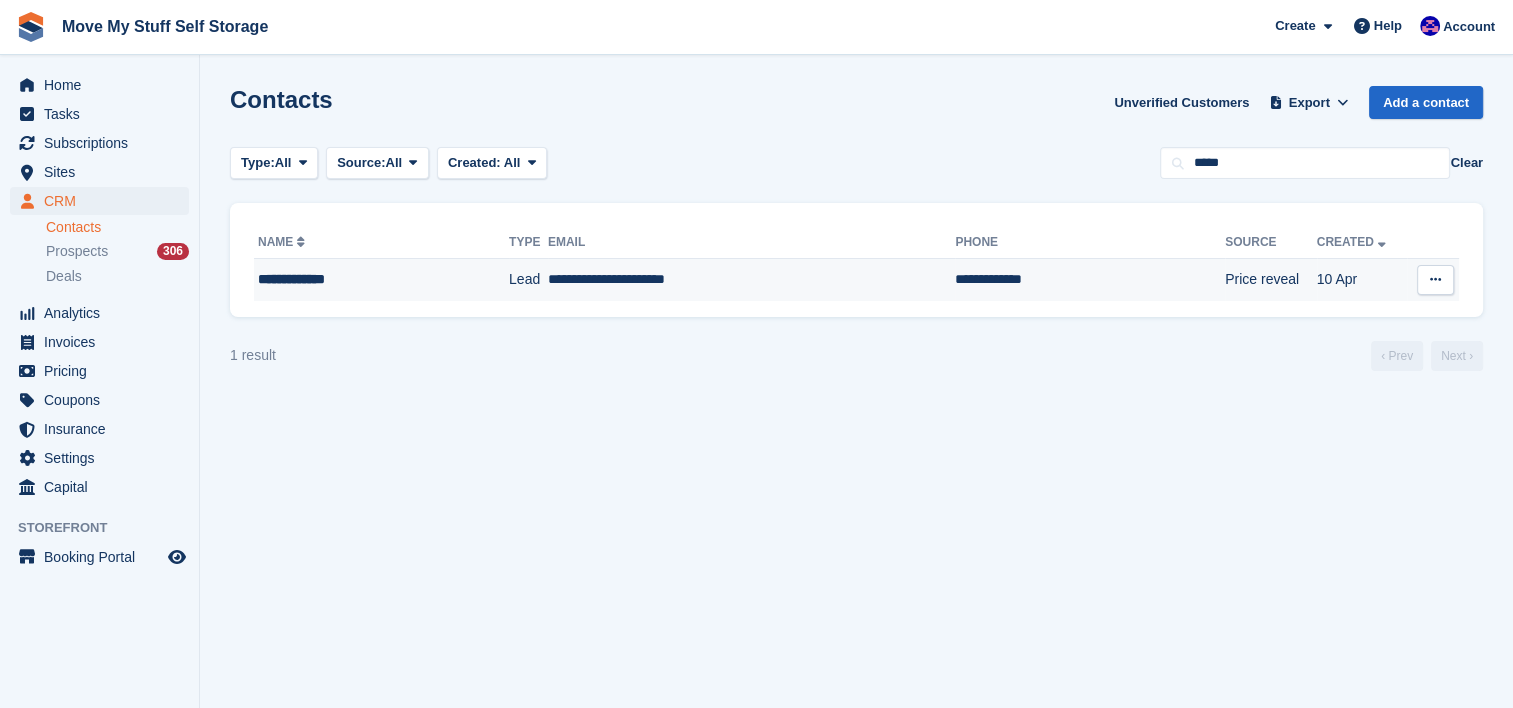 click on "**********" at bounding box center (752, 280) 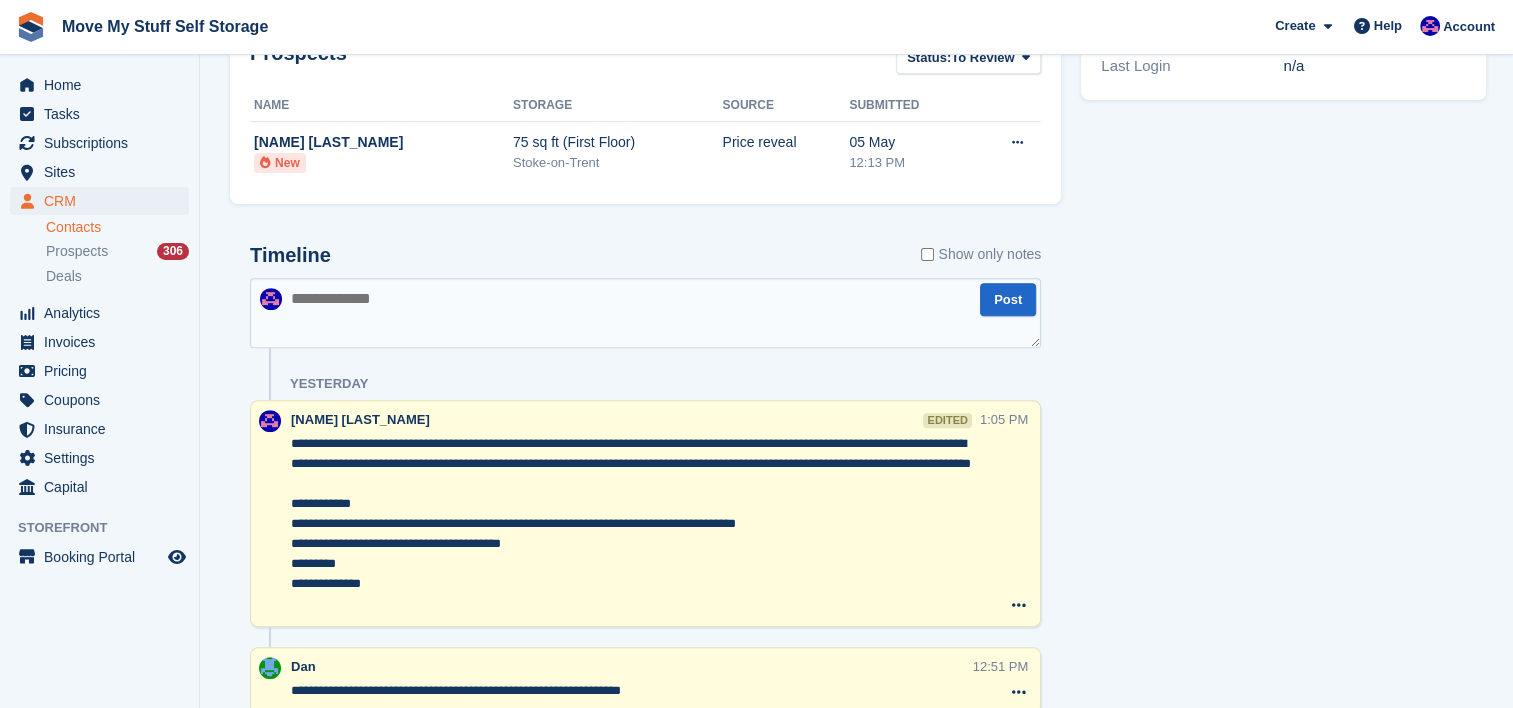 scroll, scrollTop: 716, scrollLeft: 0, axis: vertical 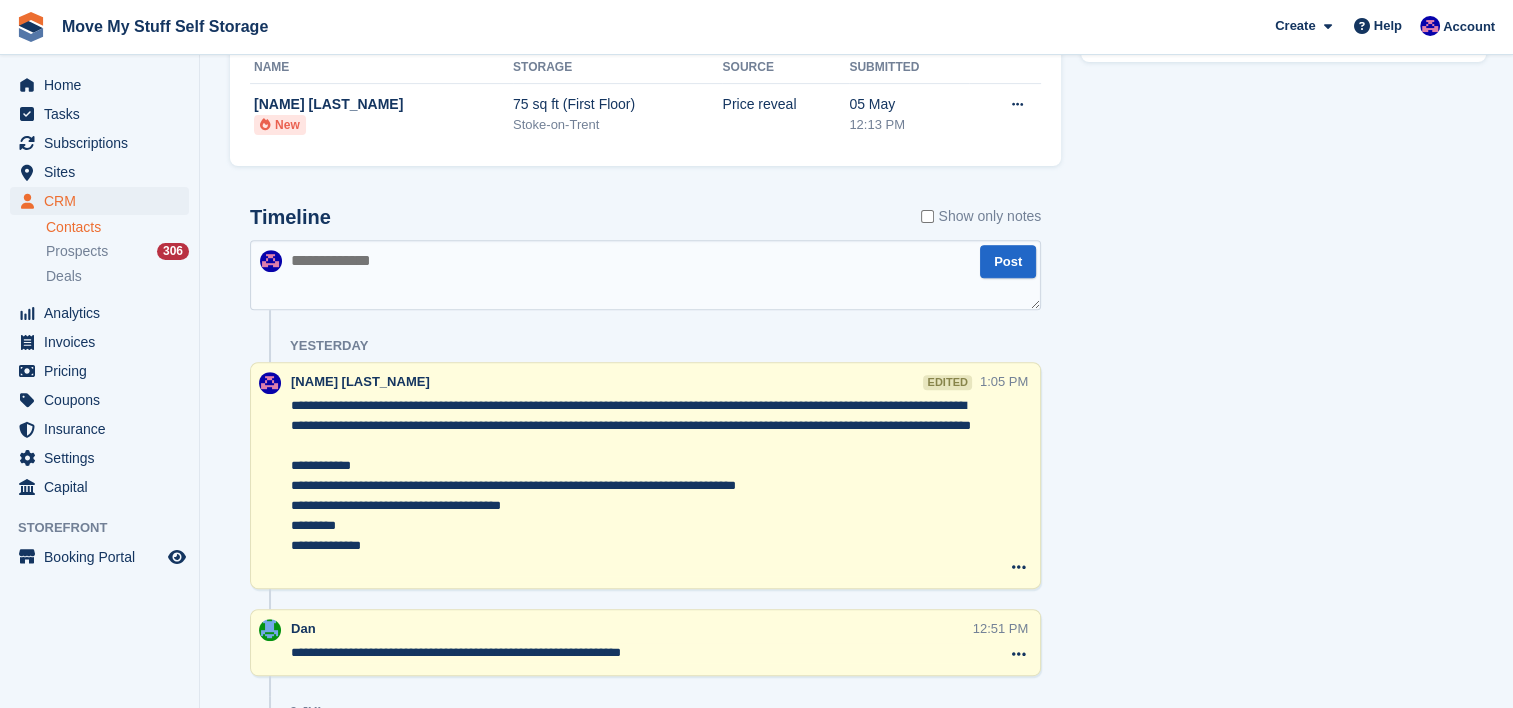 click at bounding box center (645, 275) 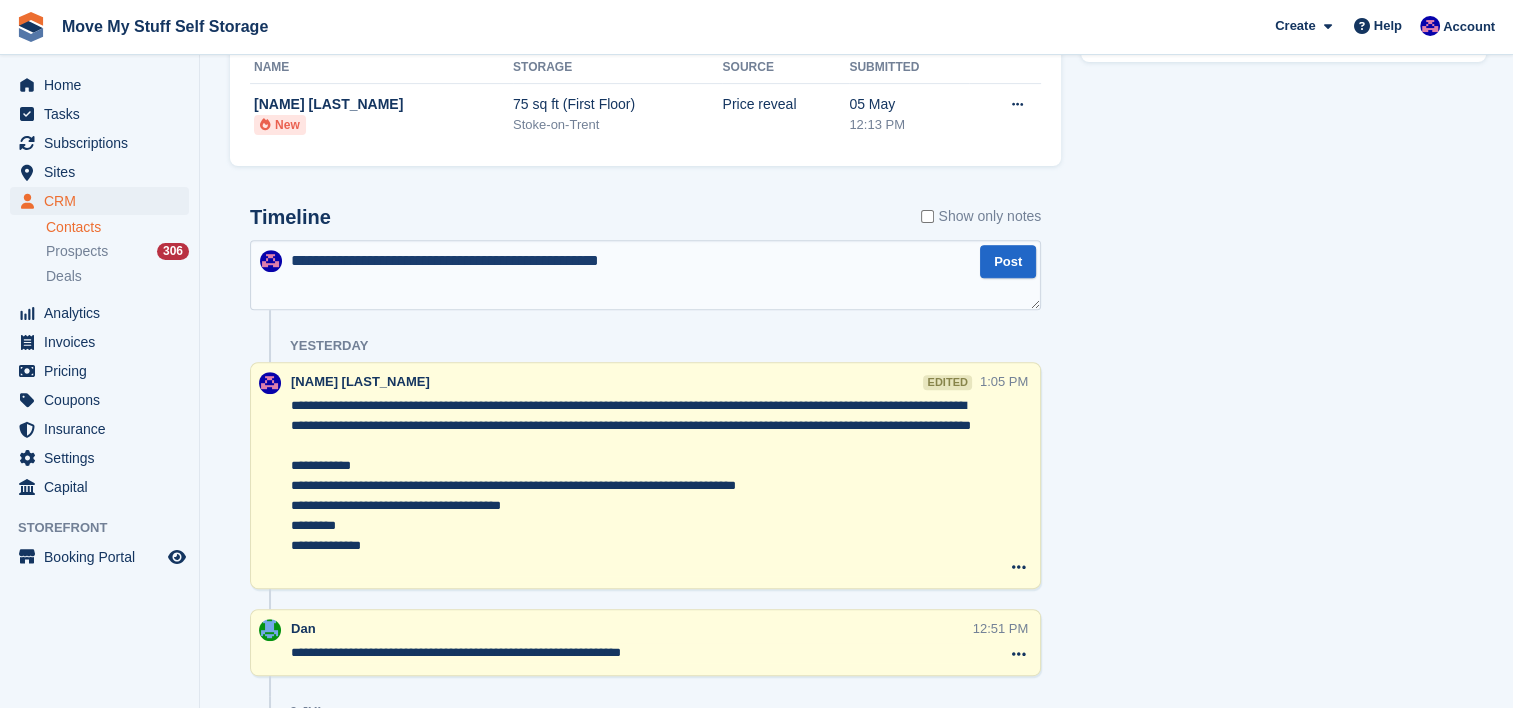 type on "**********" 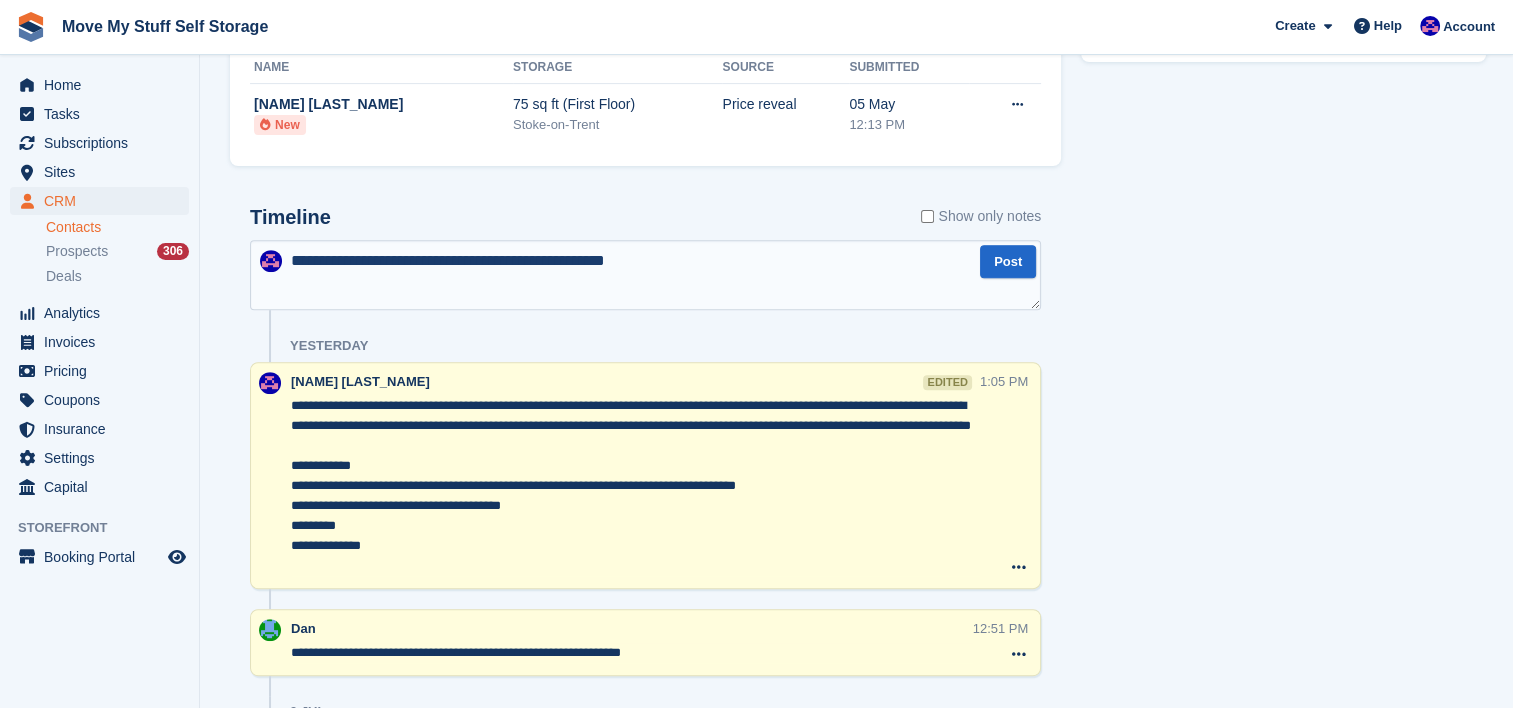 type 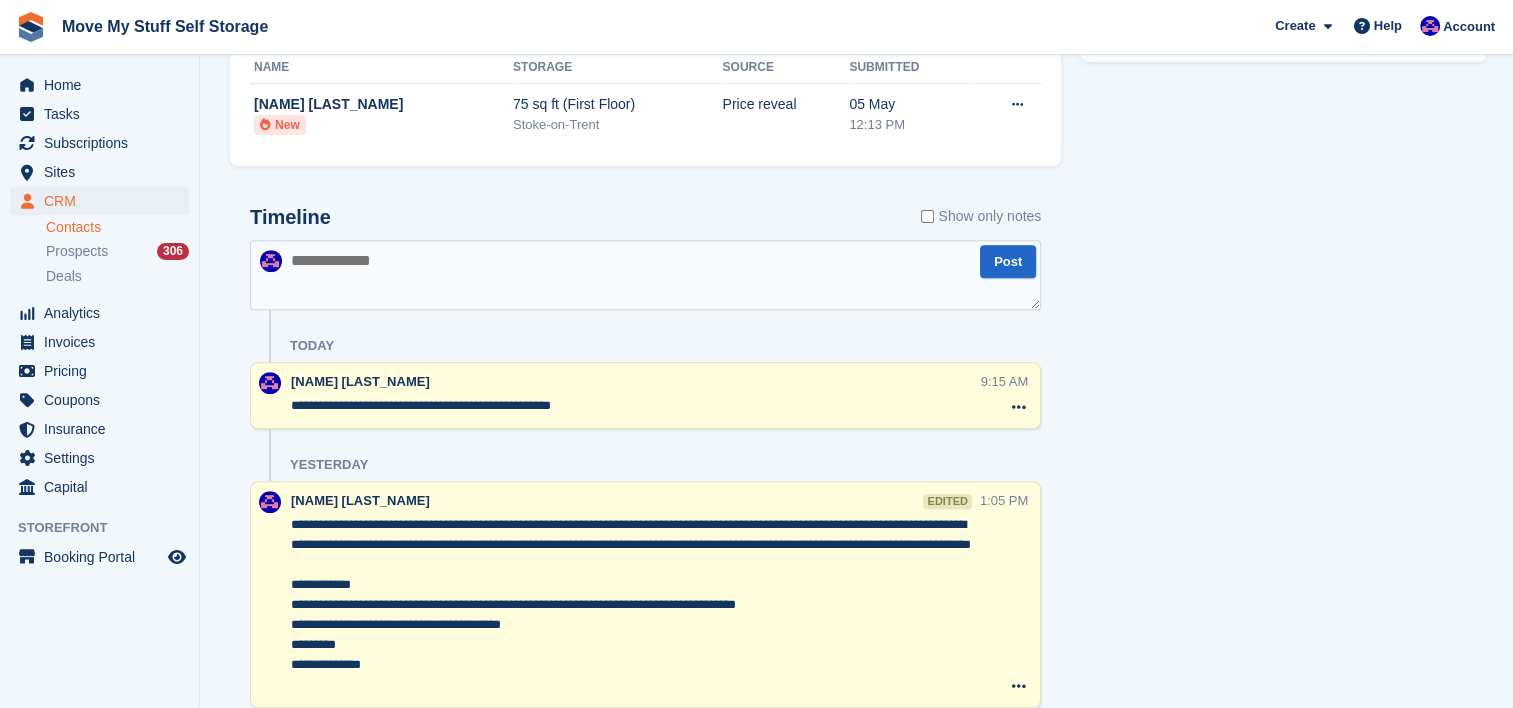 click on "**********" at bounding box center (634, 406) 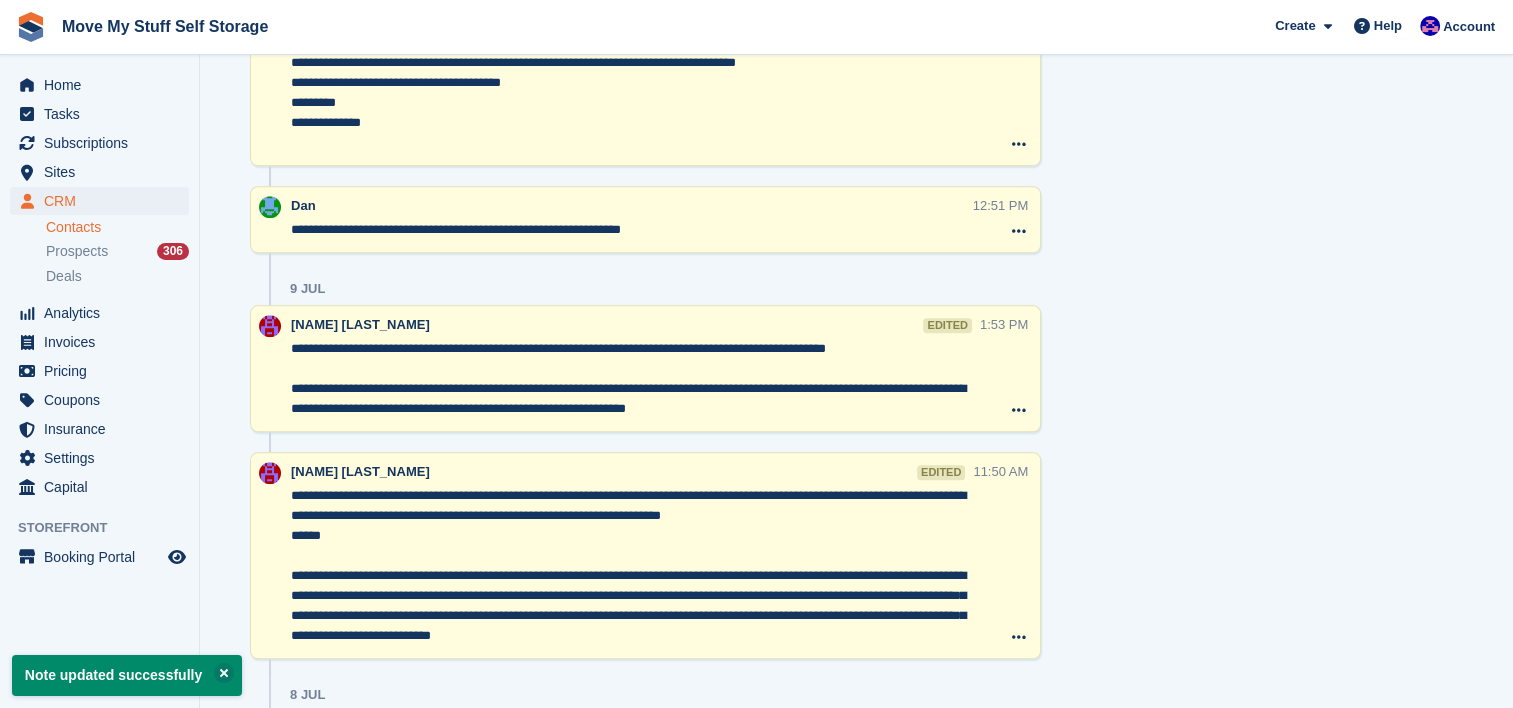 scroll, scrollTop: 1259, scrollLeft: 0, axis: vertical 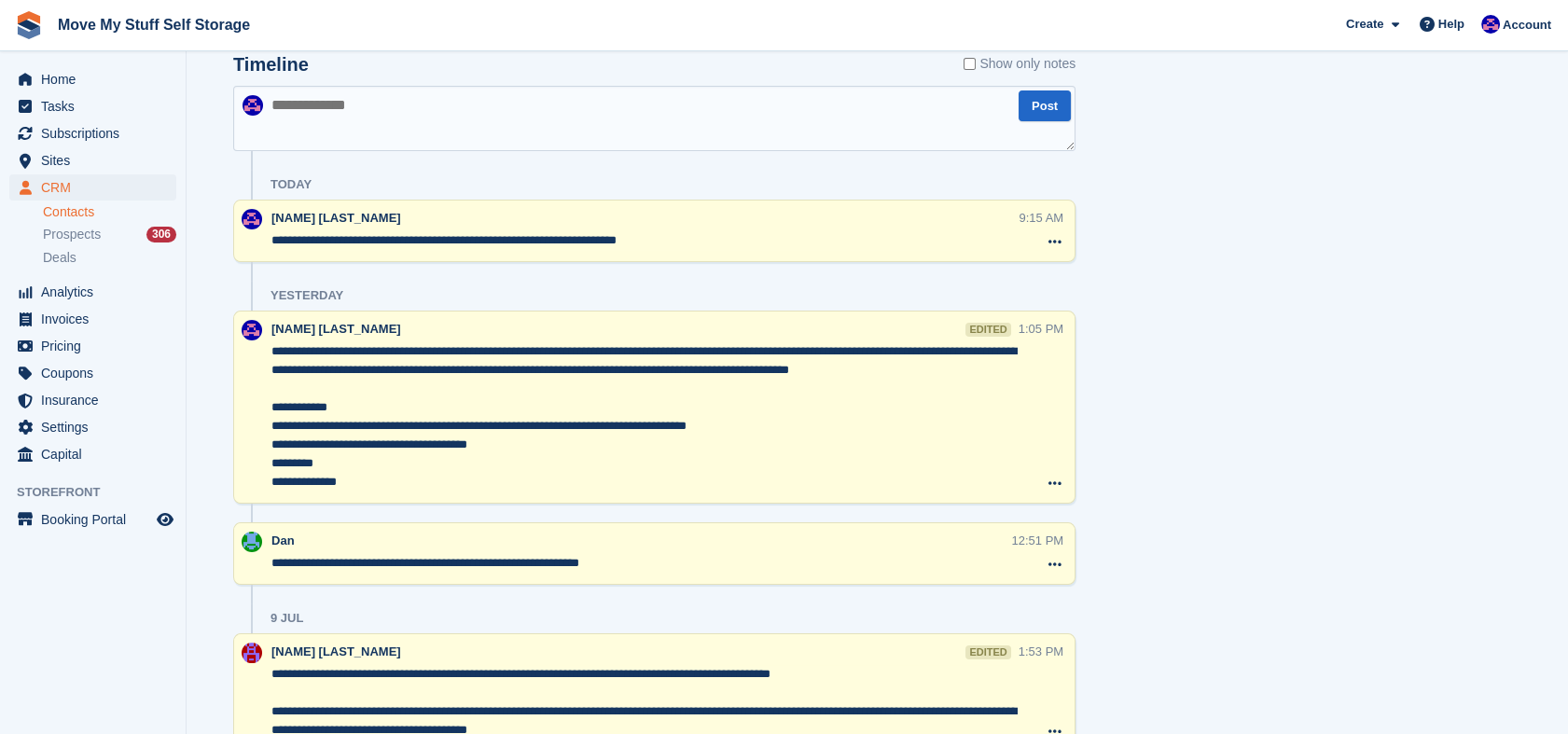 click on "Tasks
0
Add
No tasks related to Leona greaves
Contact Details
Email
leonagreaves@live.co.uk
Phone
+447581461326
Address
United Kingdom
About
Contact Type
Lead
Price reveal" at bounding box center [1327, 994] 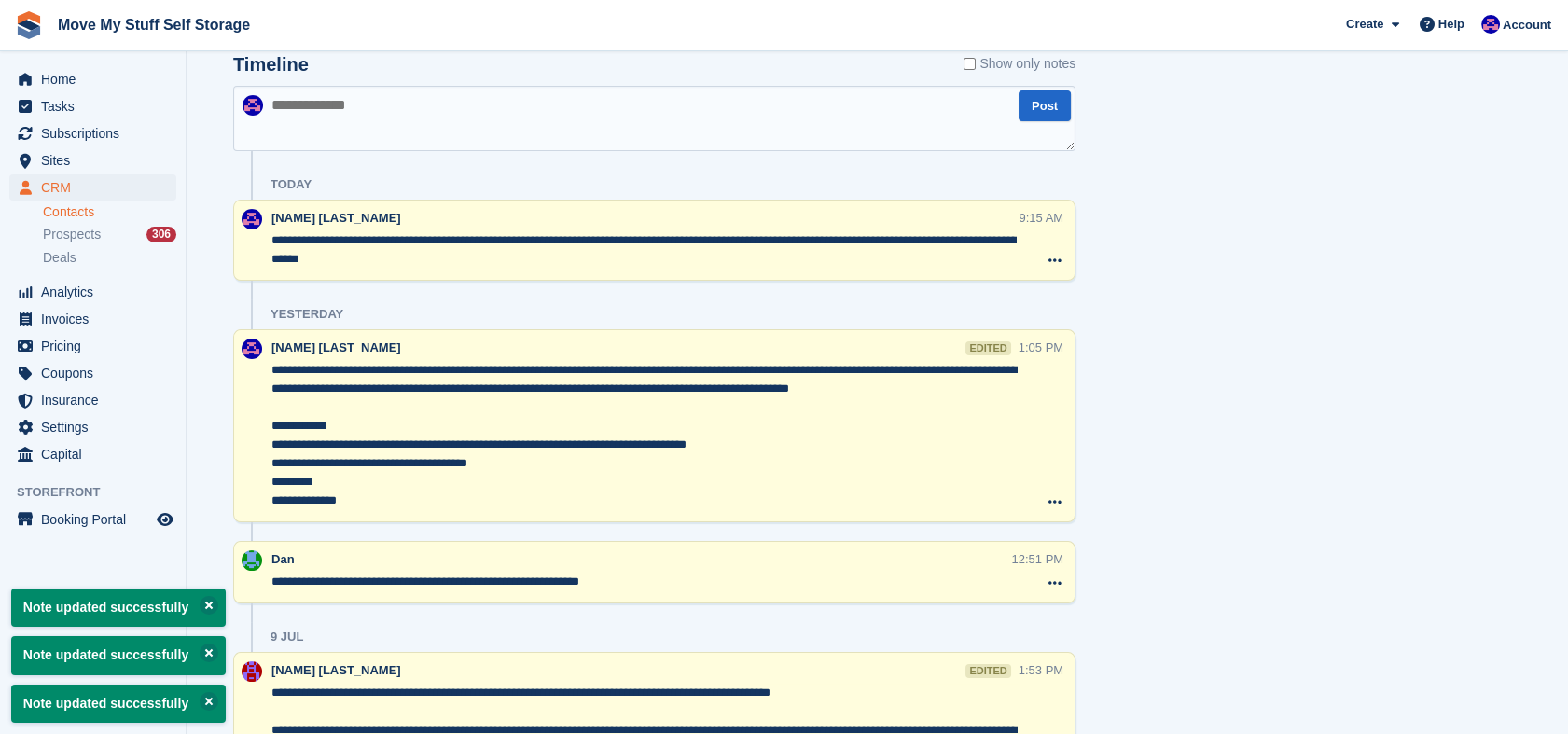 click on "Tasks
0
Add
No tasks related to Leona greaves
Contact Details
Email
leonagreaves@live.co.uk
Phone
+447581461326
Address
United Kingdom
About
Contact Type
Lead
Price reveal" at bounding box center (1327, 1004) 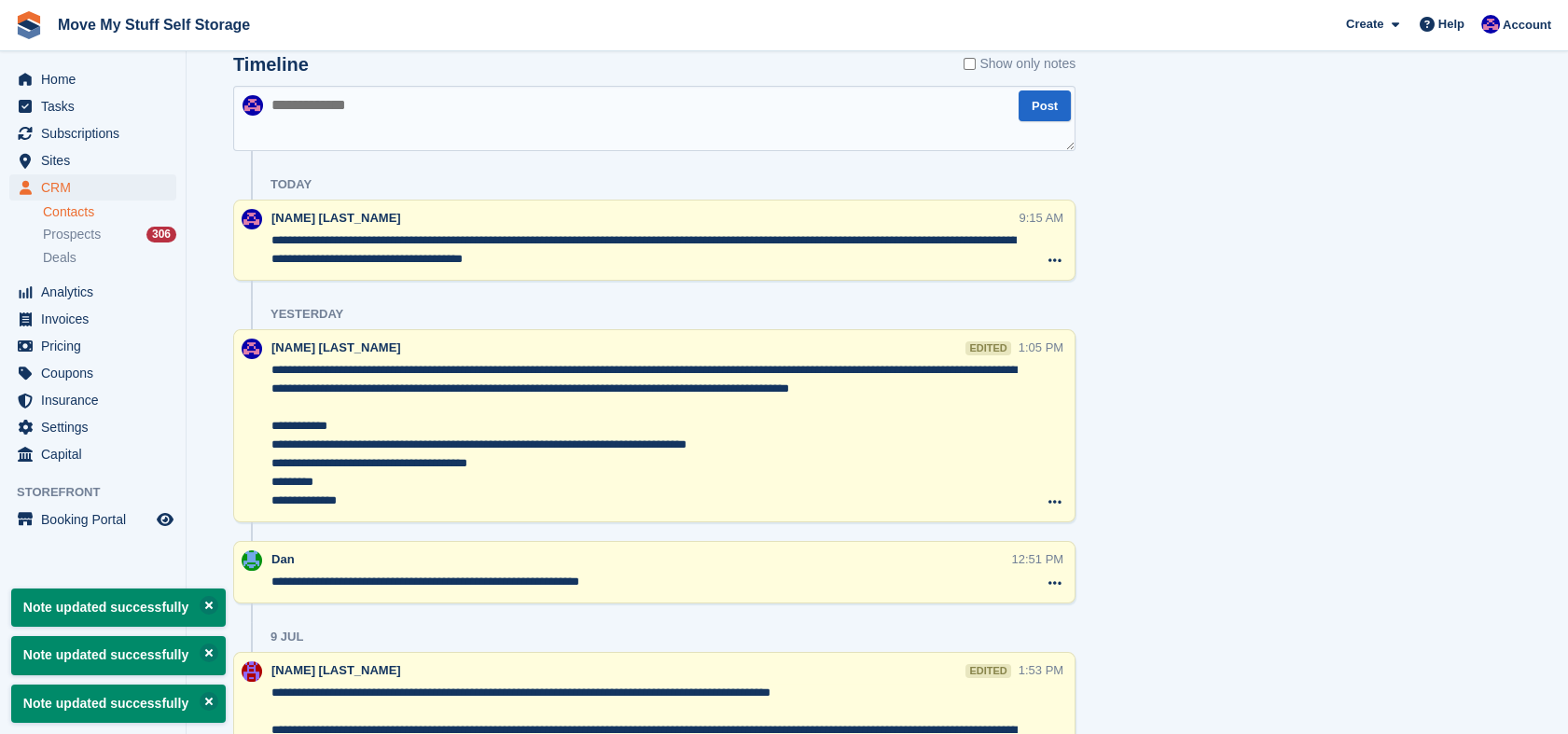 type on "**********" 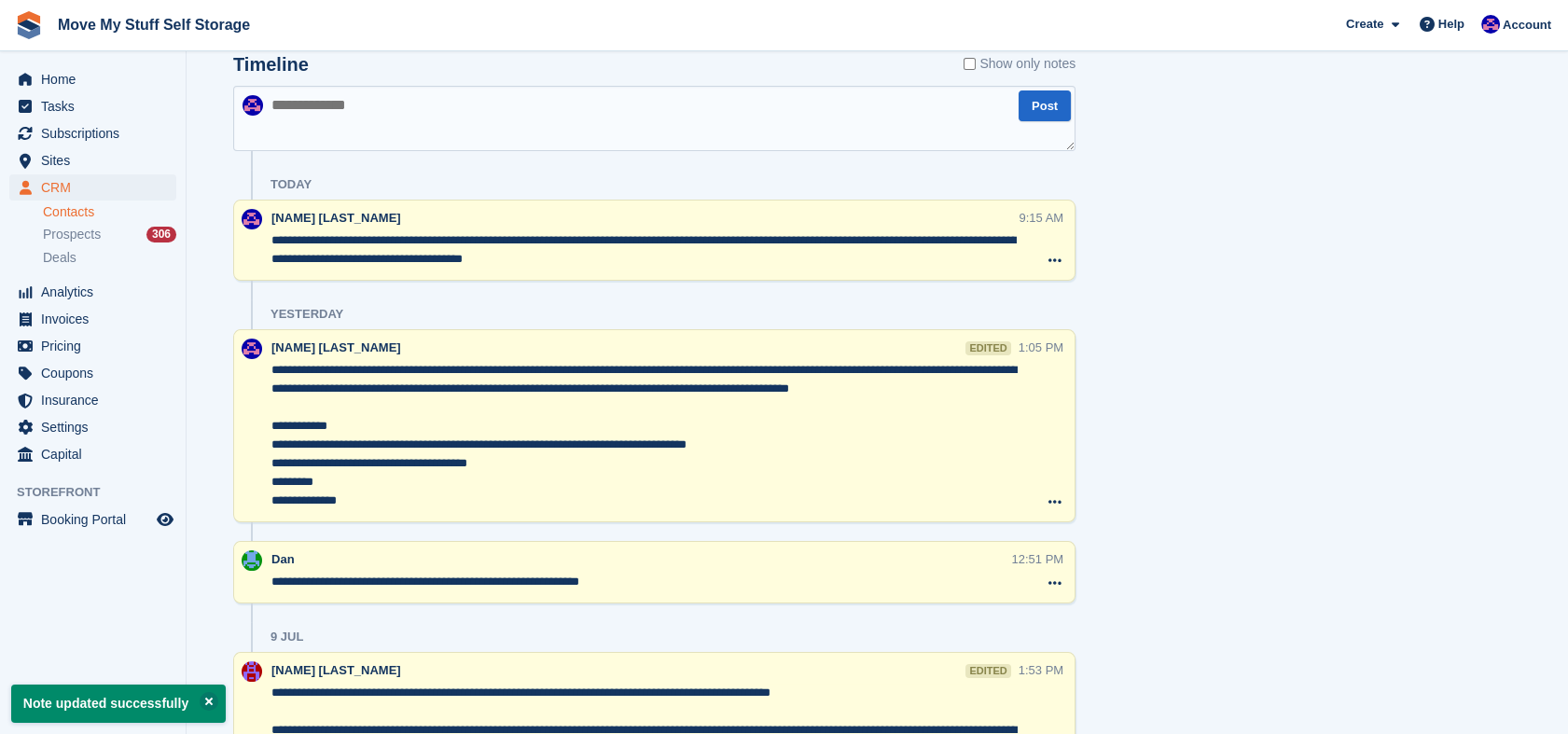 click on "Tasks
0
Add
No tasks related to Leona greaves
Contact Details
Email
leonagreaves@live.co.uk
Phone
+447581461326
Address
United Kingdom
About
Contact Type
Lead
Price reveal" at bounding box center (1327, 1004) 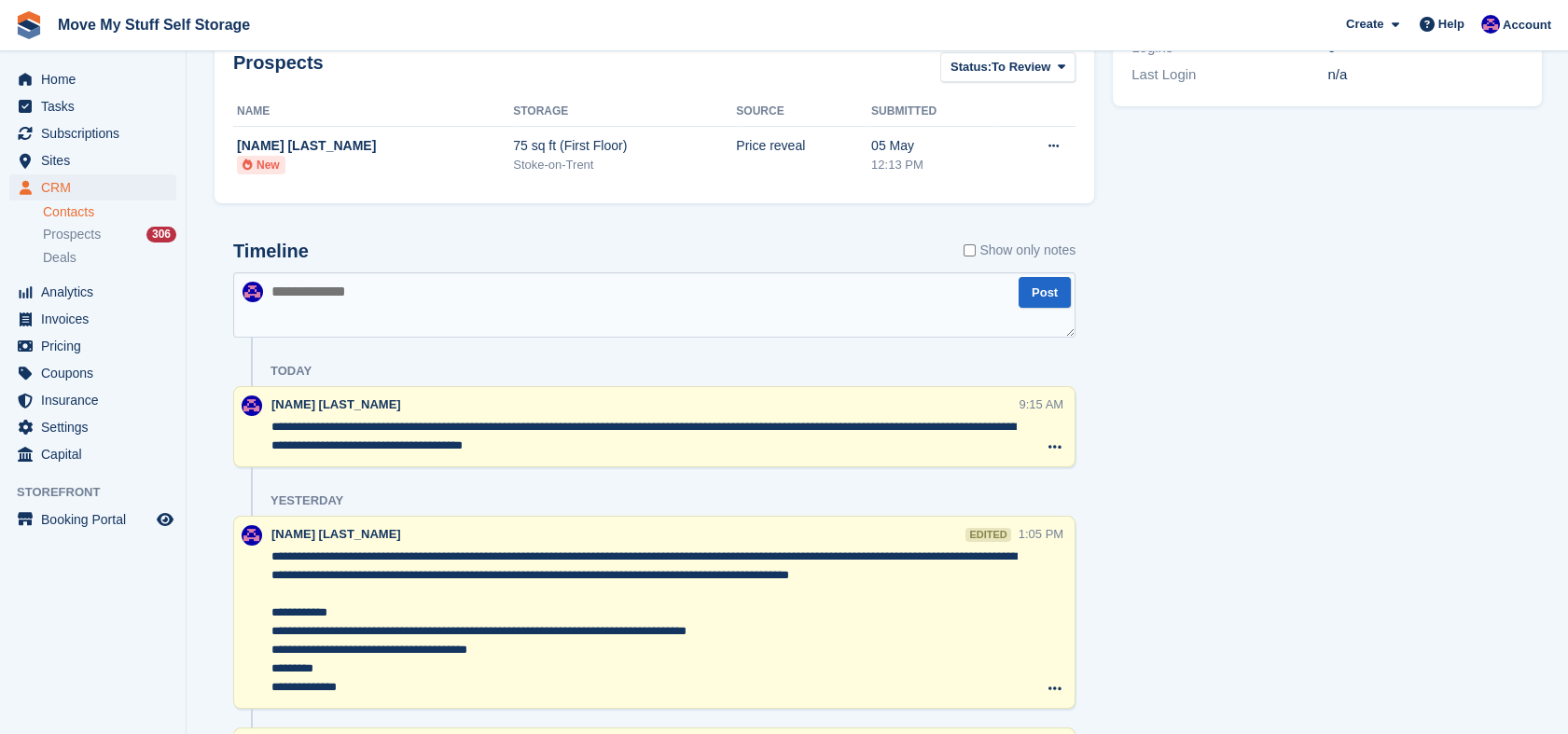 scroll, scrollTop: 635, scrollLeft: 0, axis: vertical 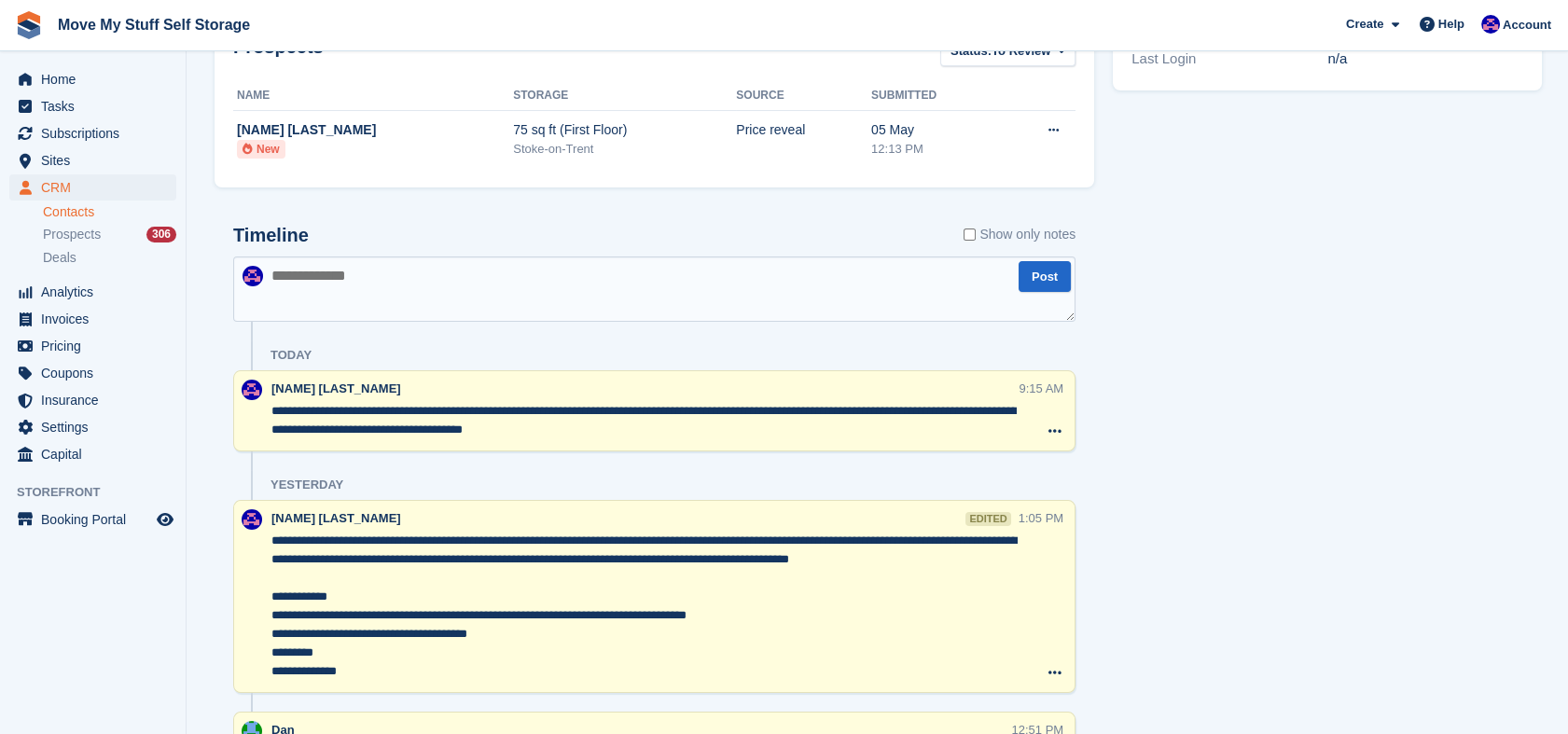 click on "Tasks
0
Add
No tasks related to Leona greaves
Contact Details
Email
leonagreaves@live.co.uk
Phone
+447581461326
Address
United Kingdom
About
Contact Type
Lead
Price reveal" at bounding box center [1327, 1174] 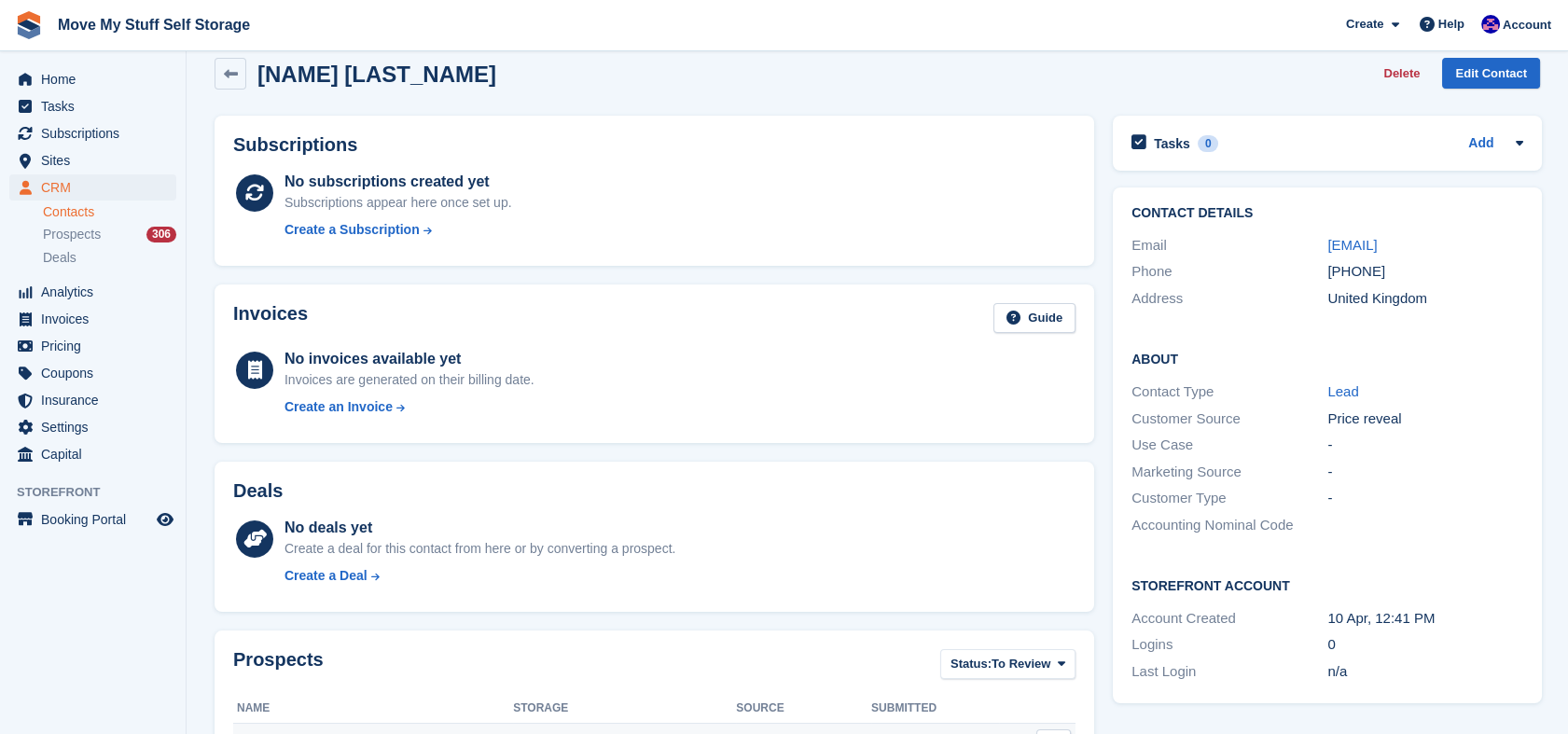 scroll, scrollTop: 0, scrollLeft: 0, axis: both 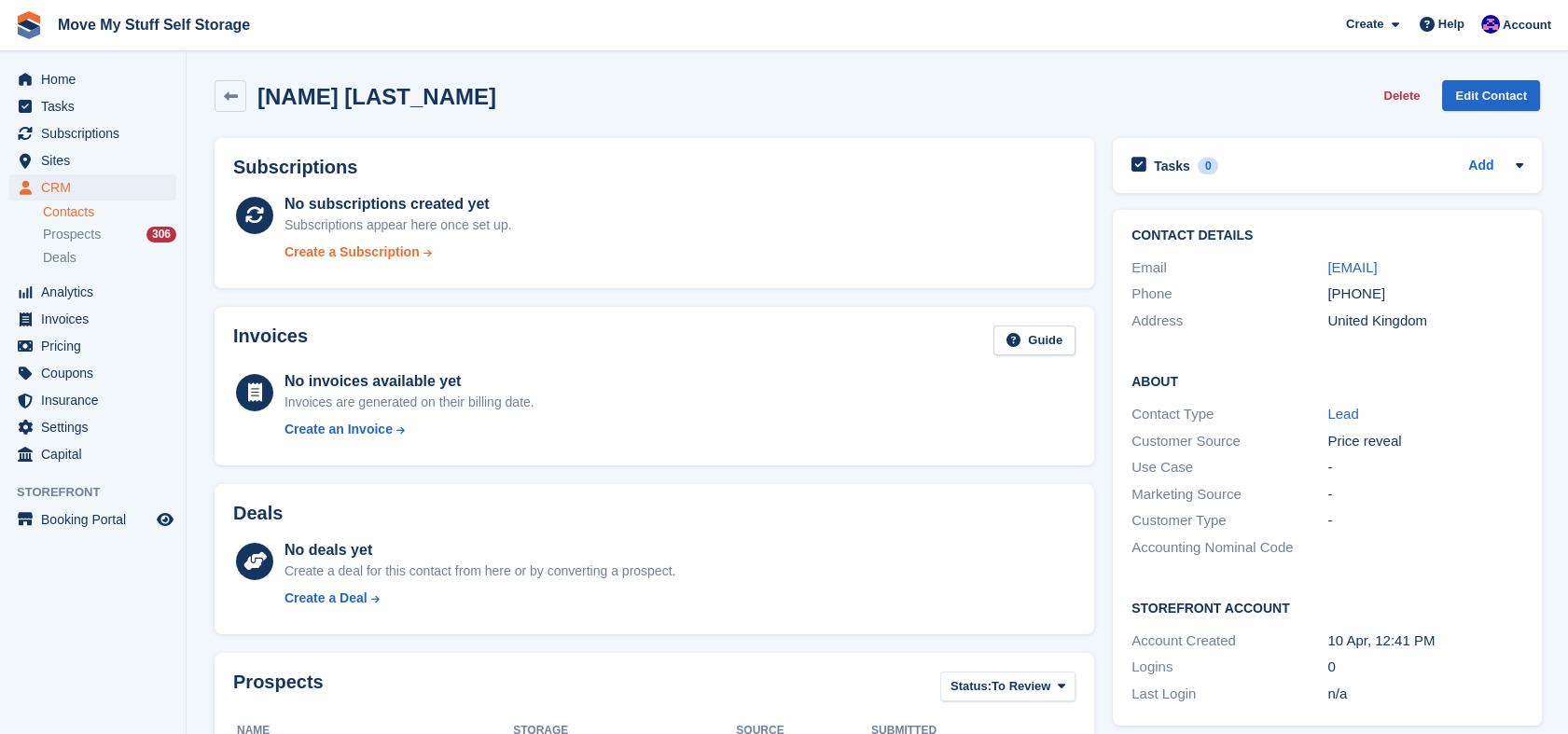 click on "Create a Subscription" at bounding box center [352, 252] 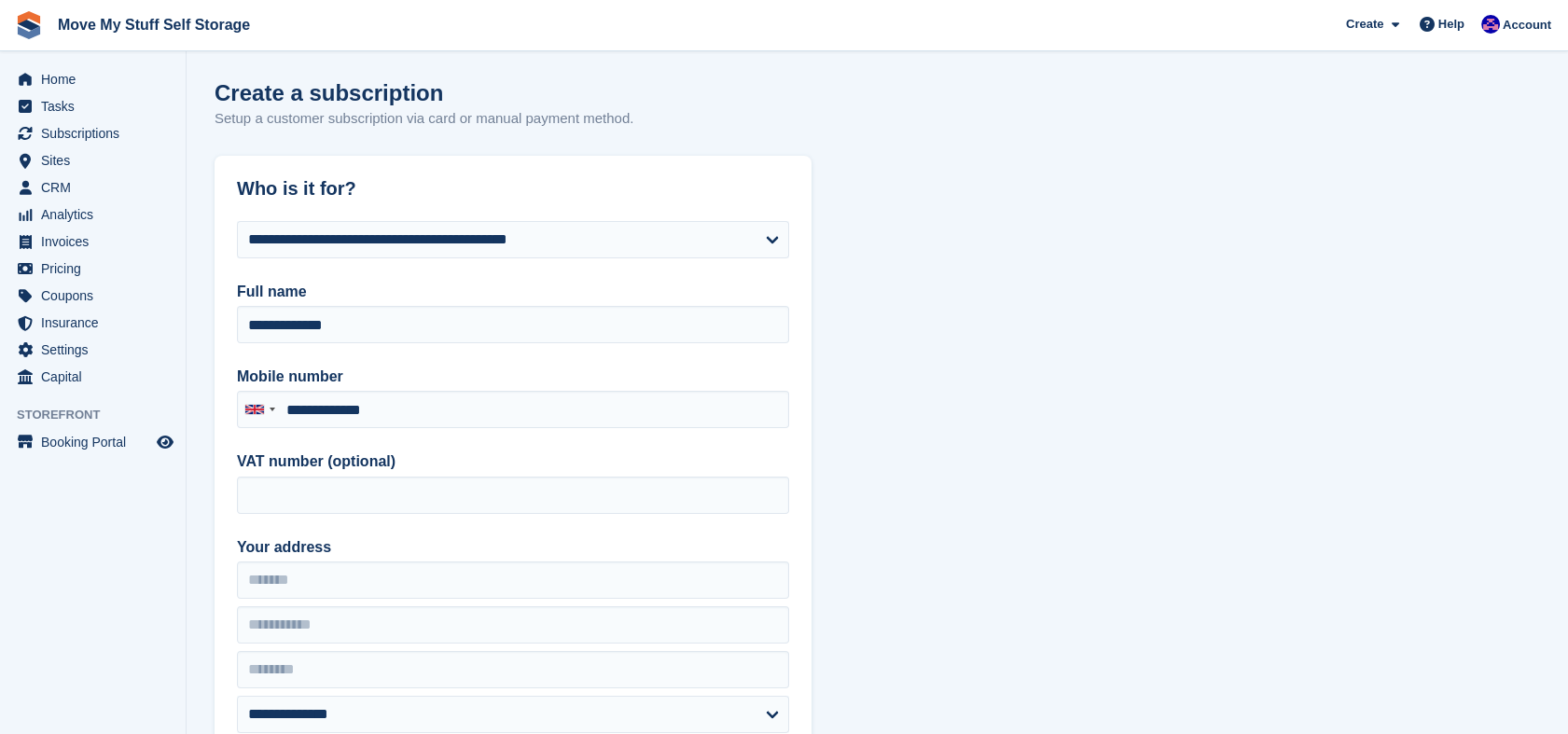 type on "**********" 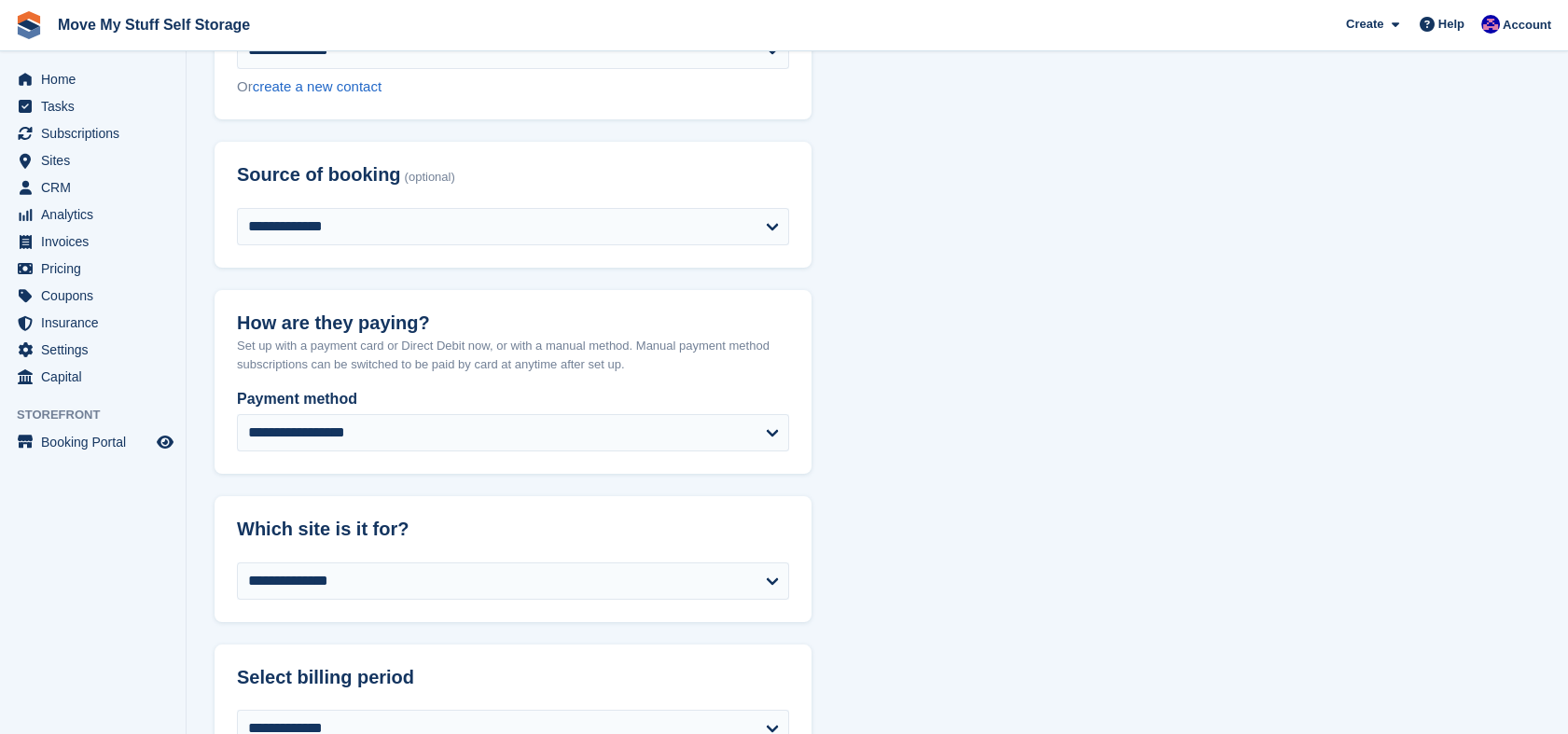 scroll, scrollTop: 669, scrollLeft: 0, axis: vertical 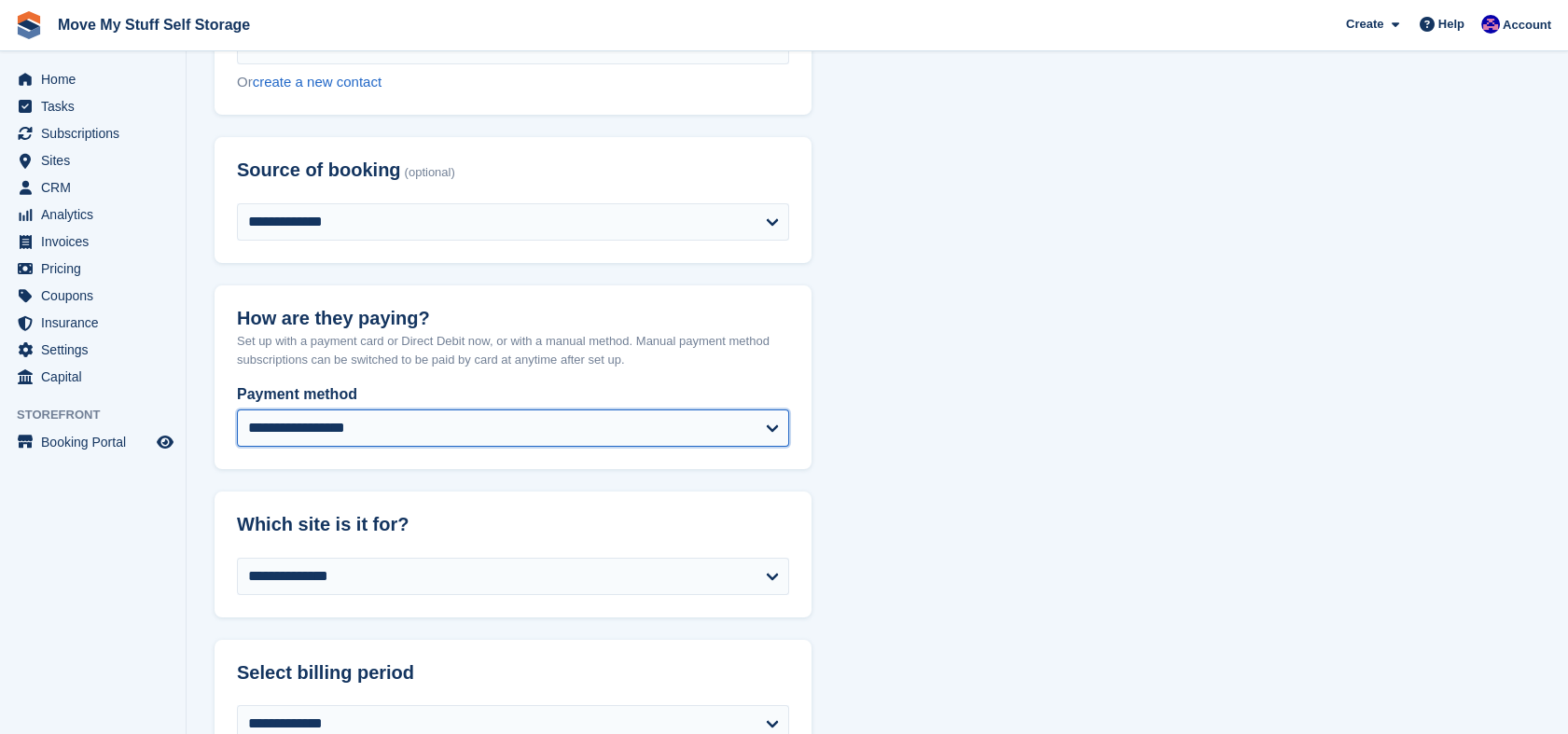 click on "**********" at bounding box center (513, 428) 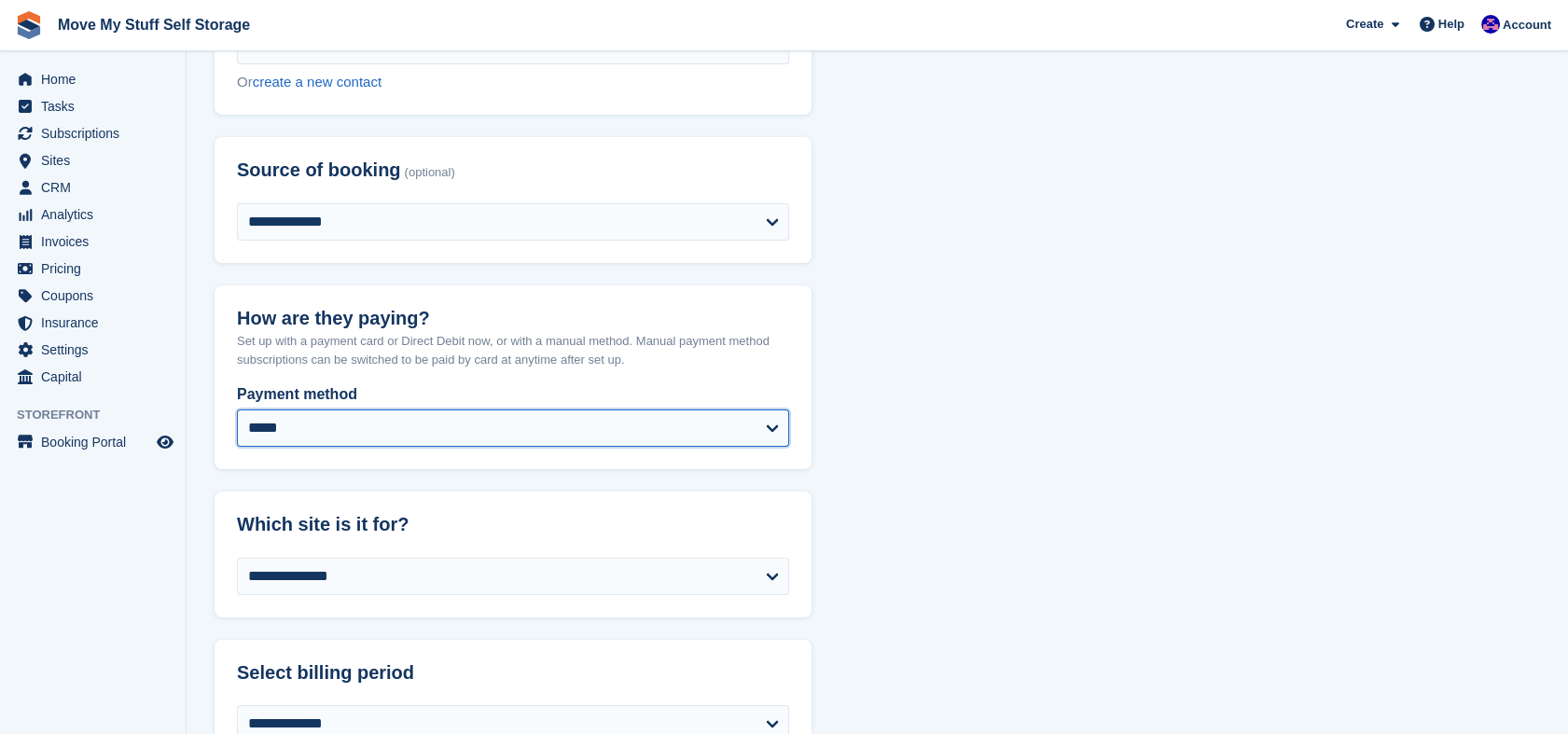 click on "**********" at bounding box center (513, 428) 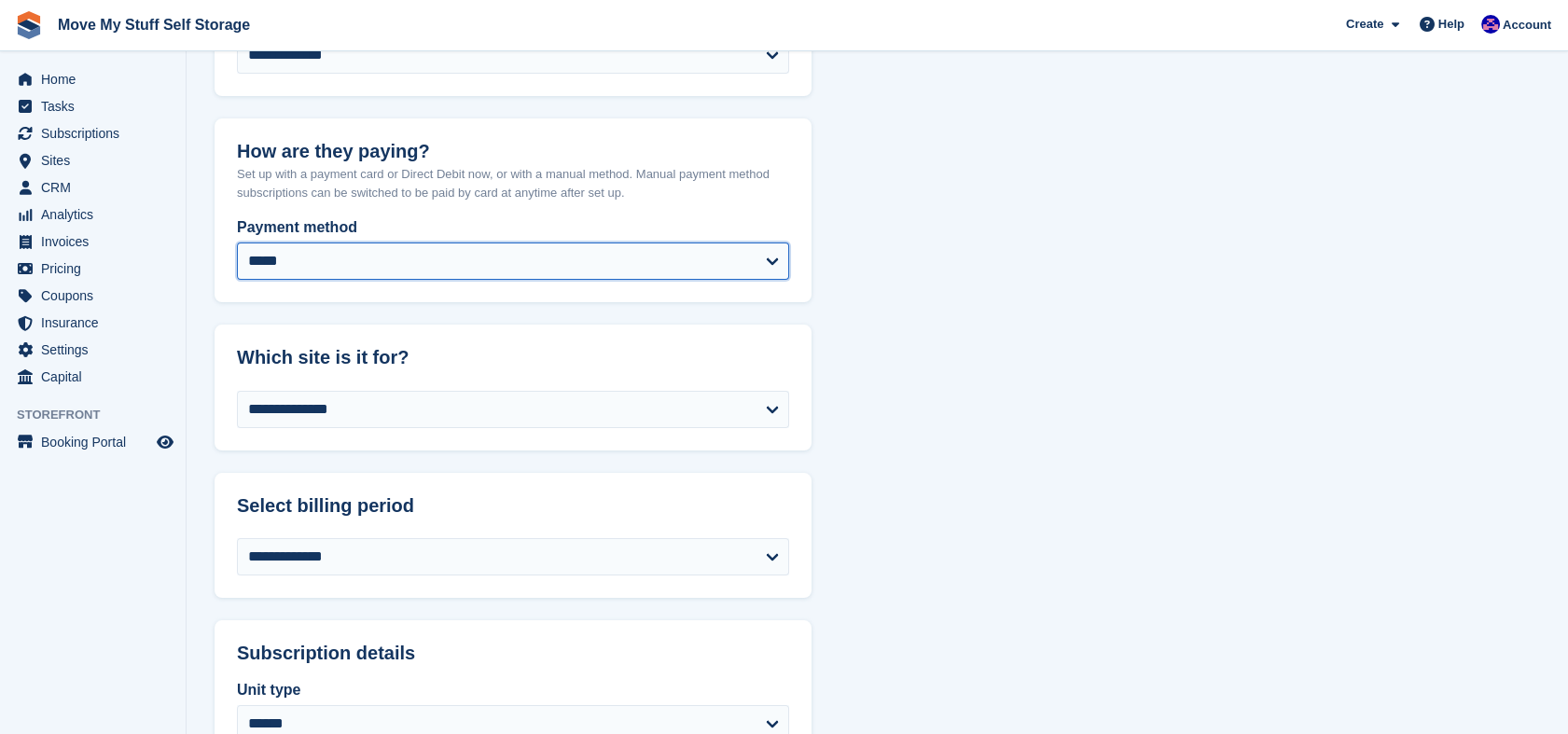 scroll, scrollTop: 891, scrollLeft: 0, axis: vertical 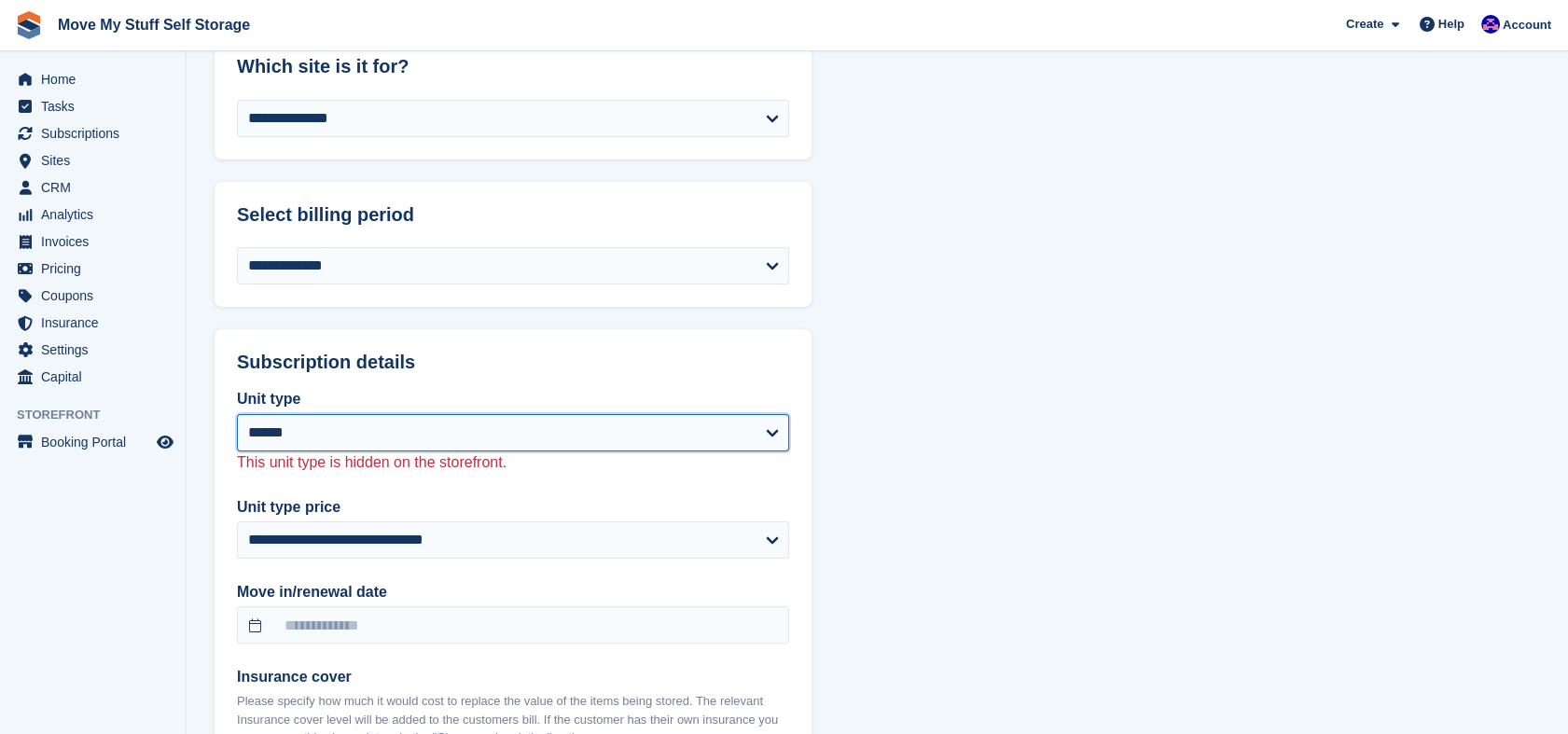 click on "**********" at bounding box center (513, 433) 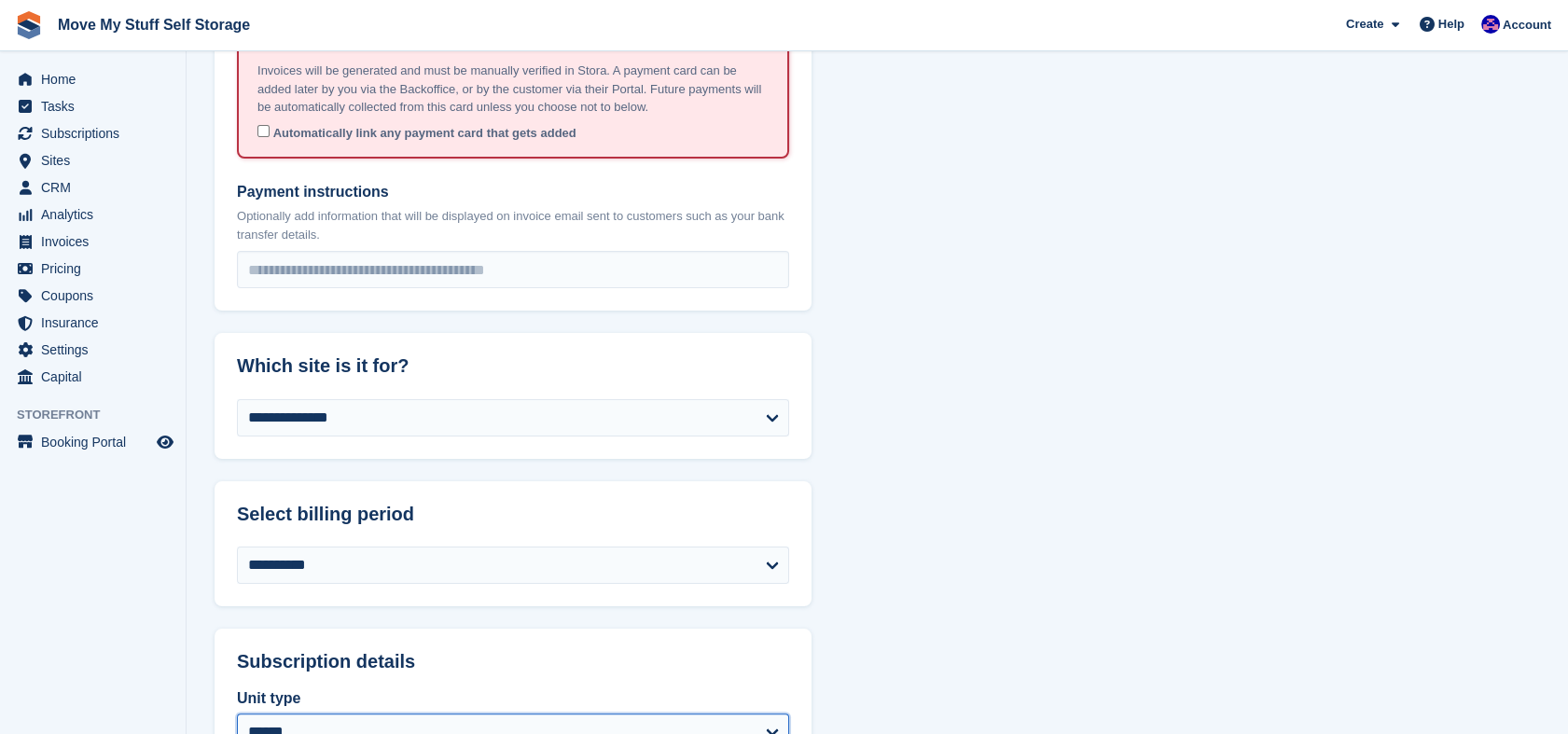 scroll, scrollTop: 1425, scrollLeft: 0, axis: vertical 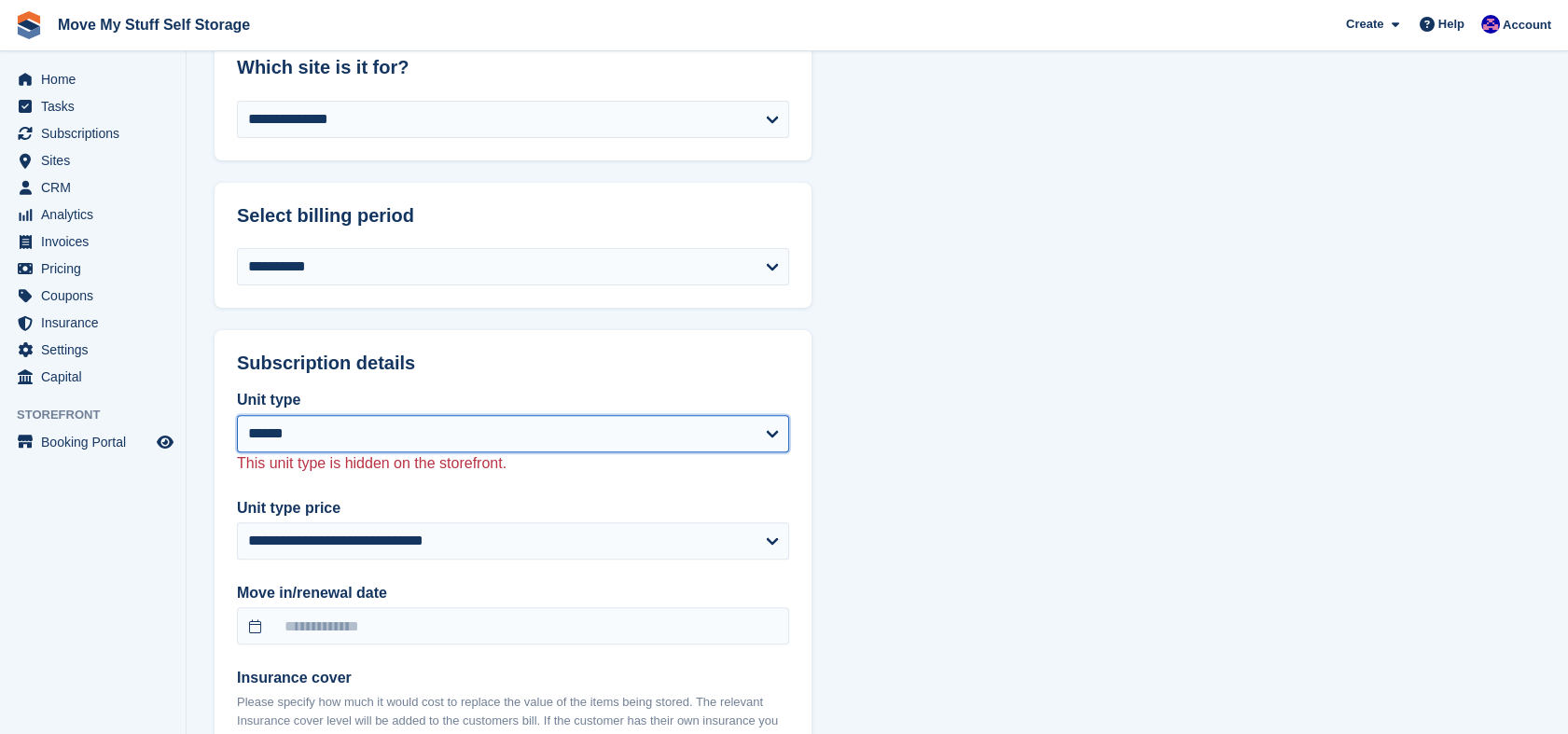 select on "****" 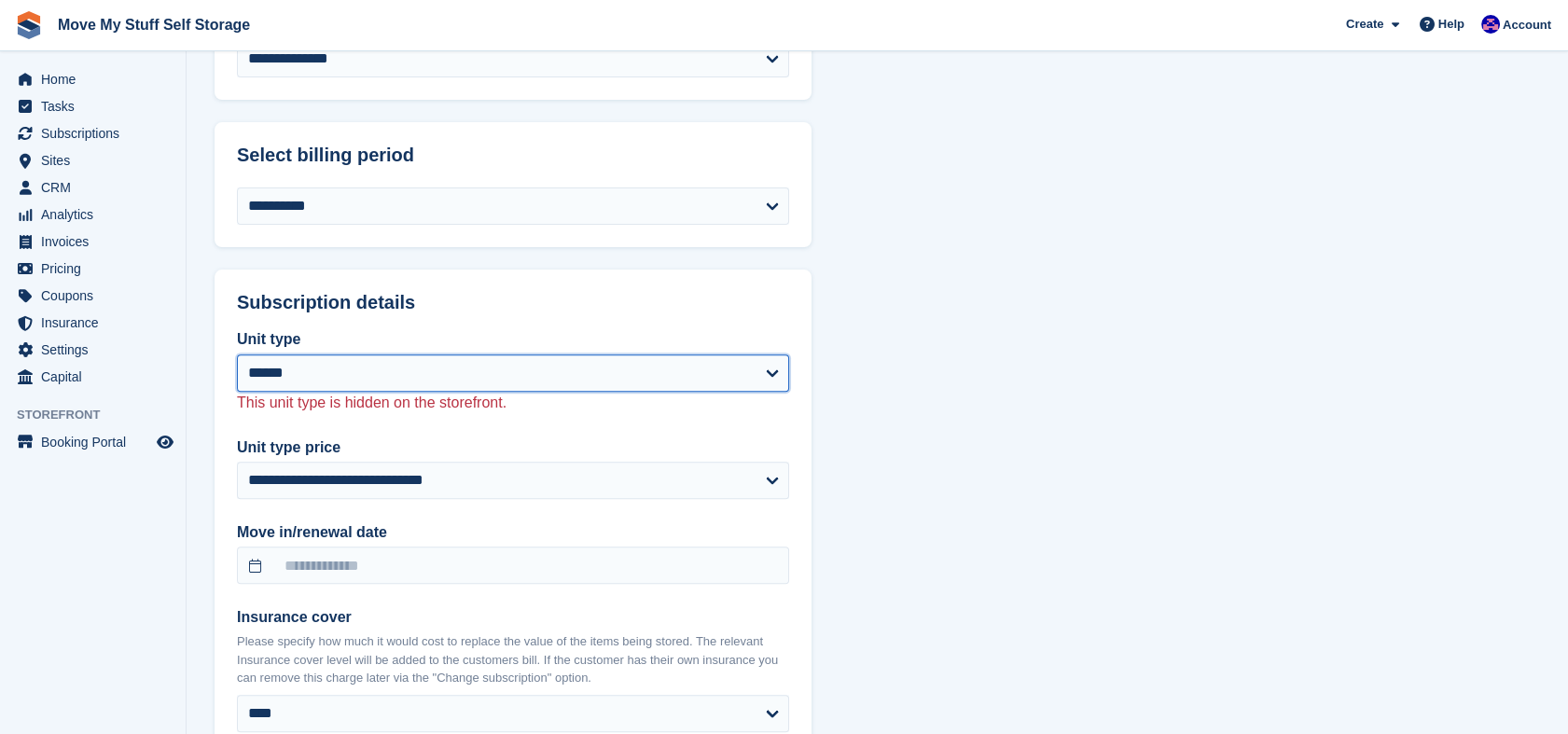 scroll, scrollTop: 1491, scrollLeft: 0, axis: vertical 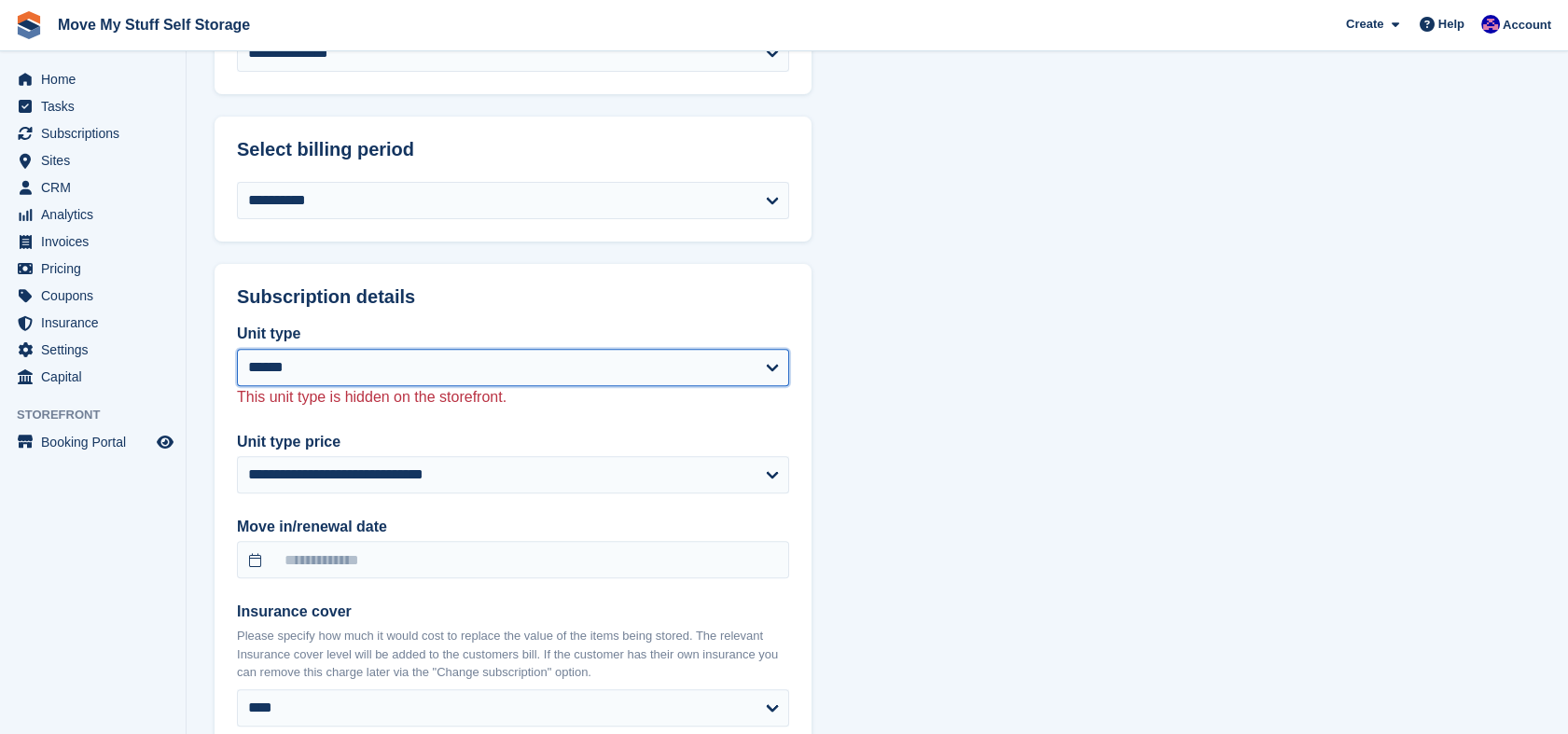 select on "******" 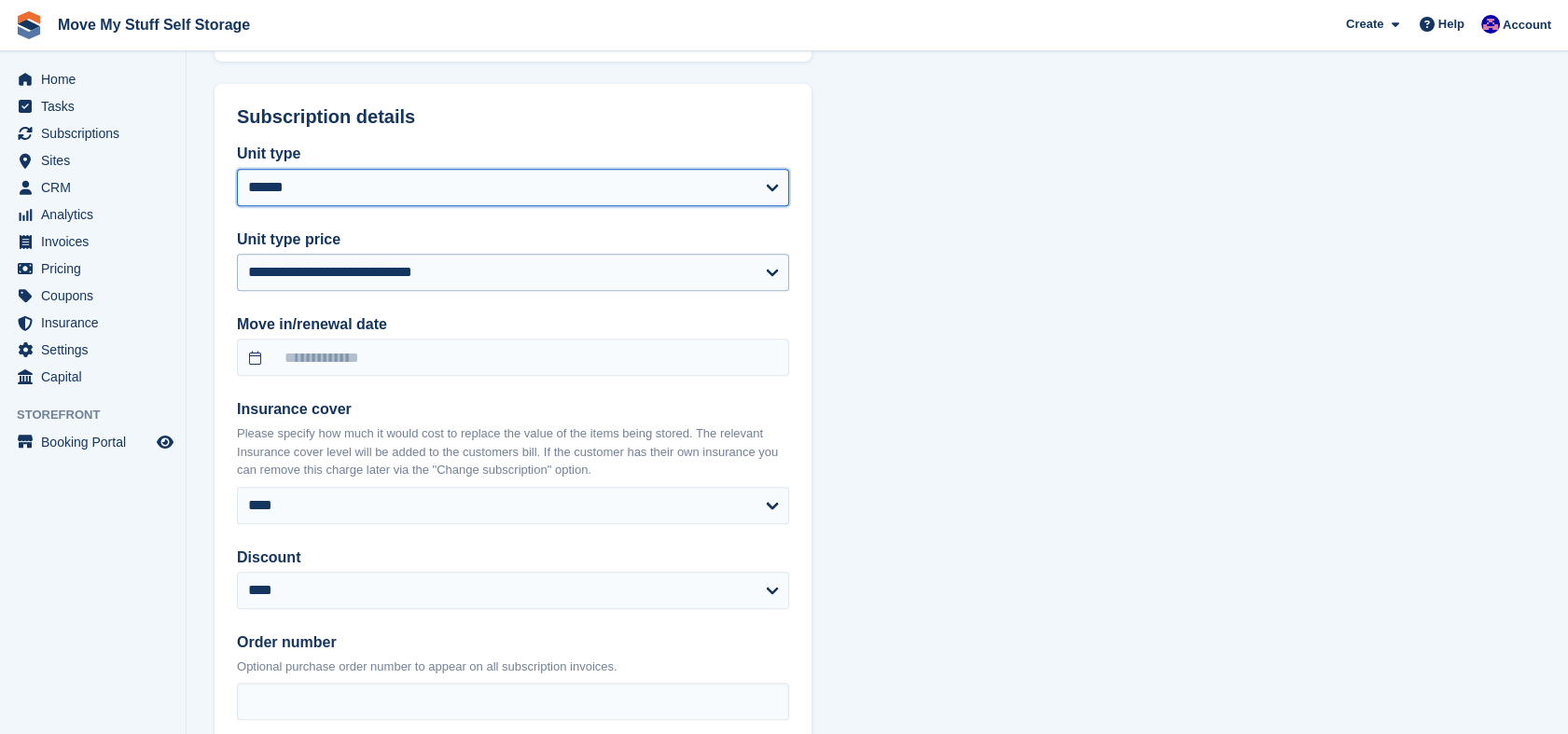 scroll, scrollTop: 1691, scrollLeft: 0, axis: vertical 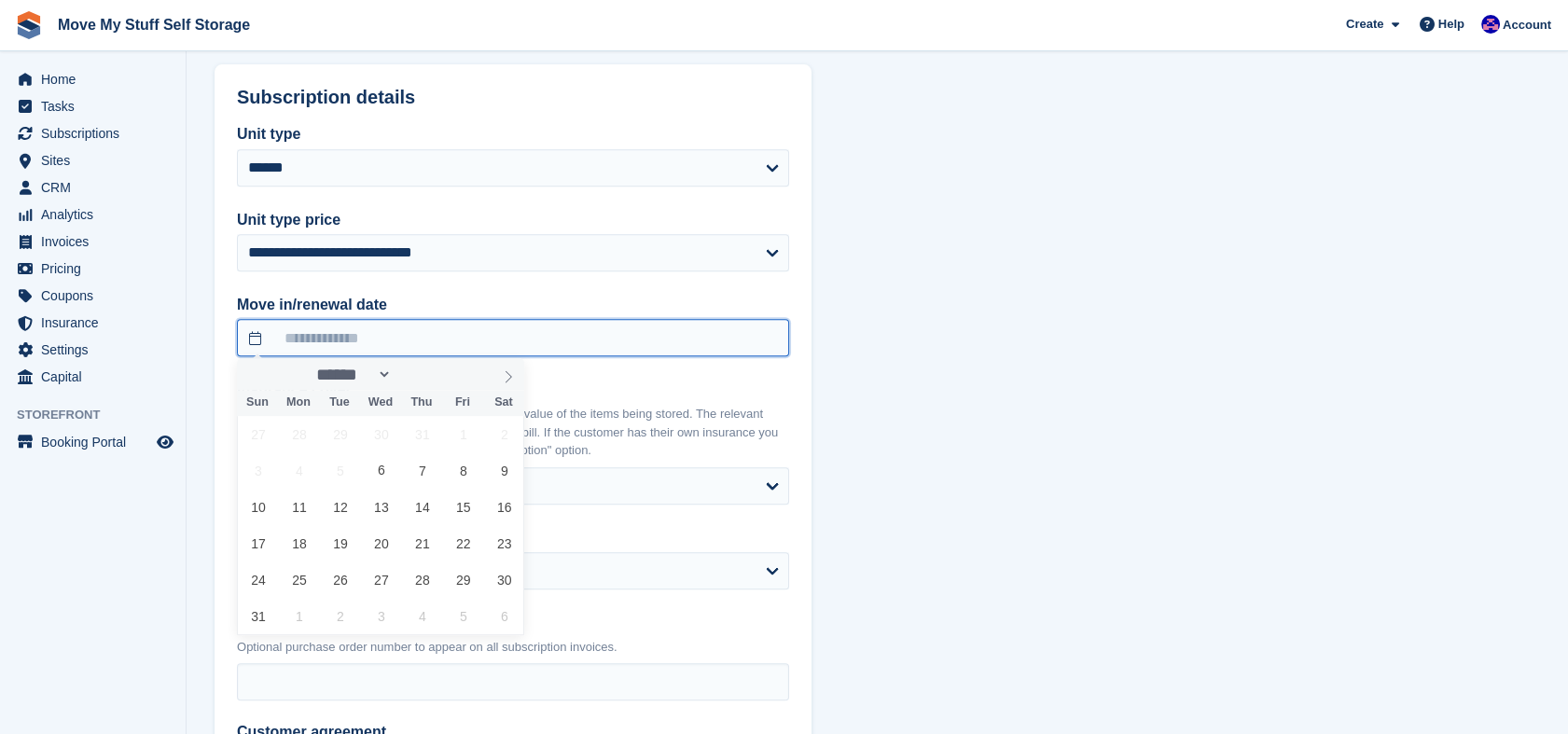 click at bounding box center [513, 338] 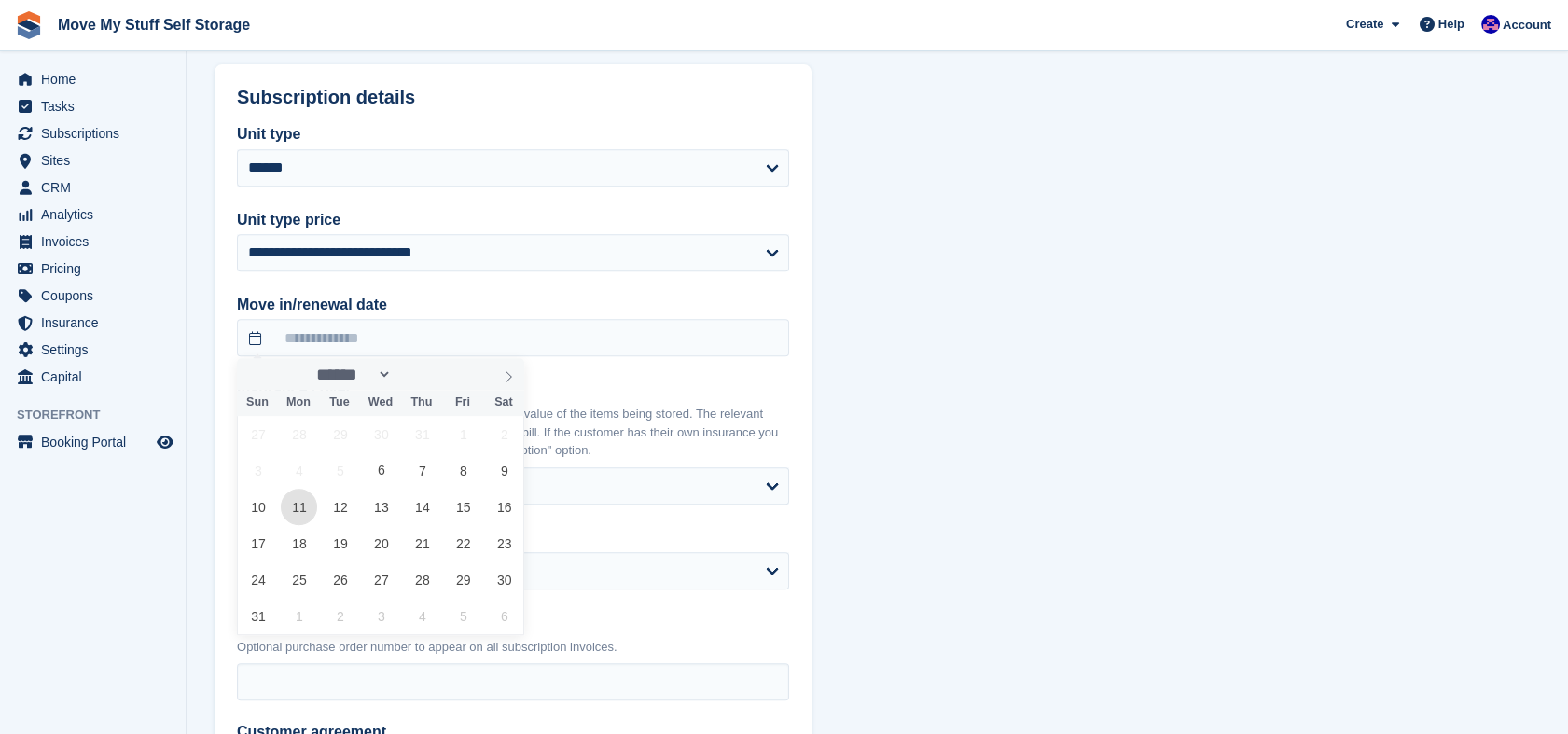 click on "11" at bounding box center (298, 506) 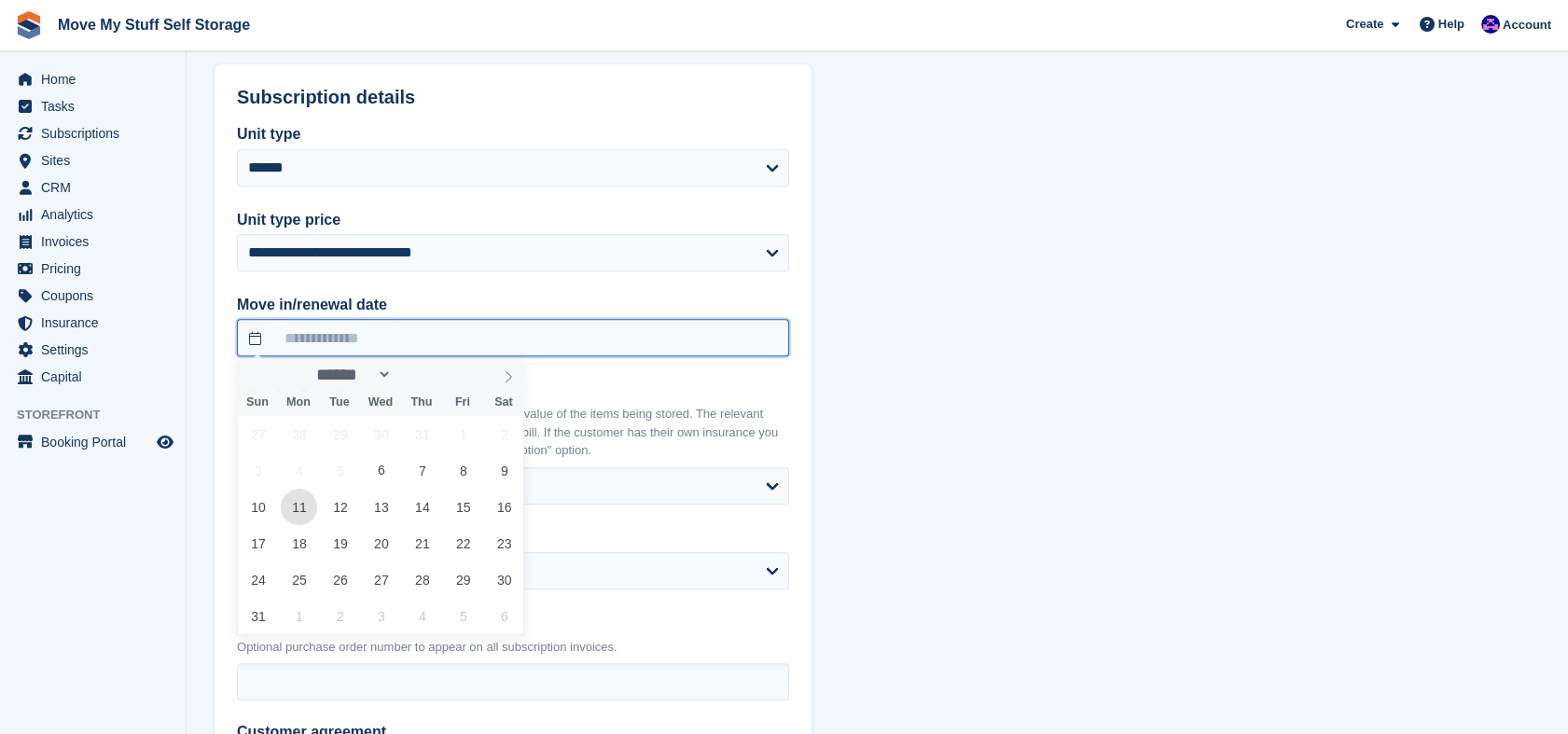 type on "**********" 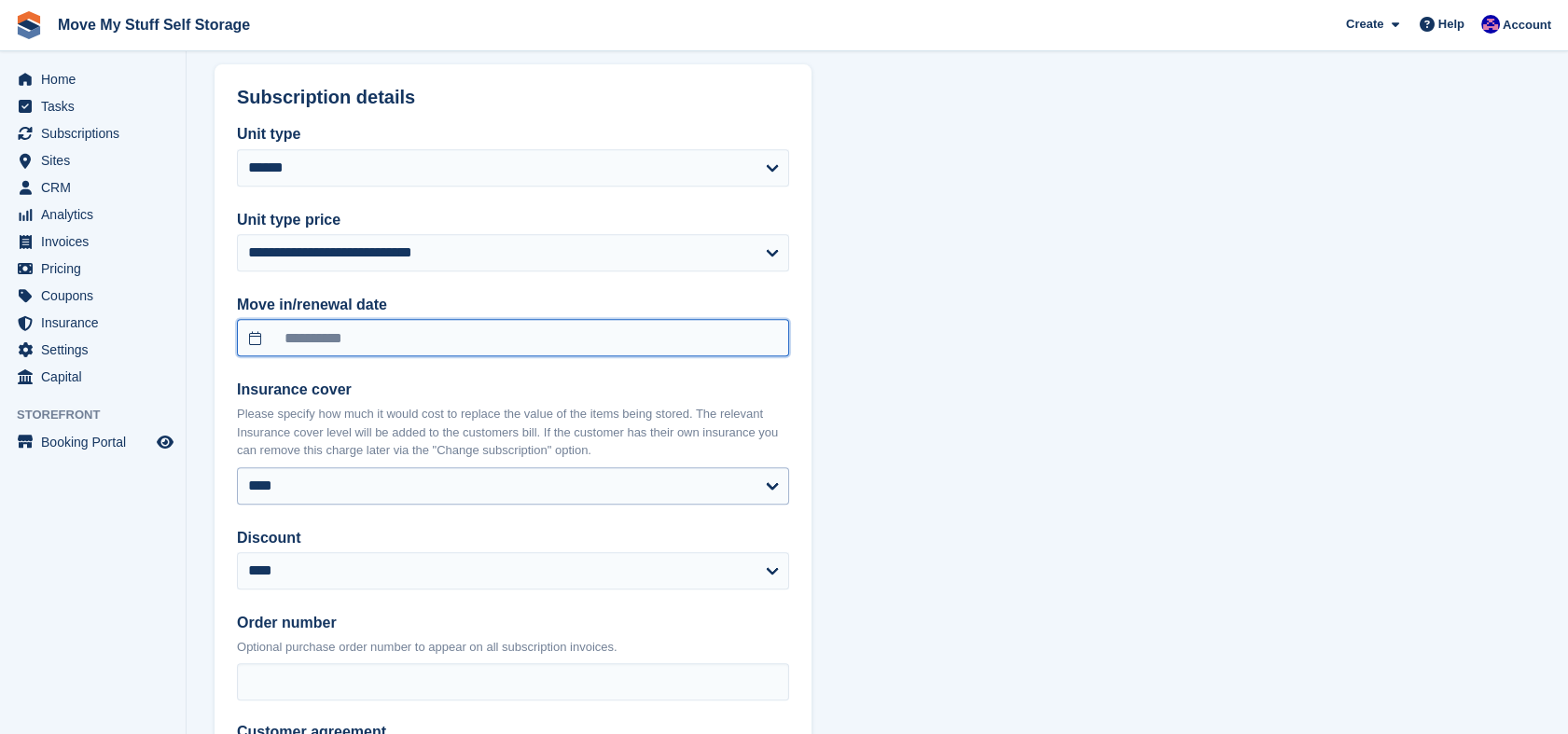 scroll, scrollTop: 1907, scrollLeft: 0, axis: vertical 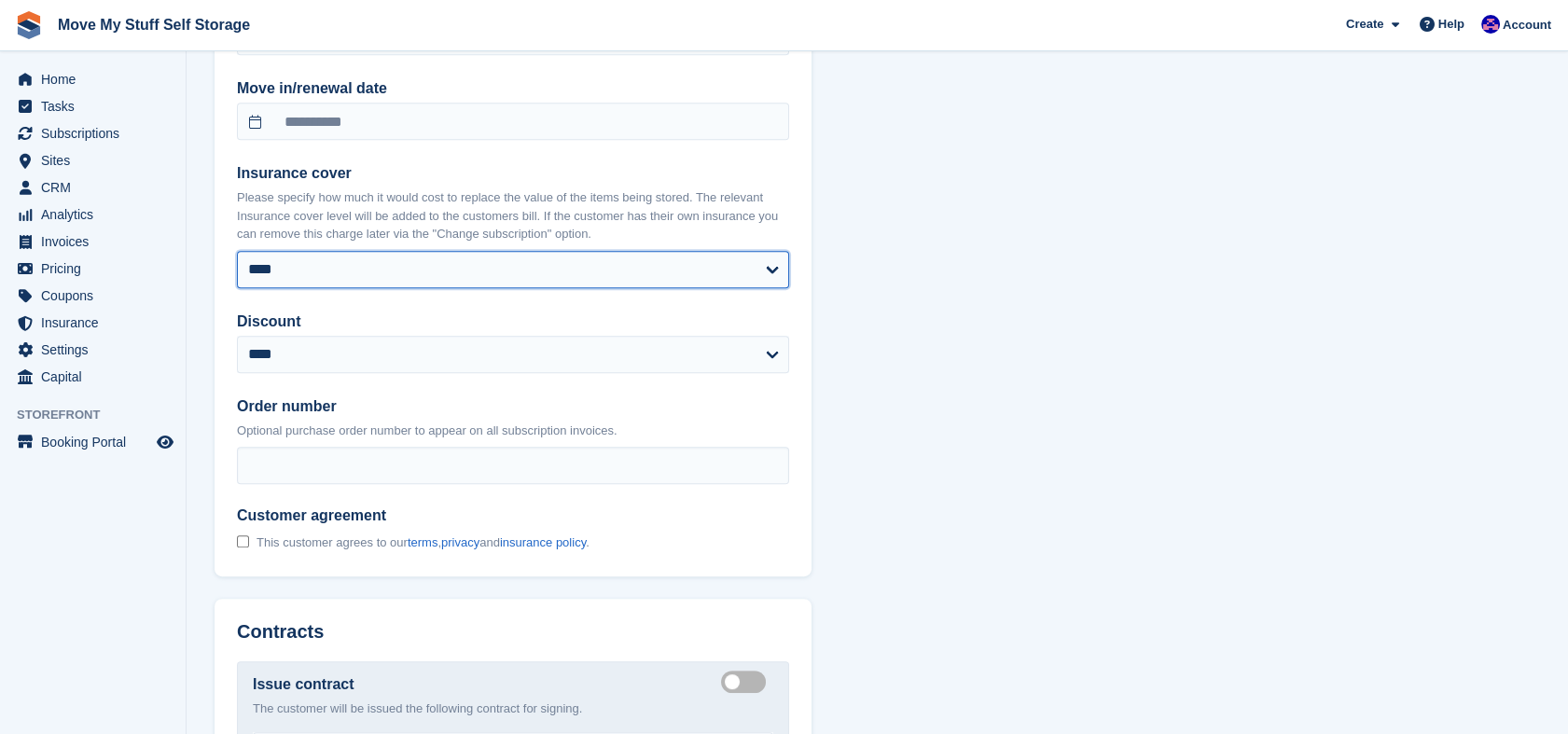 click on "****
******
******
******
******
******
******
******
******
******
*******
*******
*******
*******
*******
*******
*******
*******
*******
*******
*******
*******
*******
*******
*******
*******" at bounding box center [513, 270] 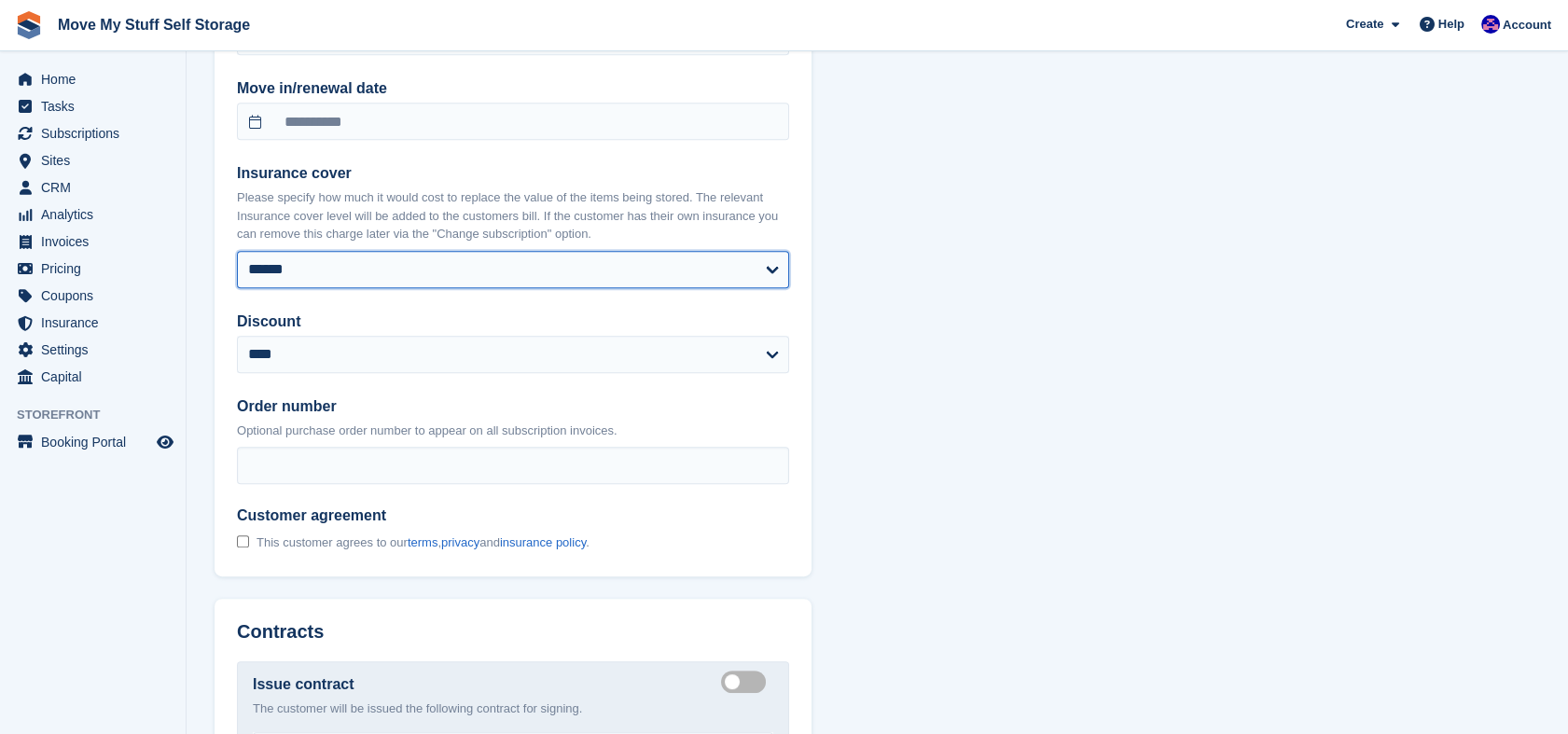 click on "****
******
******
******
******
******
******
******
******
******
*******
*******
*******
*******
*******
*******
*******
*******
*******
*******
*******
*******
*******
*******
*******
*******" at bounding box center (513, 270) 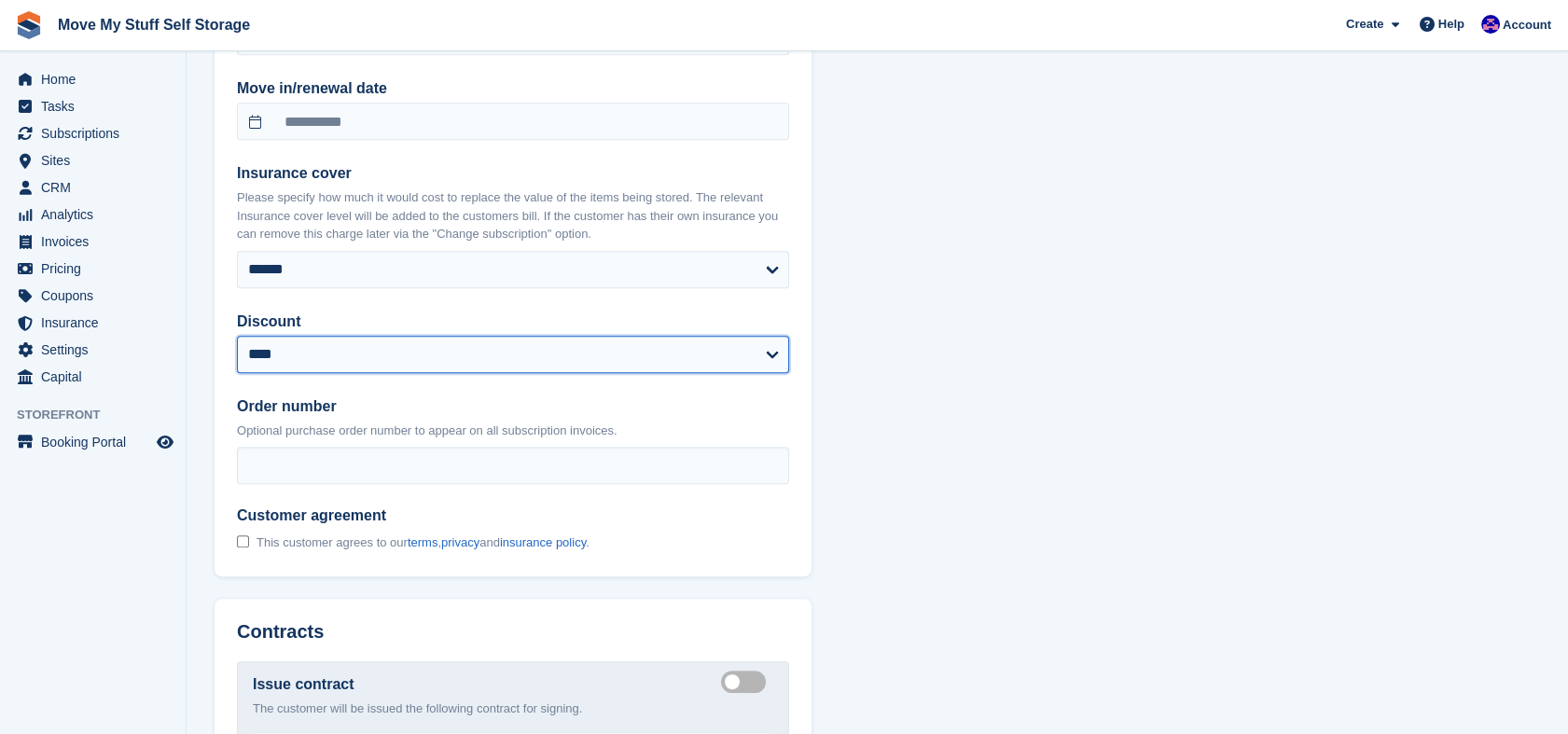 click on "**********" at bounding box center (513, 354) 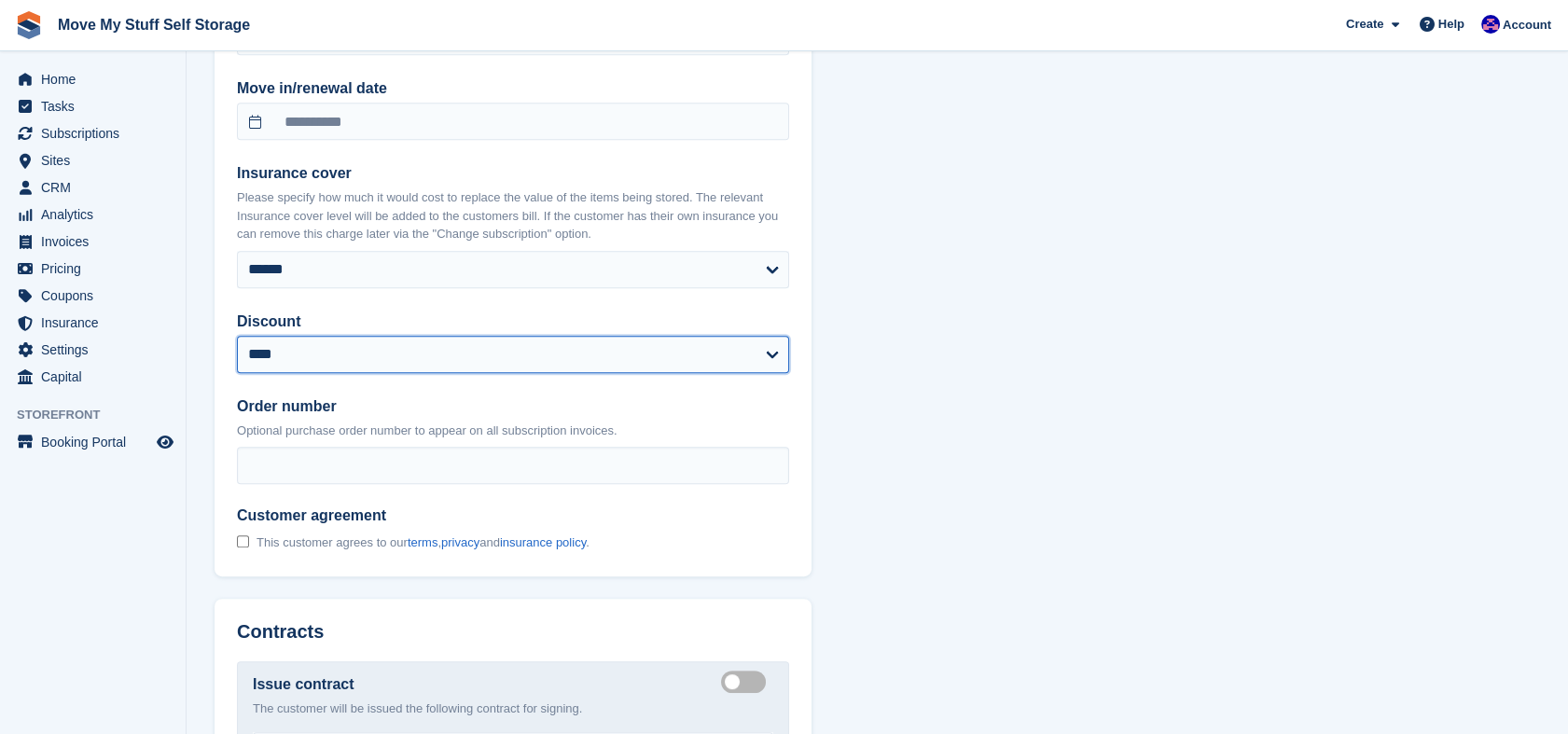 type on "**********" 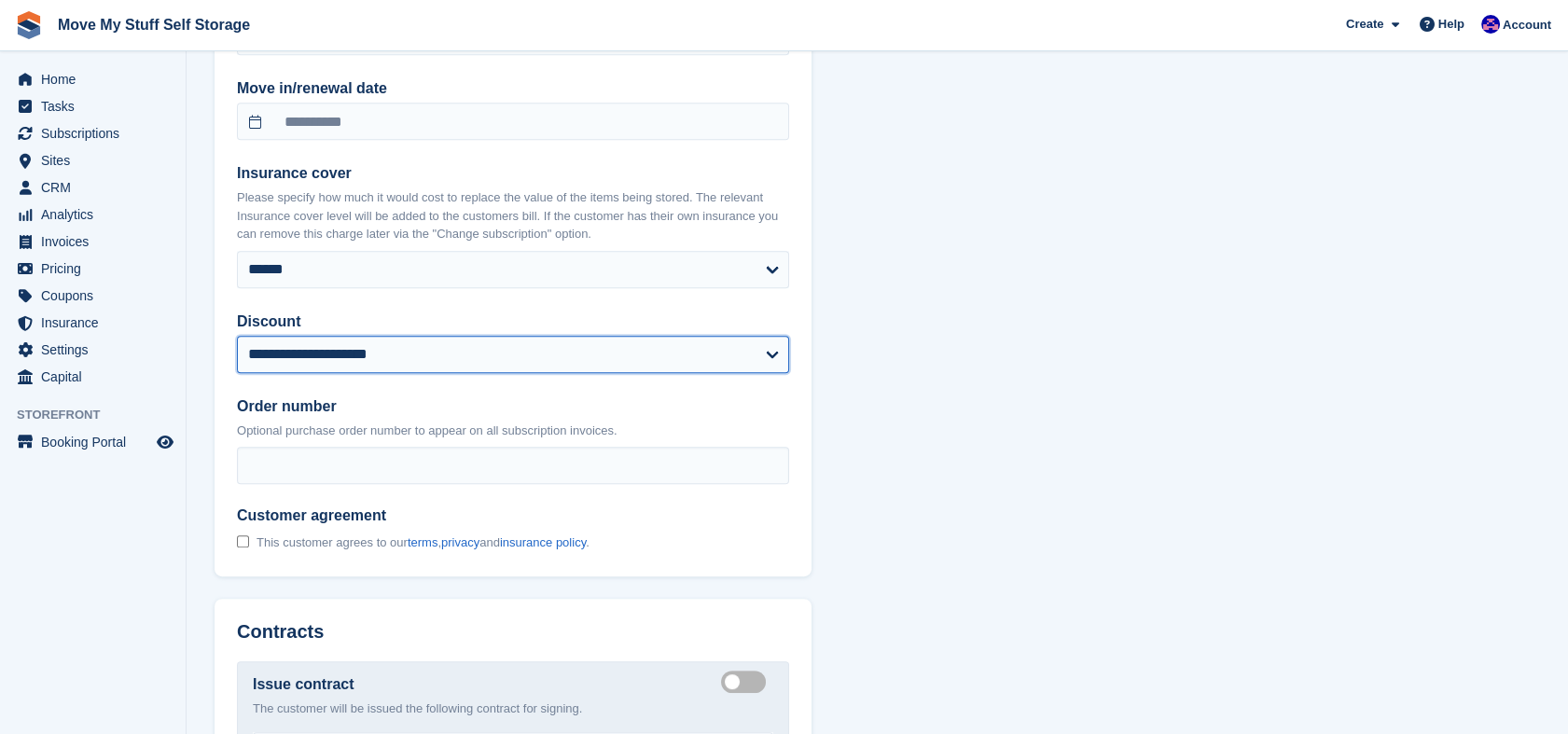click on "**********" at bounding box center [513, 354] 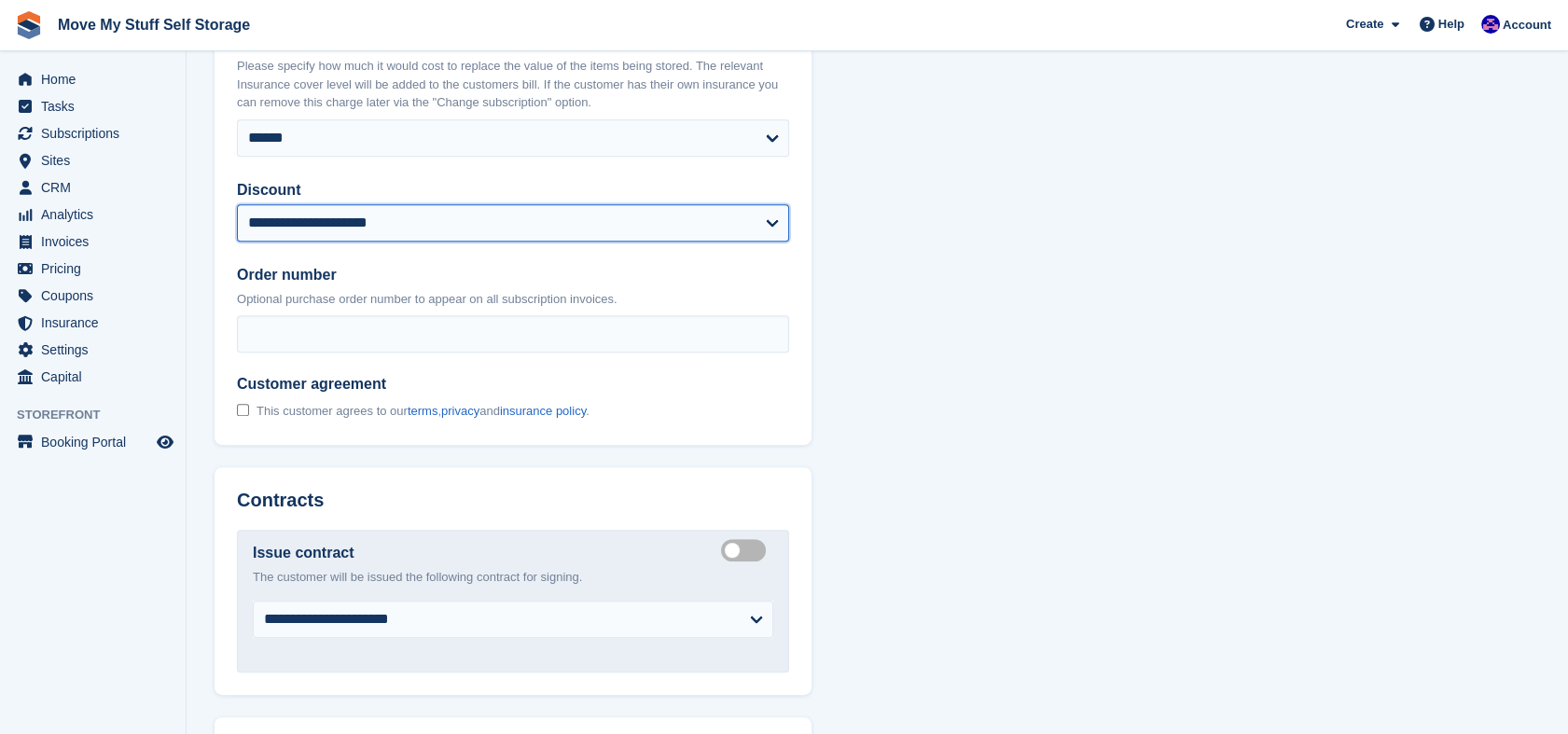 scroll, scrollTop: 2046, scrollLeft: 0, axis: vertical 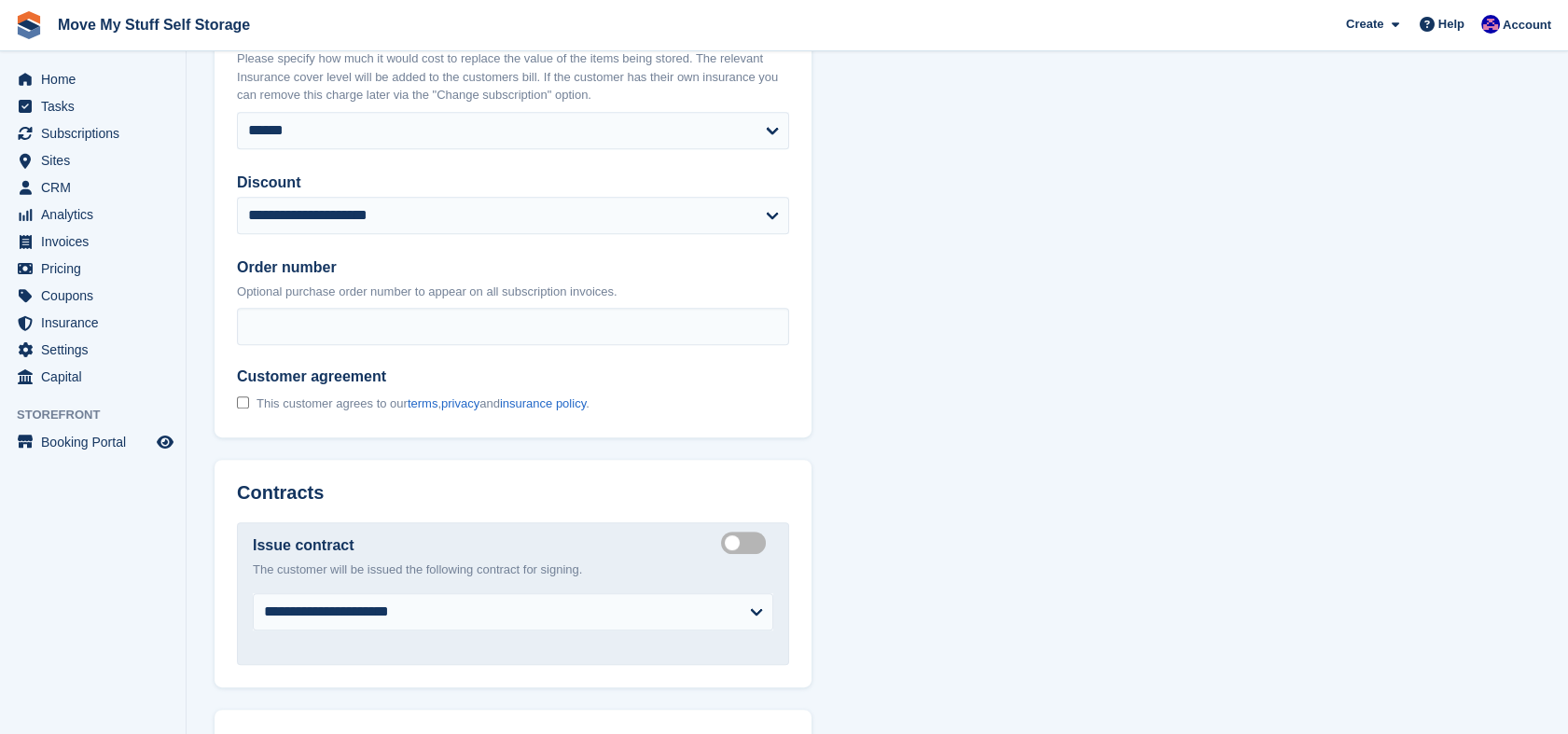 click at bounding box center (243, 404) 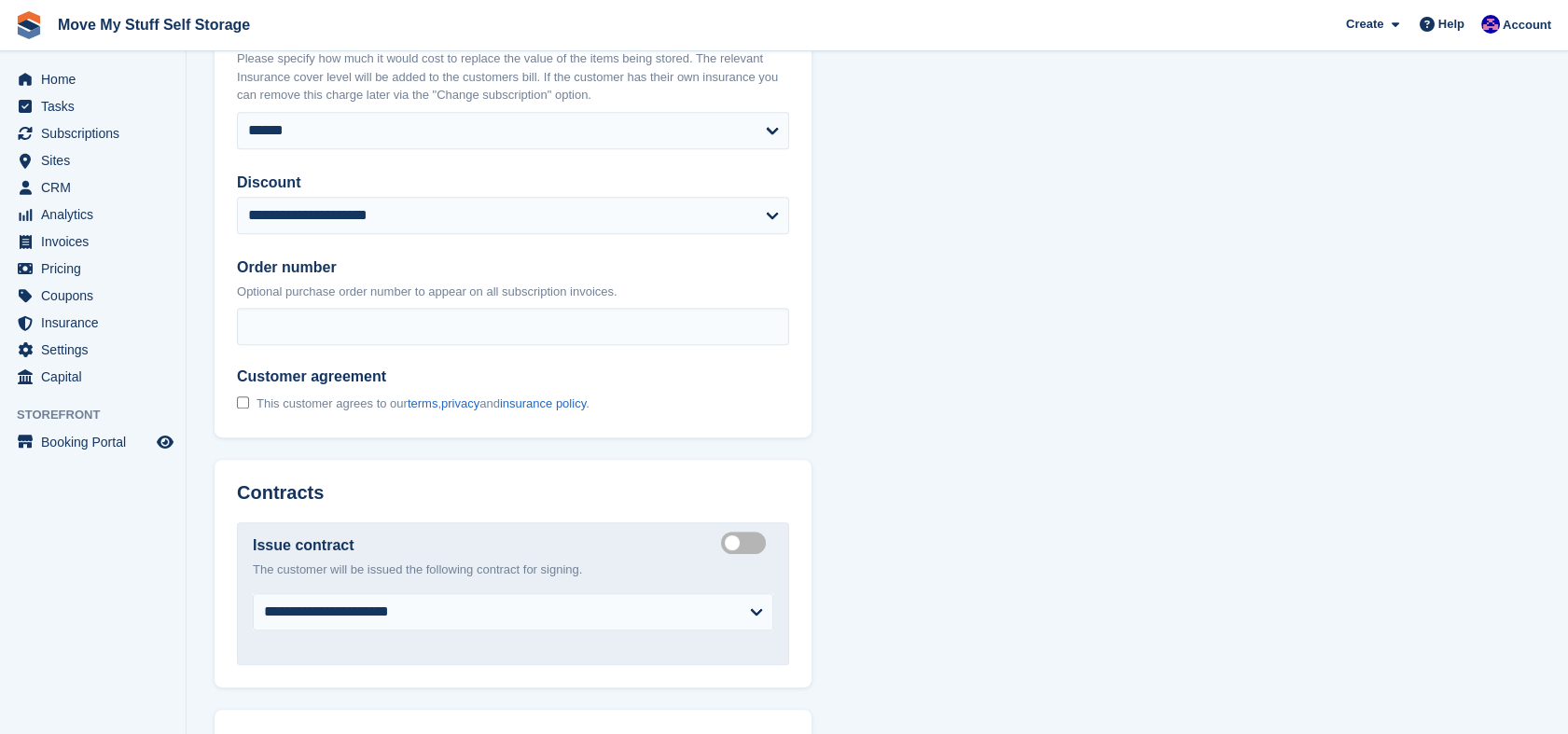 type on "**********" 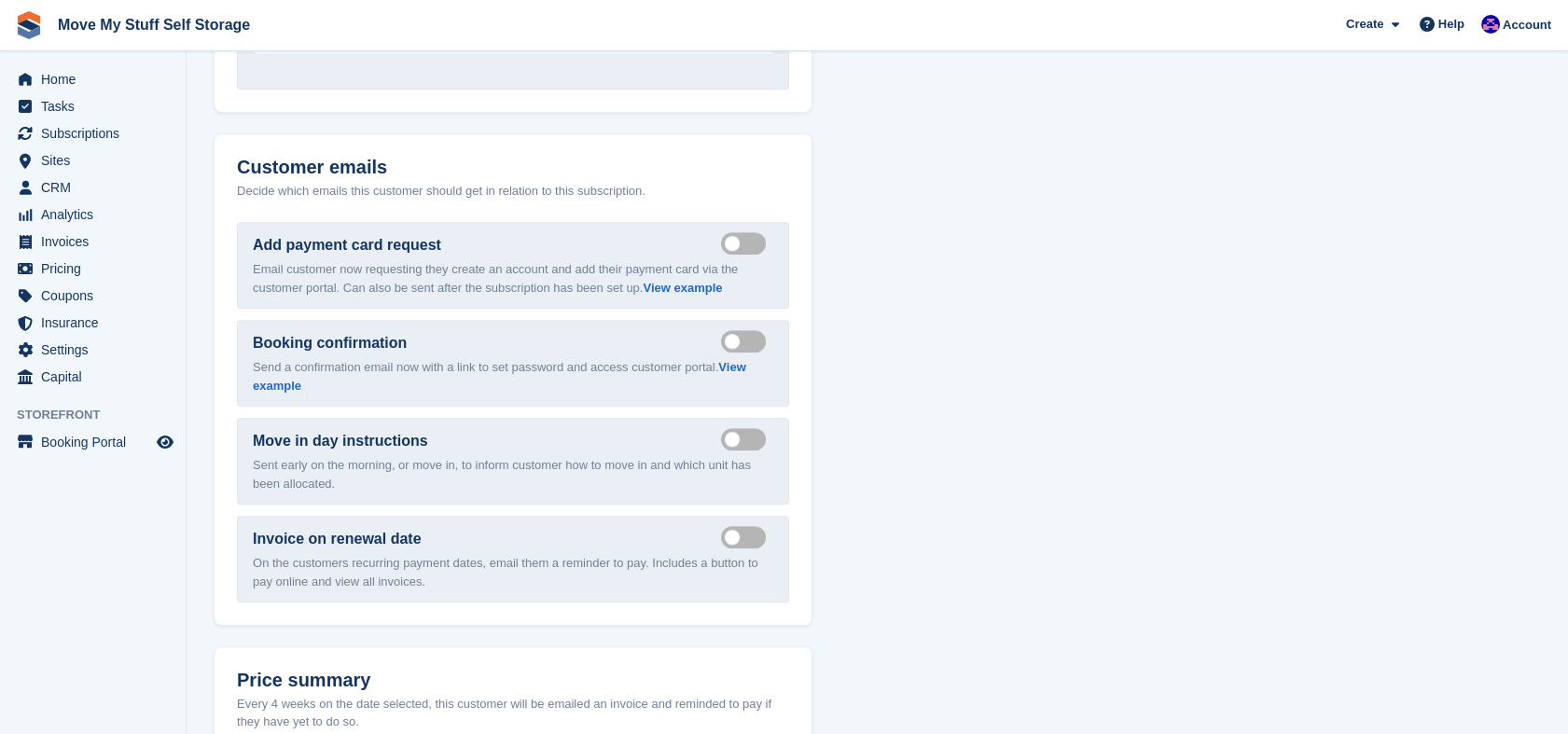 scroll, scrollTop: 2658, scrollLeft: 0, axis: vertical 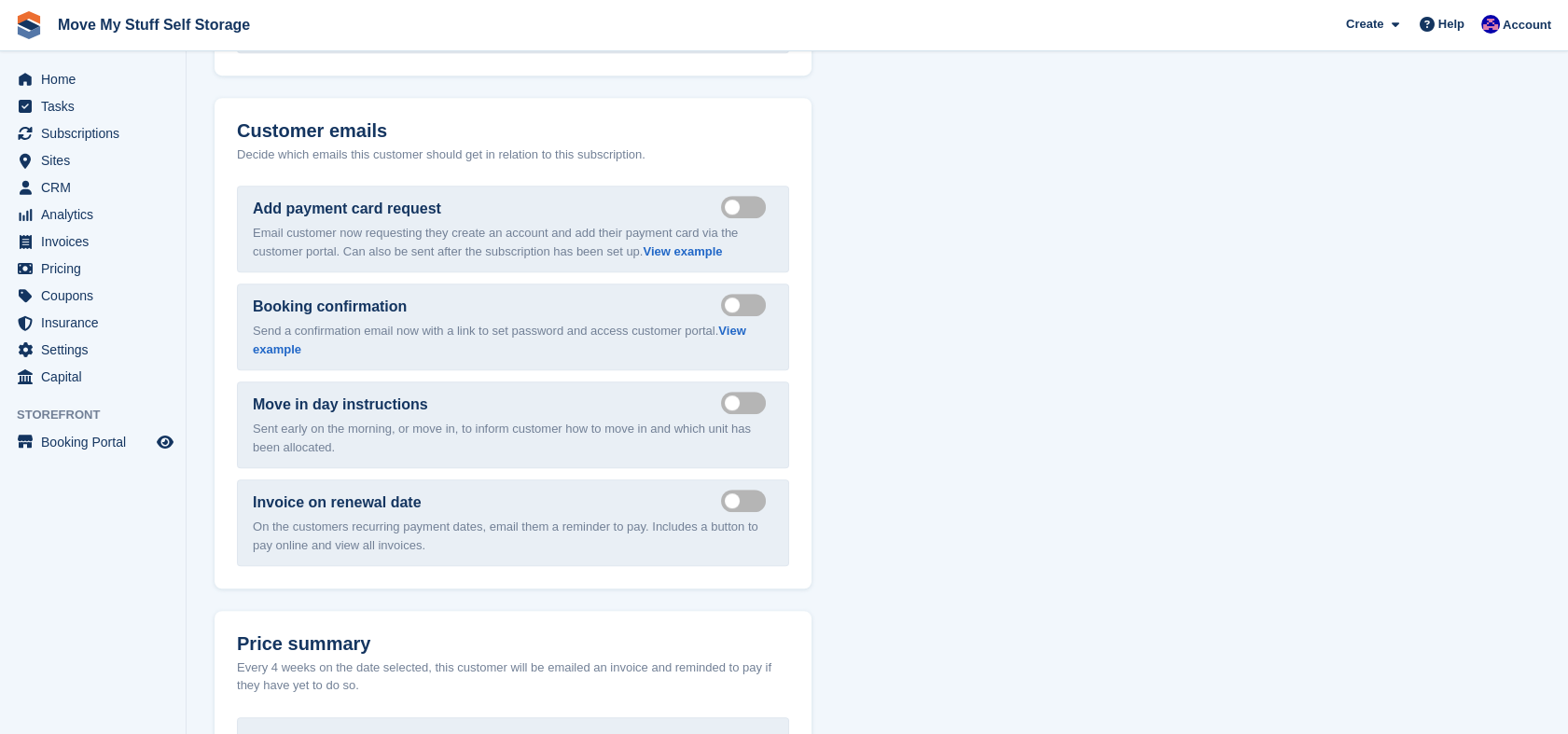 click on "Send move in day email" at bounding box center [747, 402] 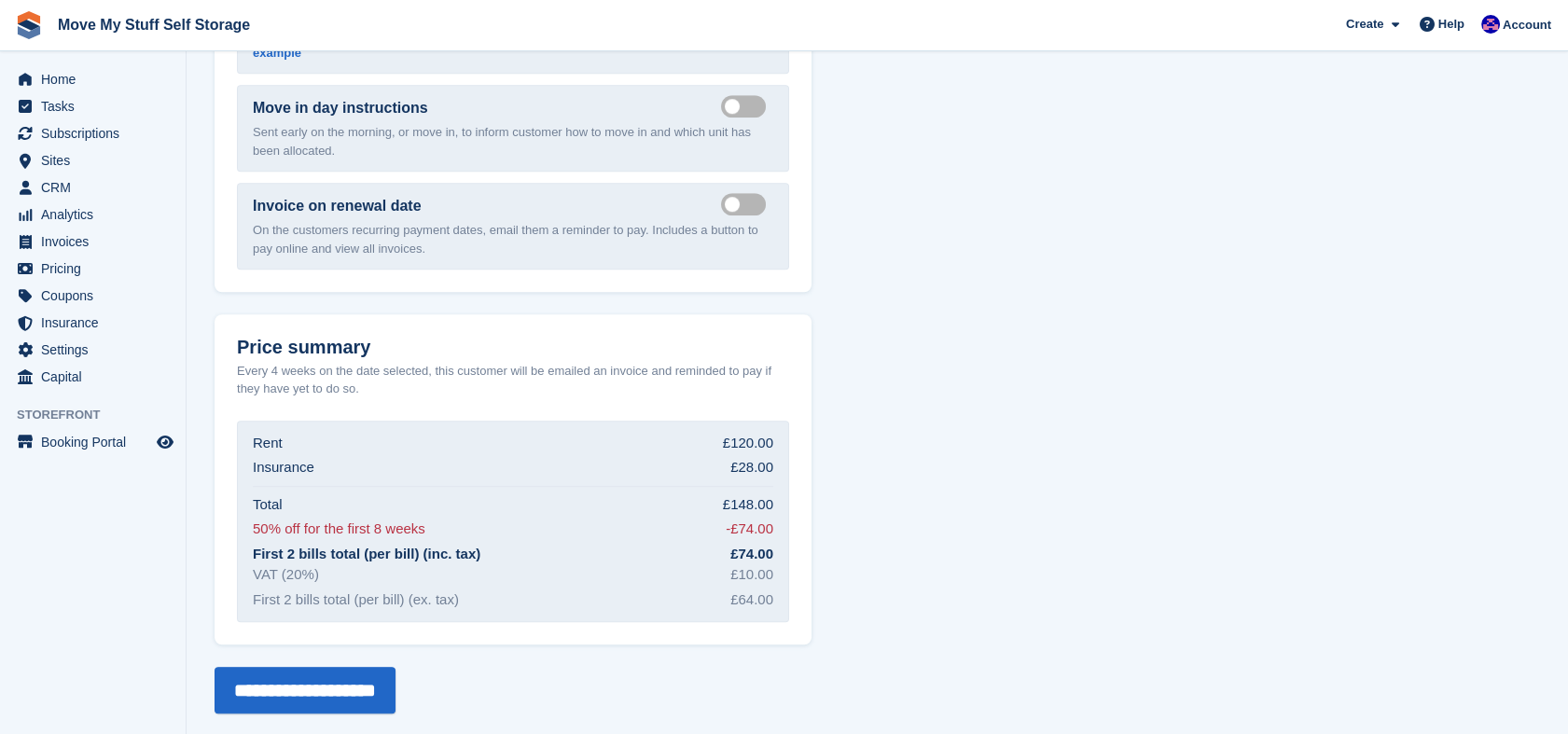 scroll, scrollTop: 2961, scrollLeft: 0, axis: vertical 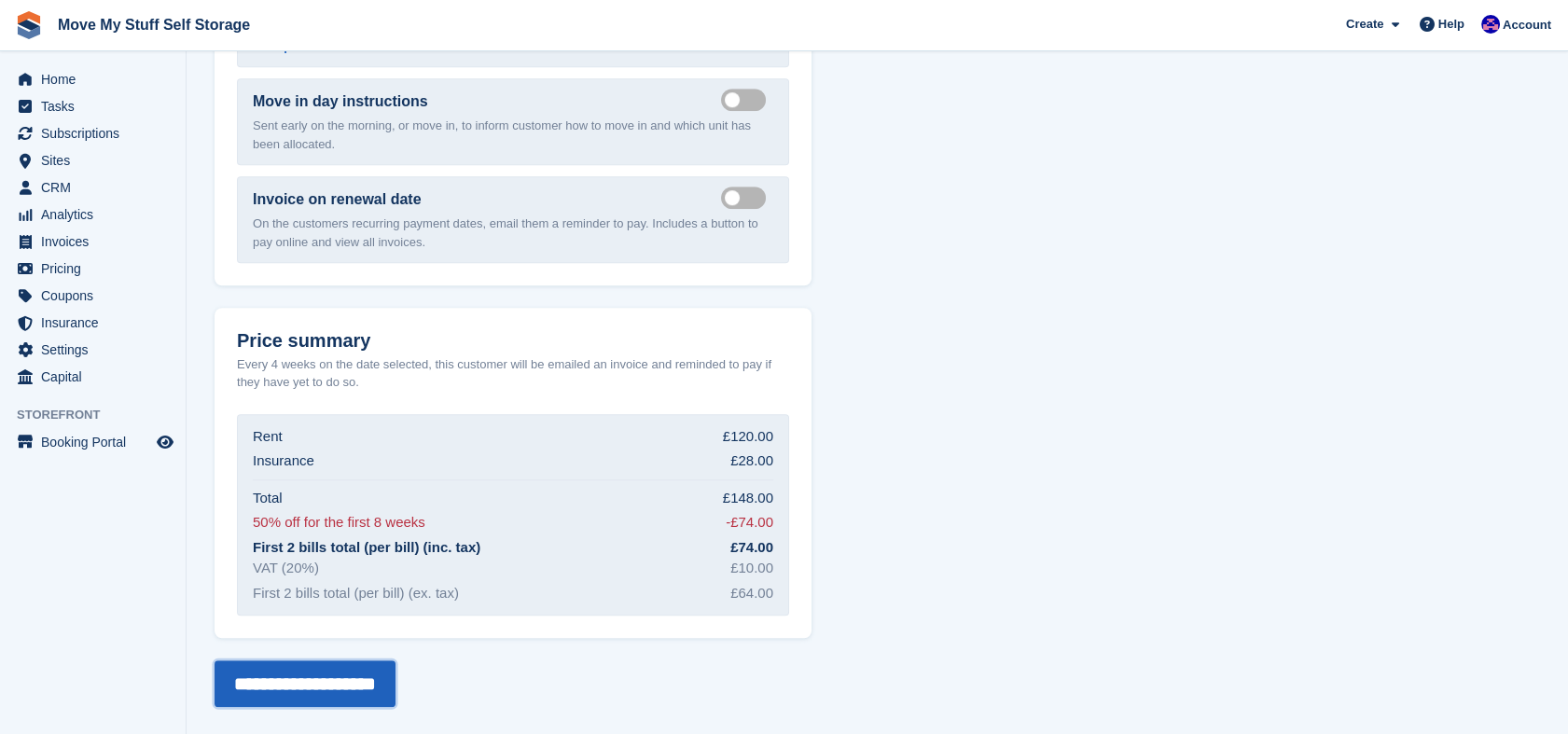 click on "**********" at bounding box center [305, 684] 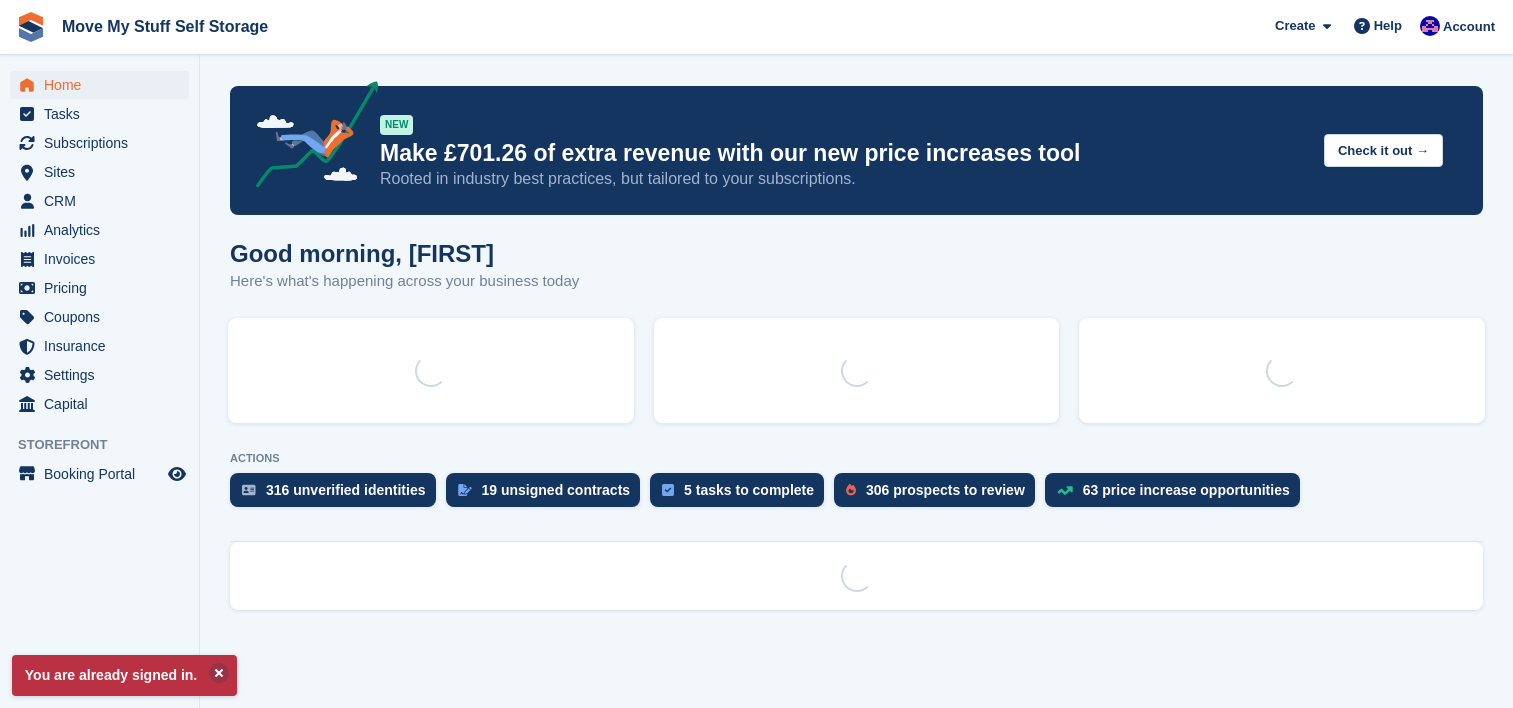 scroll, scrollTop: 0, scrollLeft: 0, axis: both 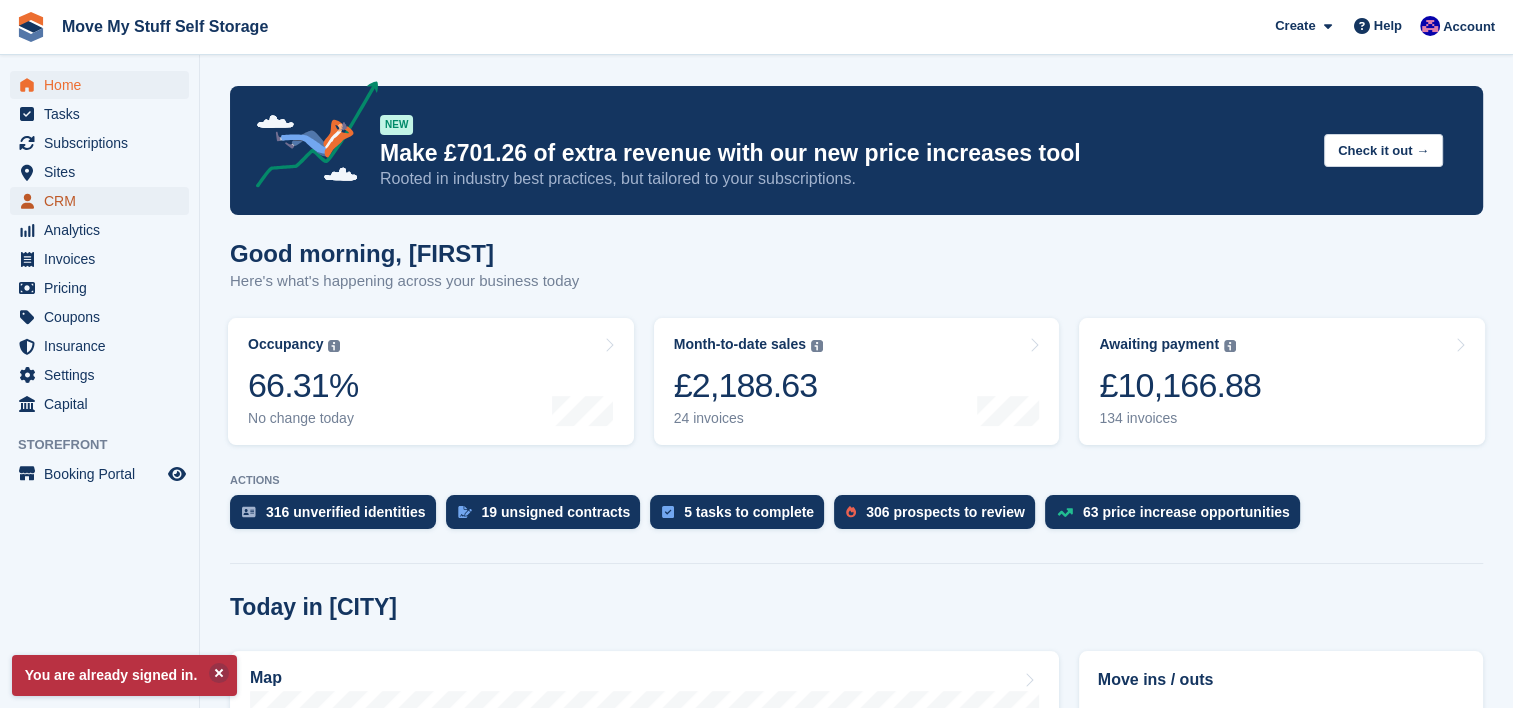 click on "CRM" at bounding box center (99, 201) 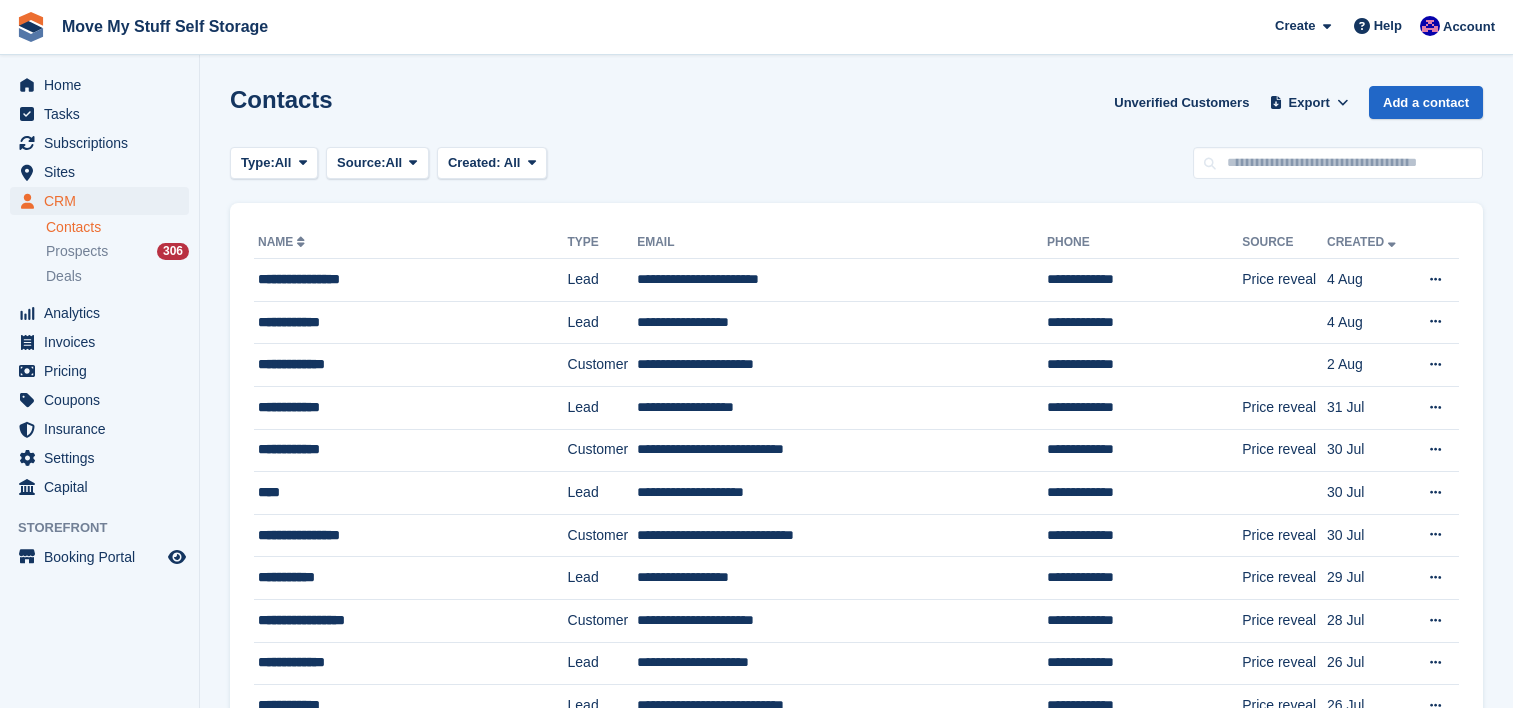 scroll, scrollTop: 0, scrollLeft: 0, axis: both 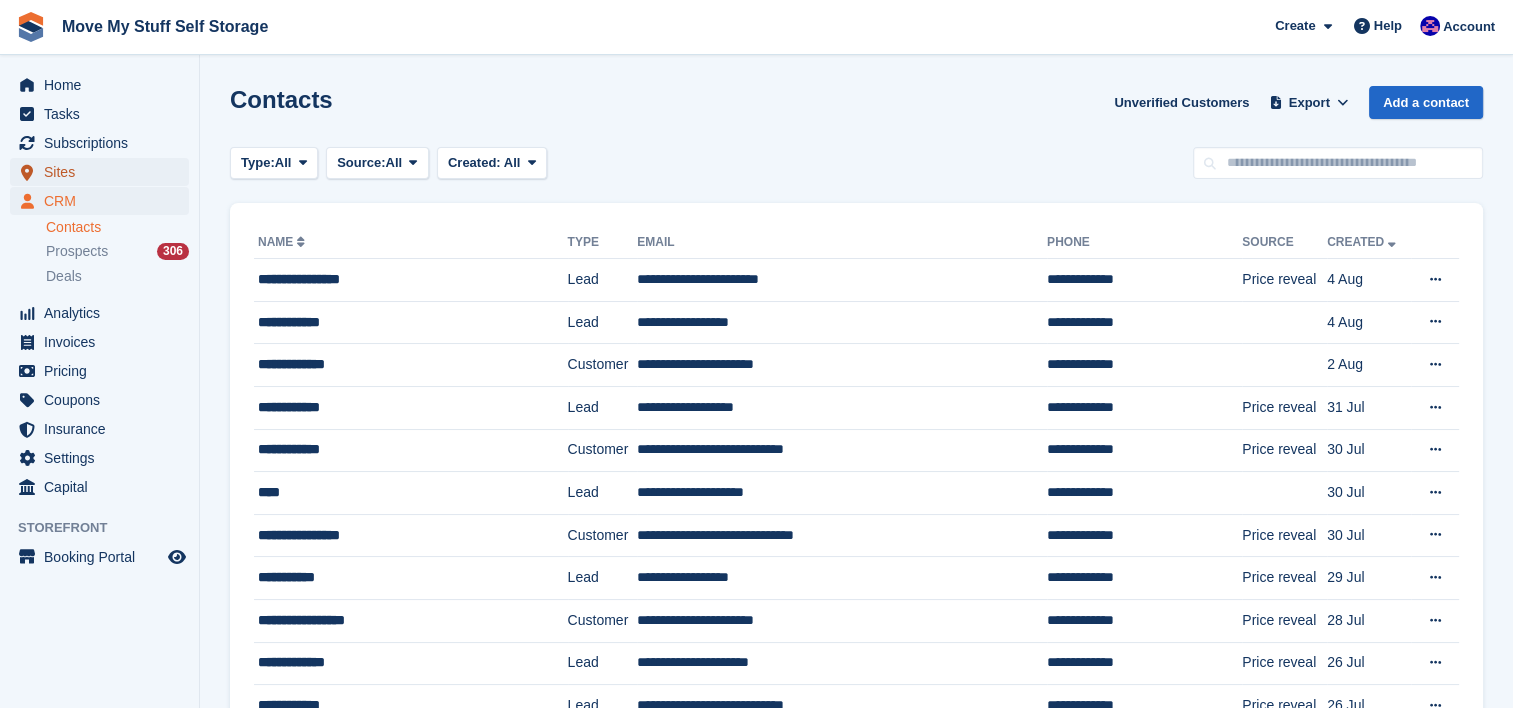 click on "Sites" at bounding box center [104, 172] 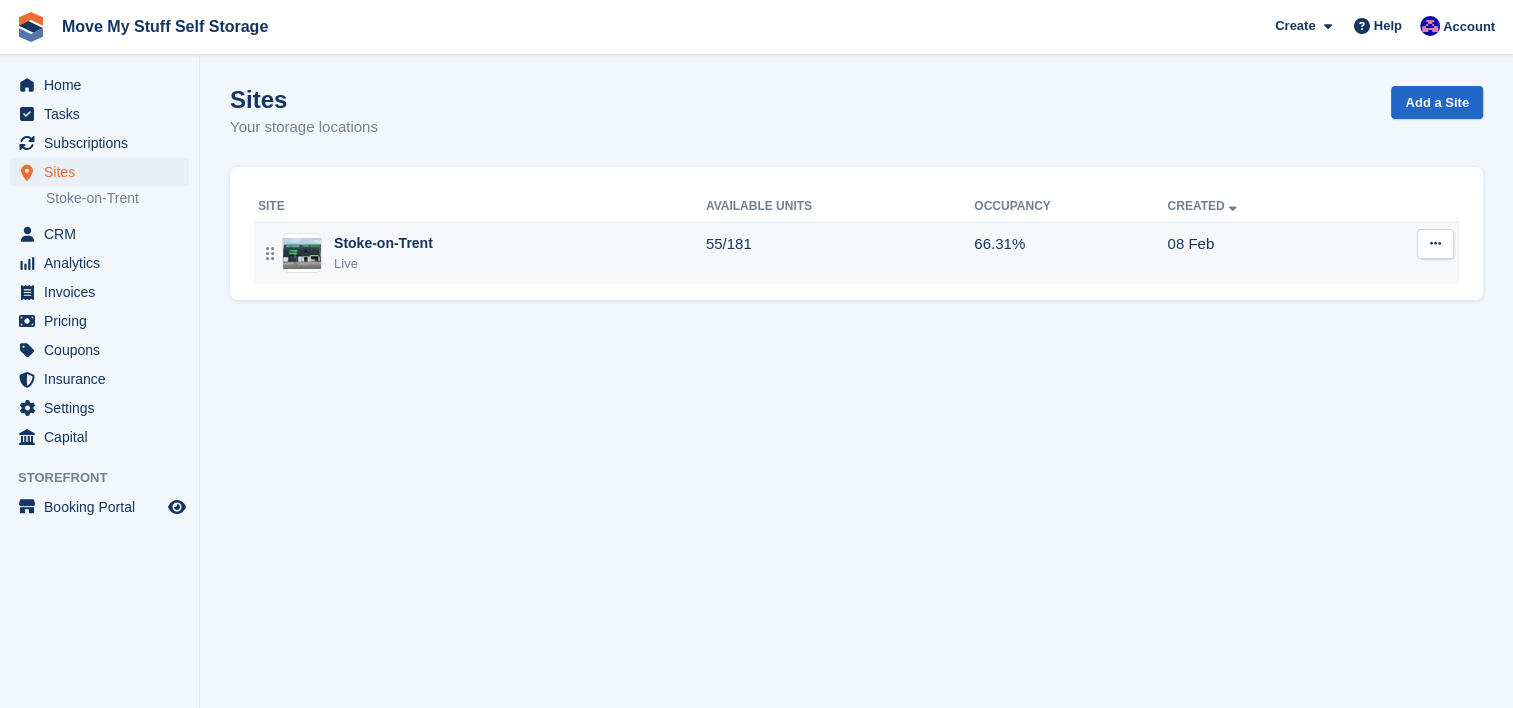 click on "Stoke-on-Trent
Live" at bounding box center (480, 253) 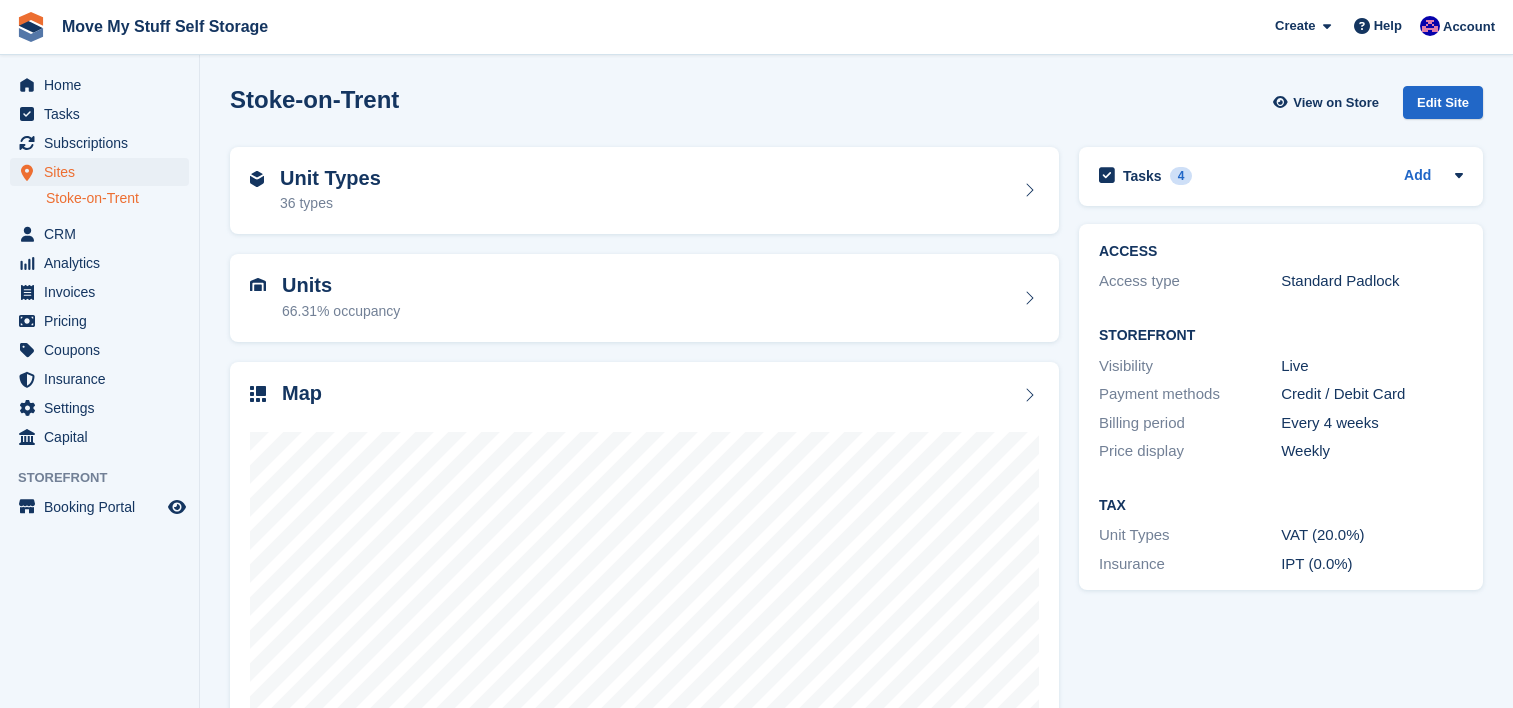 scroll, scrollTop: 0, scrollLeft: 0, axis: both 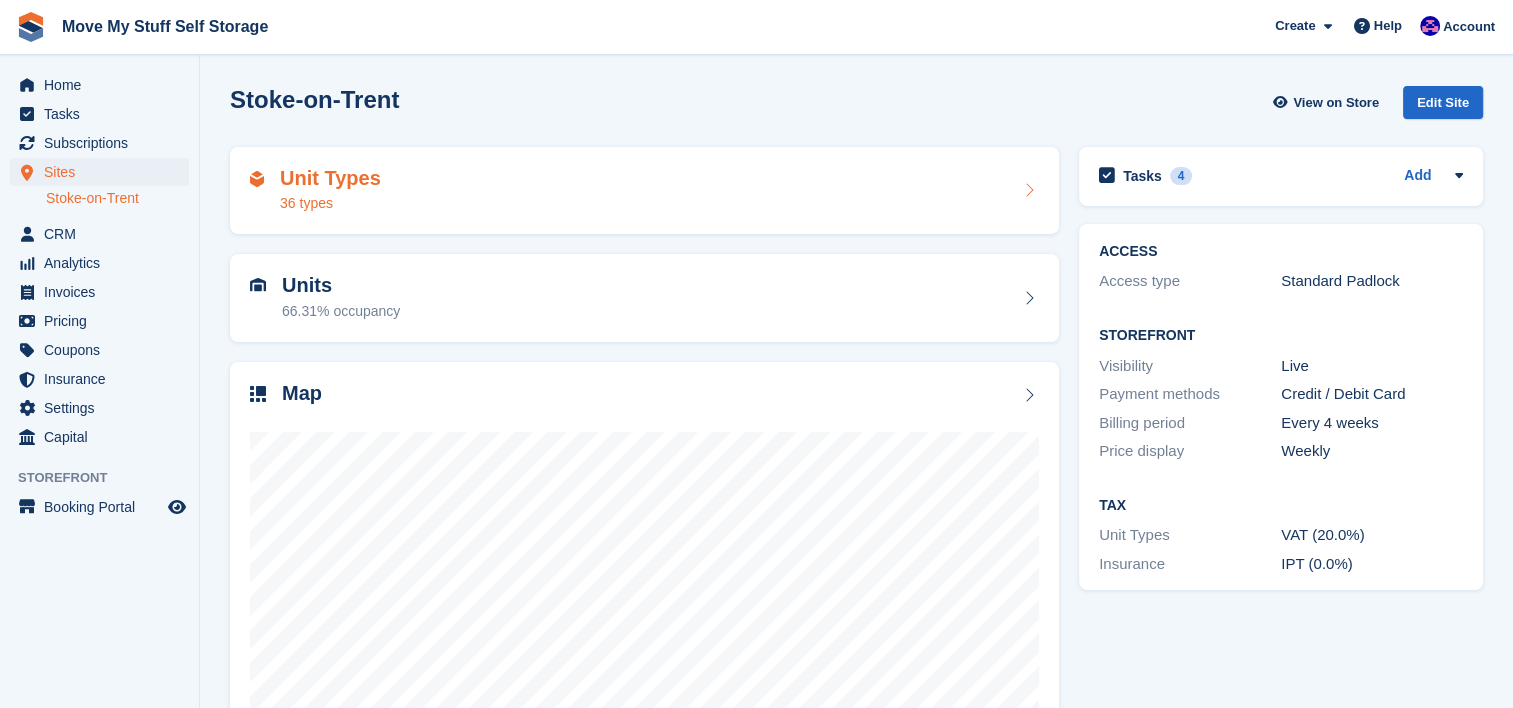 click on "Unit Types
36 types" at bounding box center [644, 191] 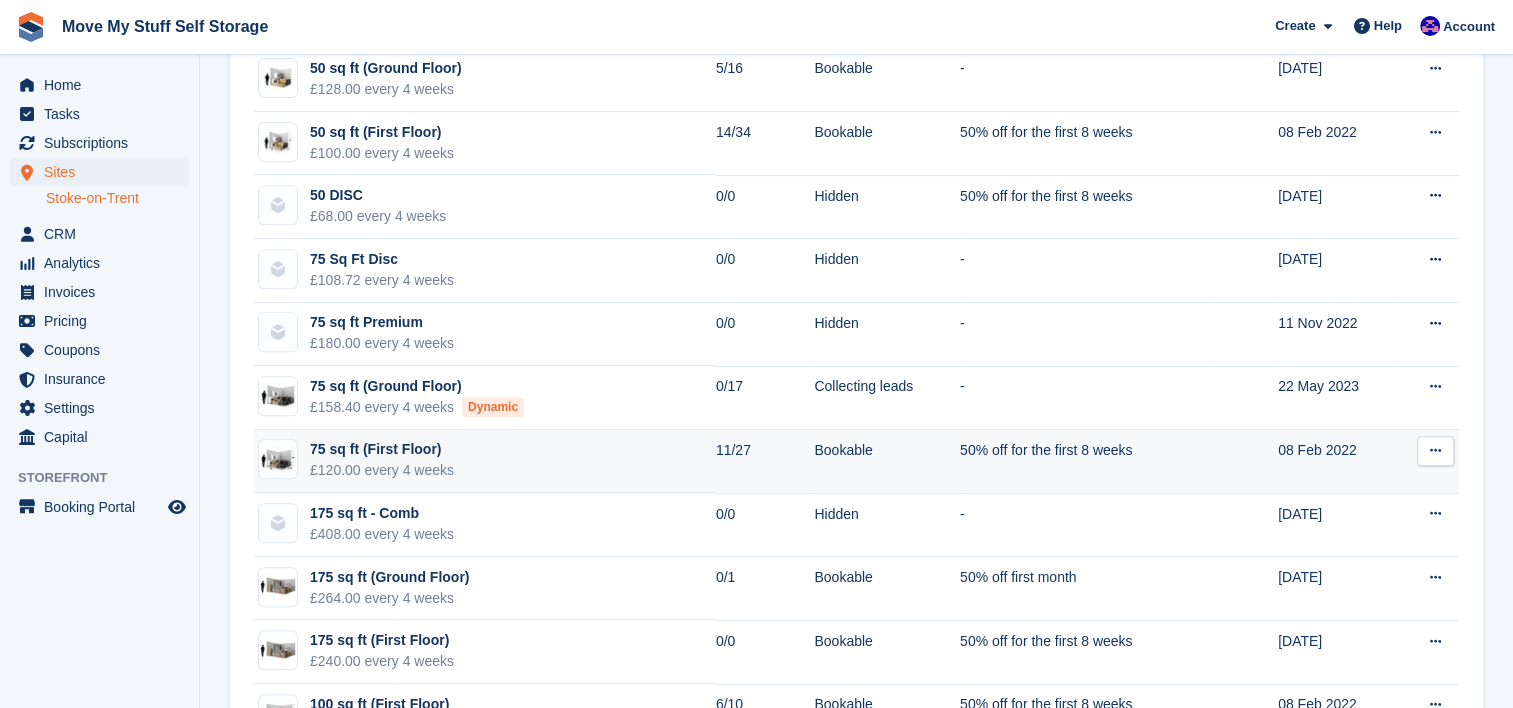 scroll, scrollTop: 793, scrollLeft: 0, axis: vertical 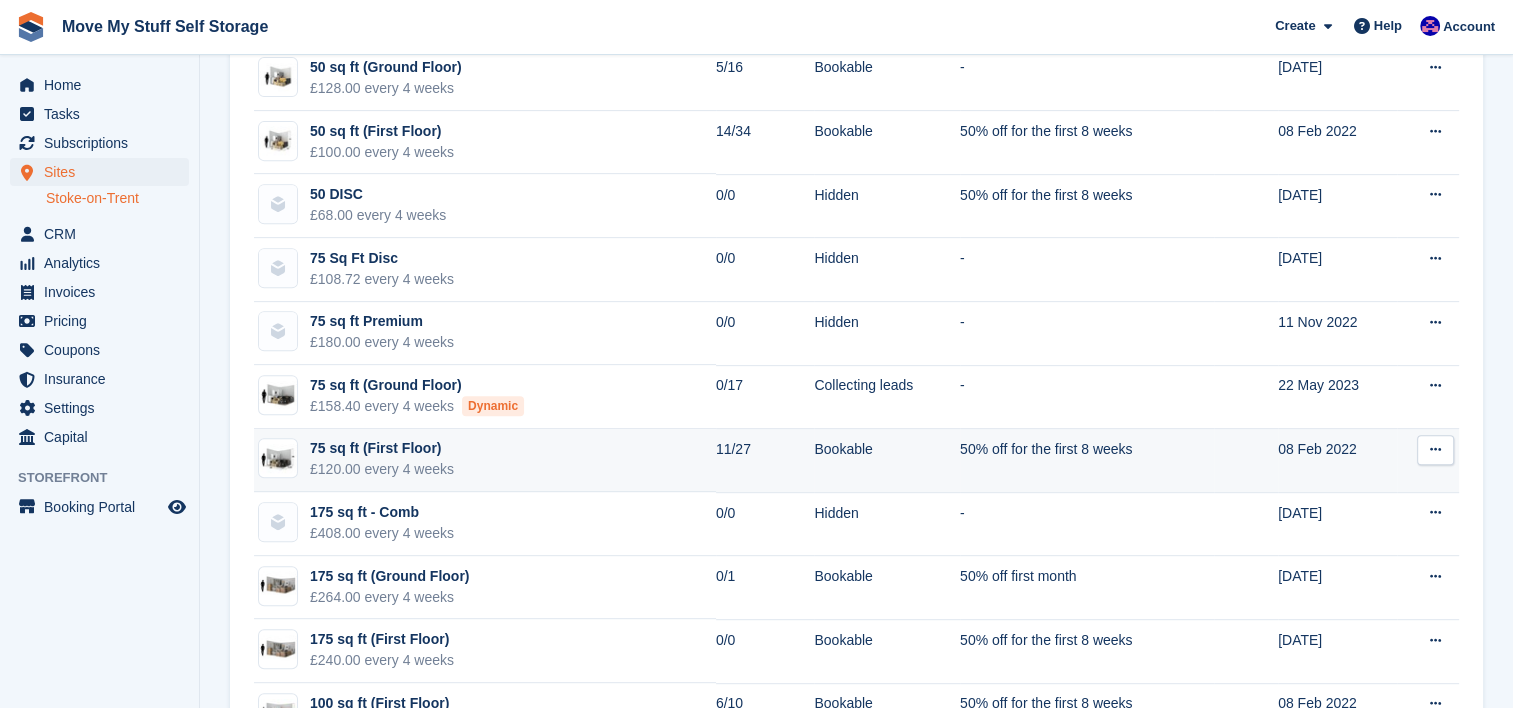 click on "75 sq ft (First Floor)
£120.00 every 4 weeks" at bounding box center [485, 461] 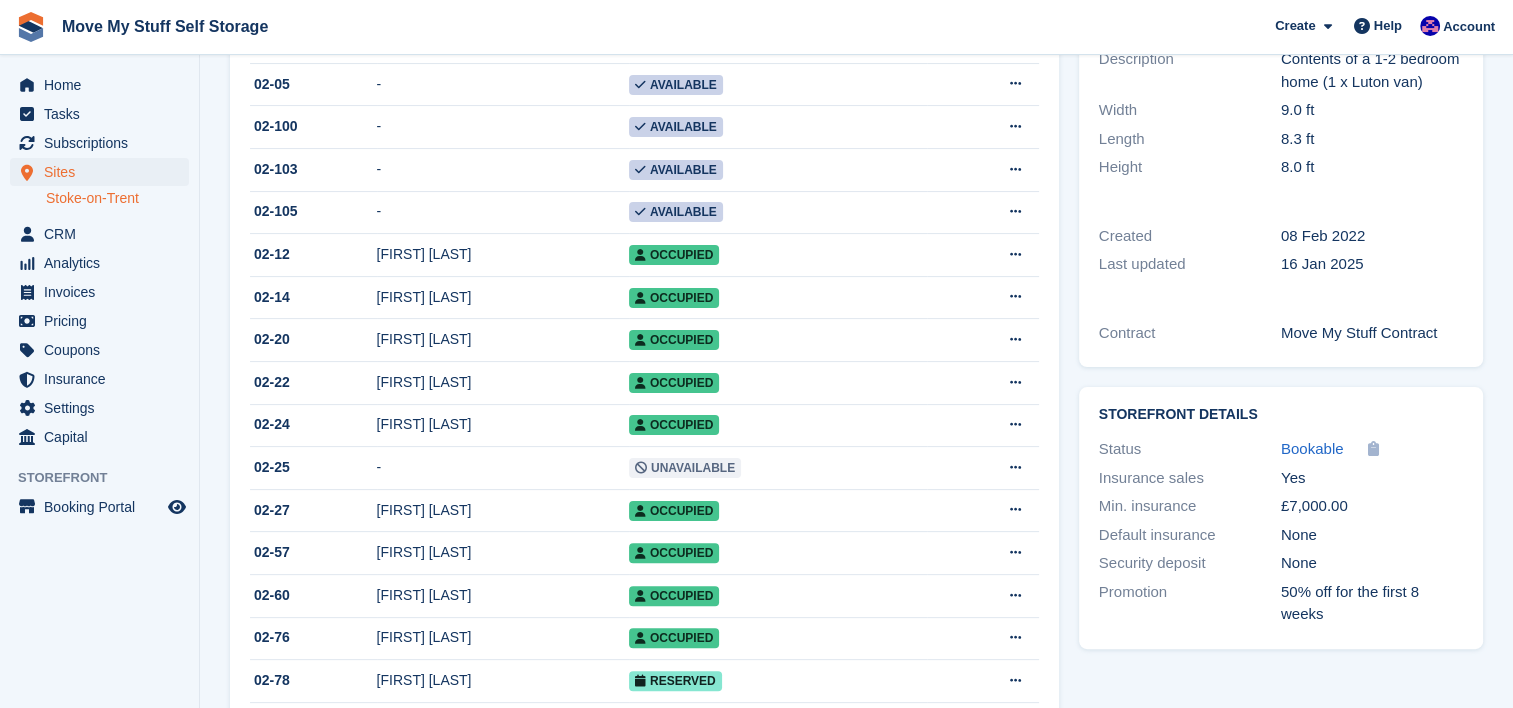 scroll, scrollTop: 465, scrollLeft: 0, axis: vertical 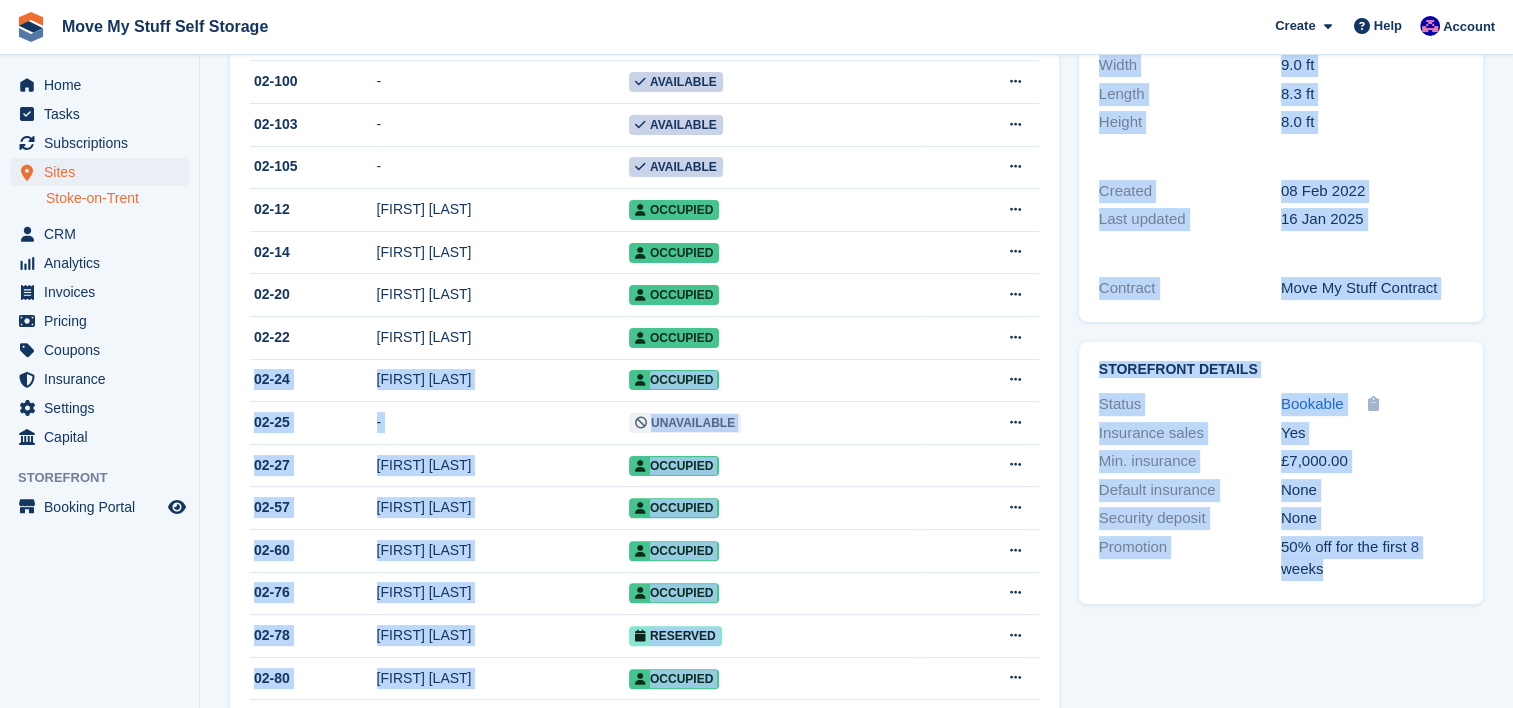 drag, startPoint x: 794, startPoint y: 347, endPoint x: 1374, endPoint y: 720, distance: 689.5861 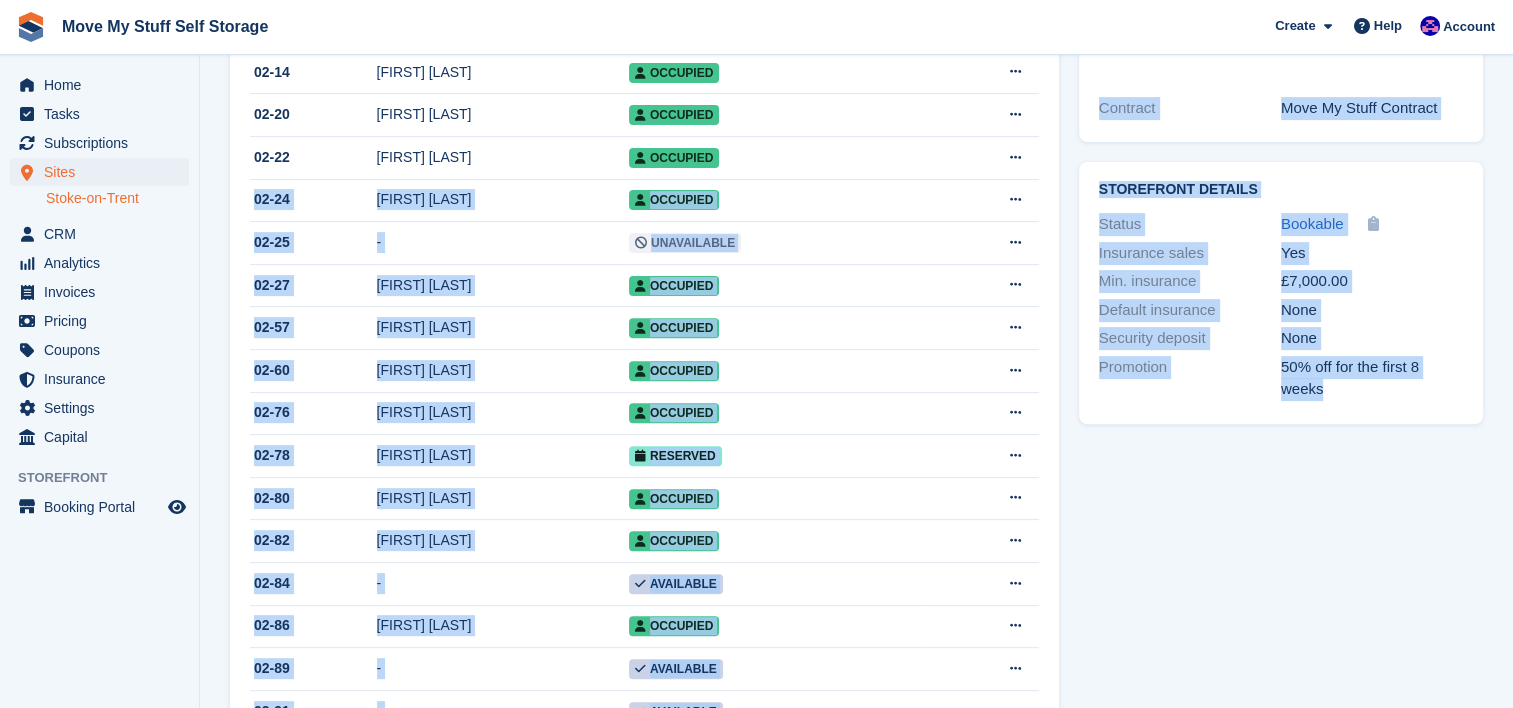 drag, startPoint x: 1374, startPoint y: 720, endPoint x: 1311, endPoint y: 481, distance: 247.16391 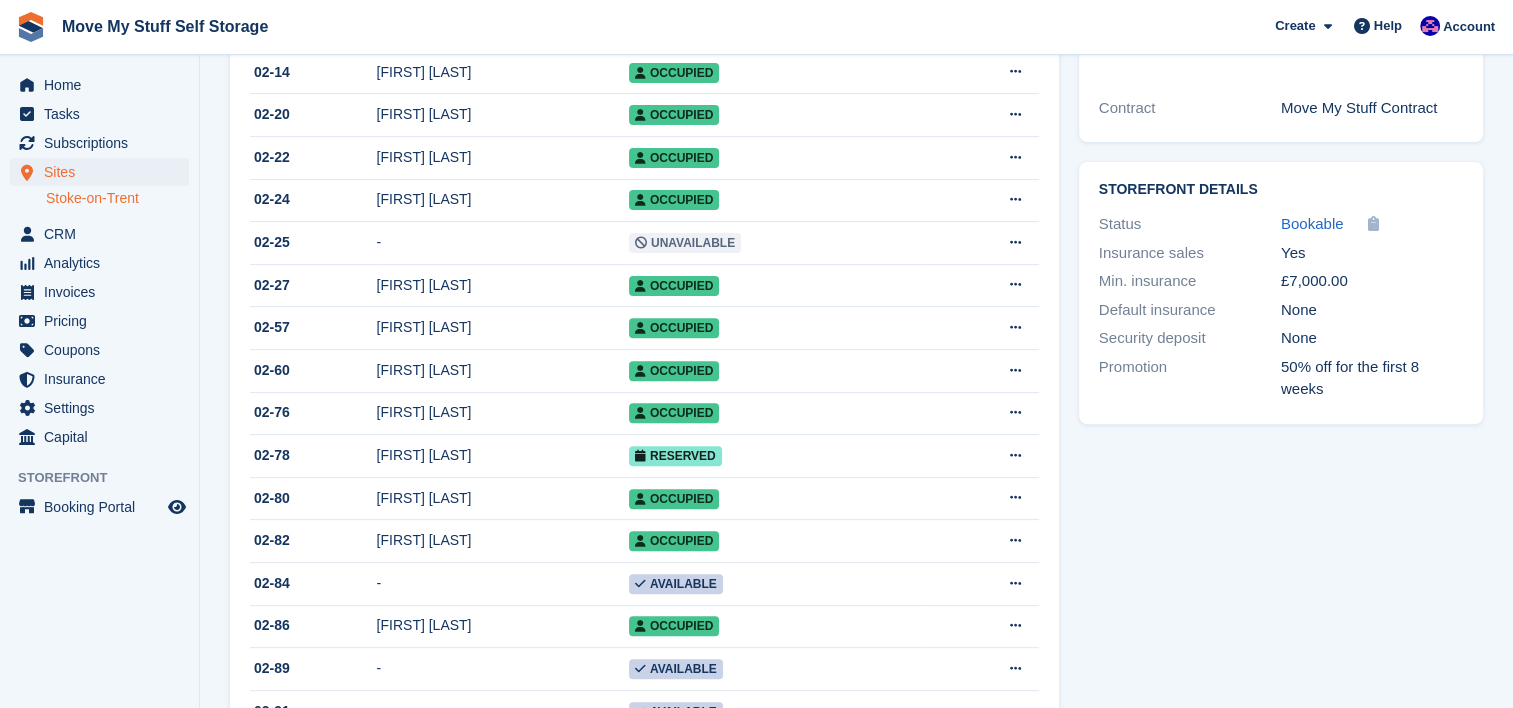 click on "Unit Type details
Nudge
No
Description
Contents of a 1-2 bedroom home (1 x Luton van)
Width
9.0 ft
Length
8.3 ft
Height
8.0 ft
Created
08 Feb 2022
Last updated
16 Jan 2025
Contract
Move My Stuff Contract
Storefront Details
Status
Bookable
Unit Type link Copied!
Yes None" at bounding box center (1281, 674) 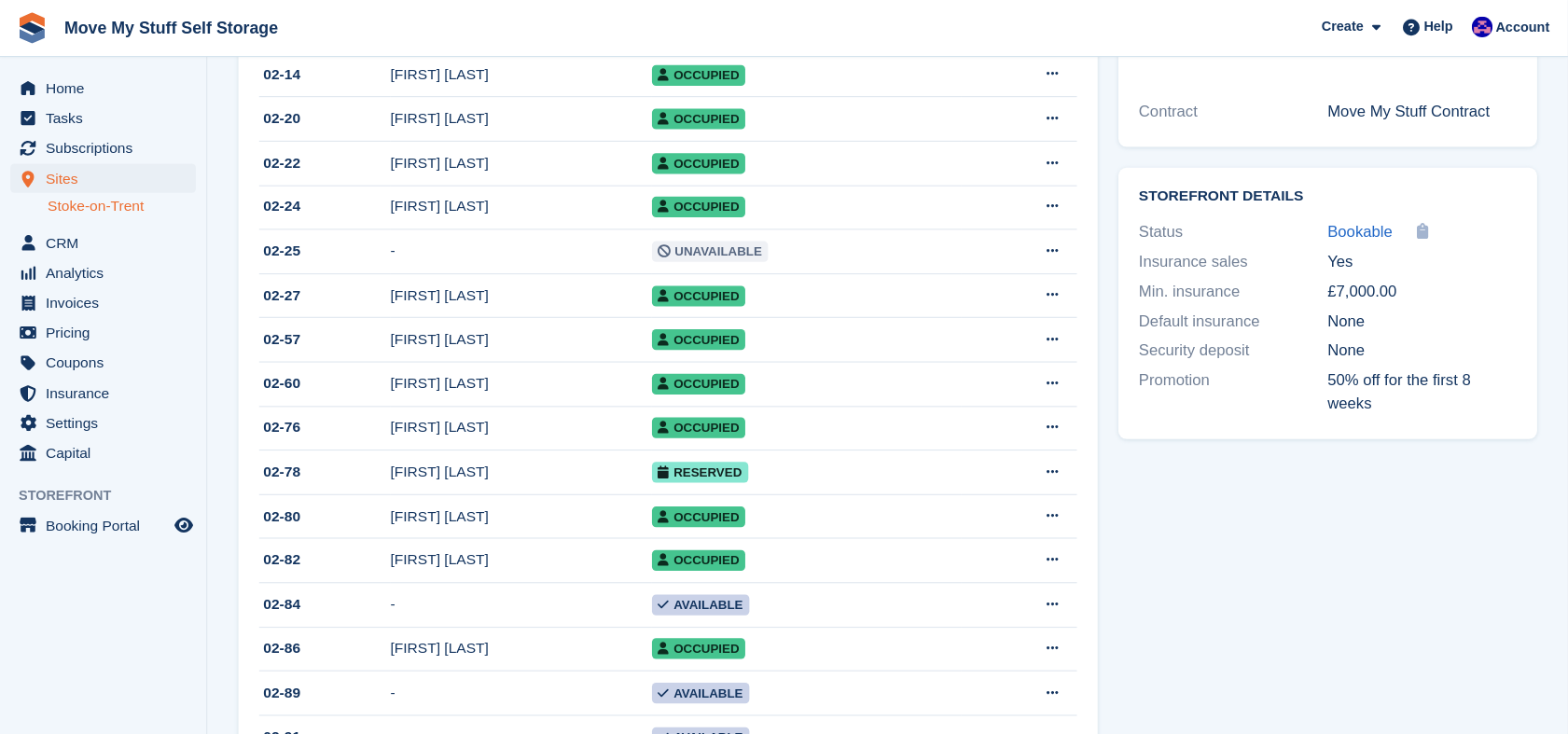 scroll, scrollTop: 602, scrollLeft: 0, axis: vertical 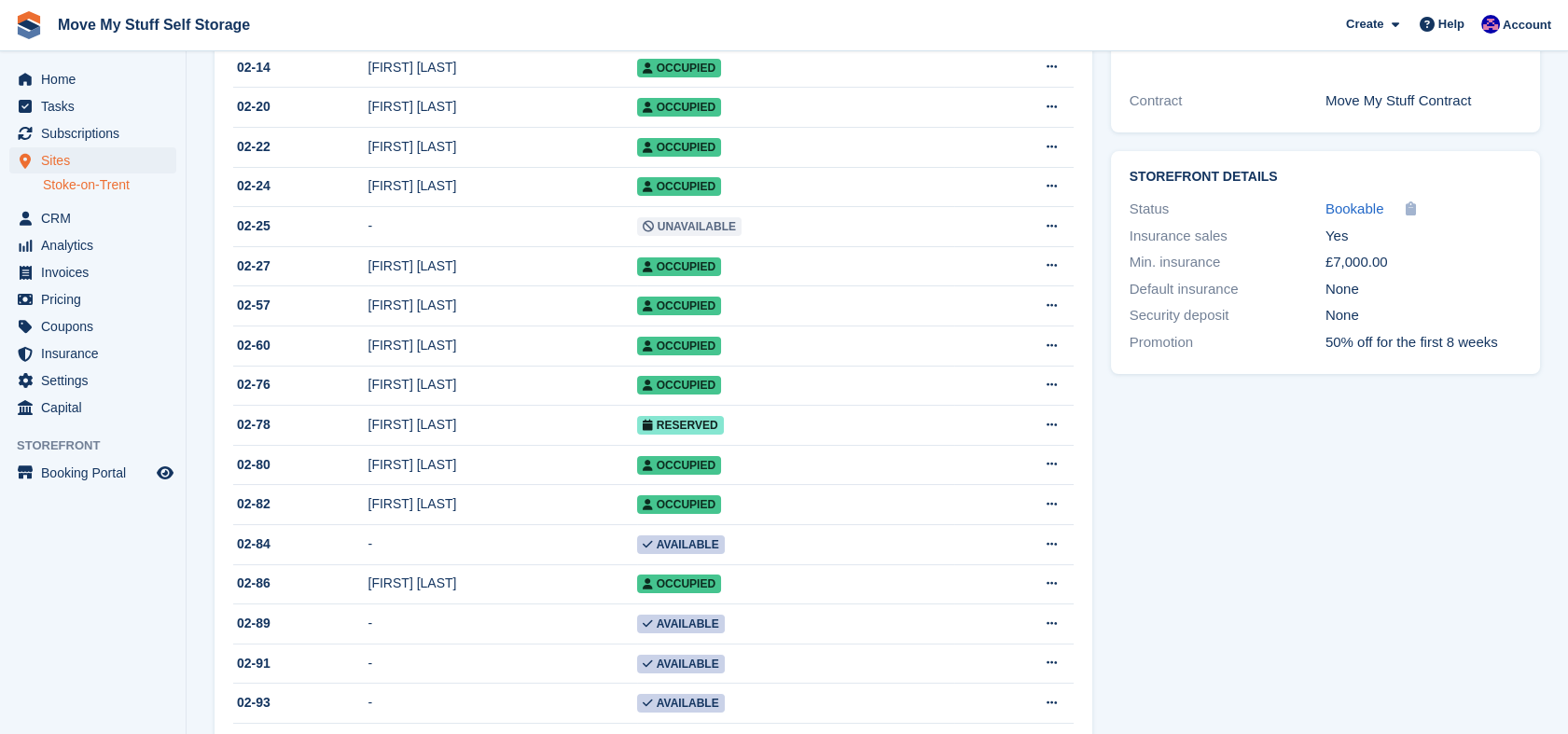 click on "Unit Type details
Nudge
No
Description
Contents of a 1-2 bedroom home (1 x Luton van)
Width
9.0 ft
Length
8.3 ft
Height
8.0 ft
Created
08 Feb 2022
Last updated
16 Jan 2025
Contract
Move My Stuff Contract
Storefront Details
Status
Bookable
Unit Type link Copied!
Yes None" at bounding box center [1325, 629] 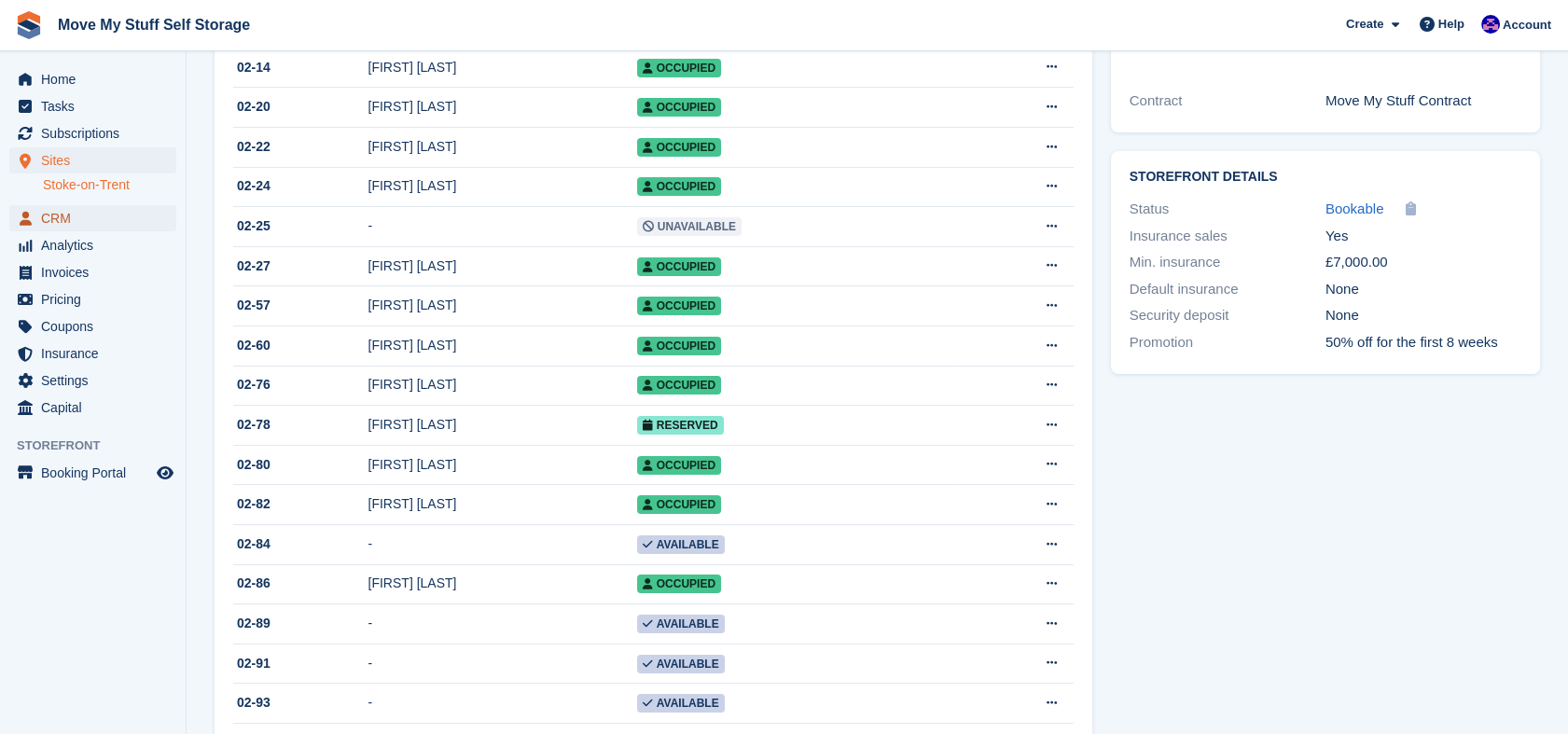 click on "CRM" at bounding box center (97, 218) 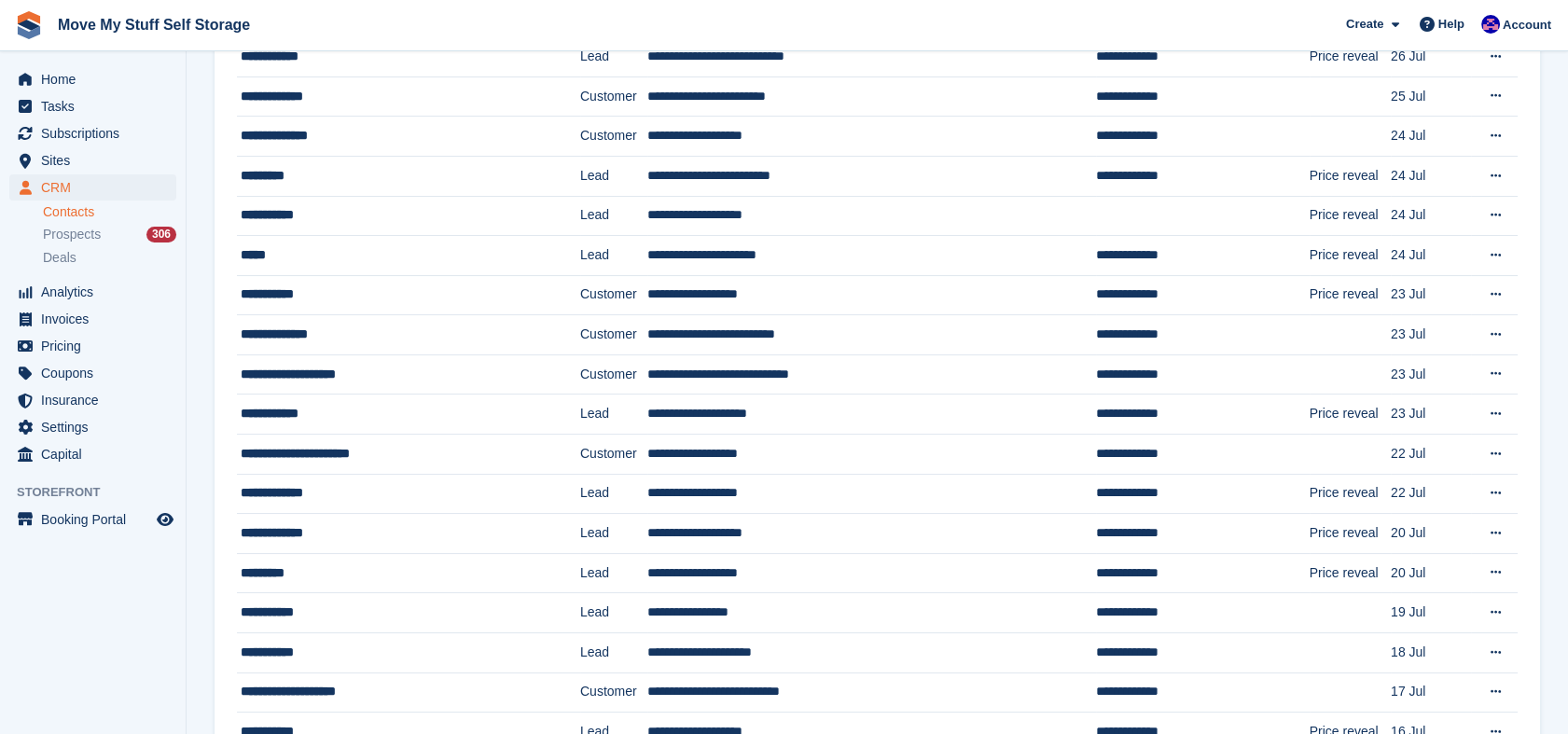 scroll, scrollTop: 0, scrollLeft: 0, axis: both 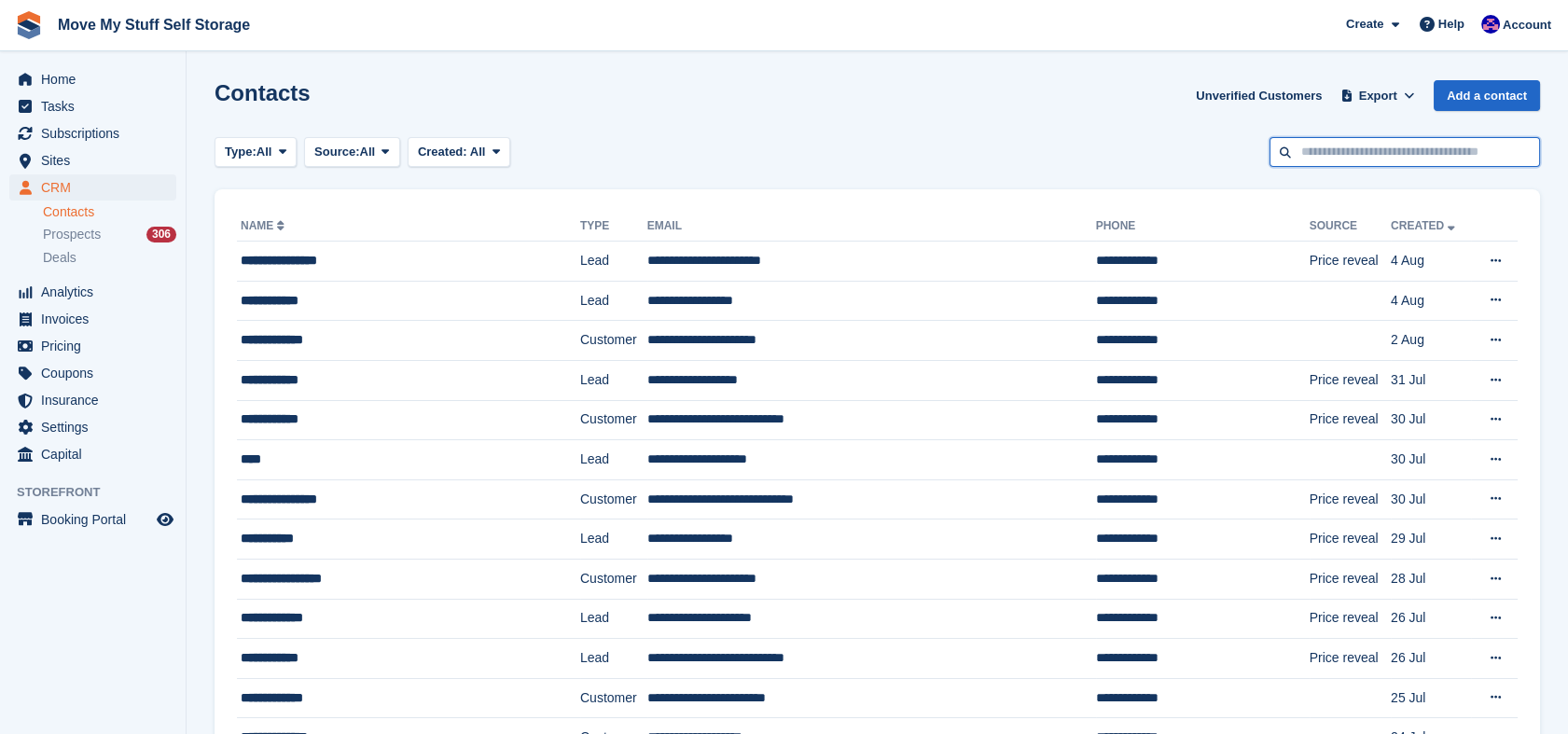 click at bounding box center [1405, 152] 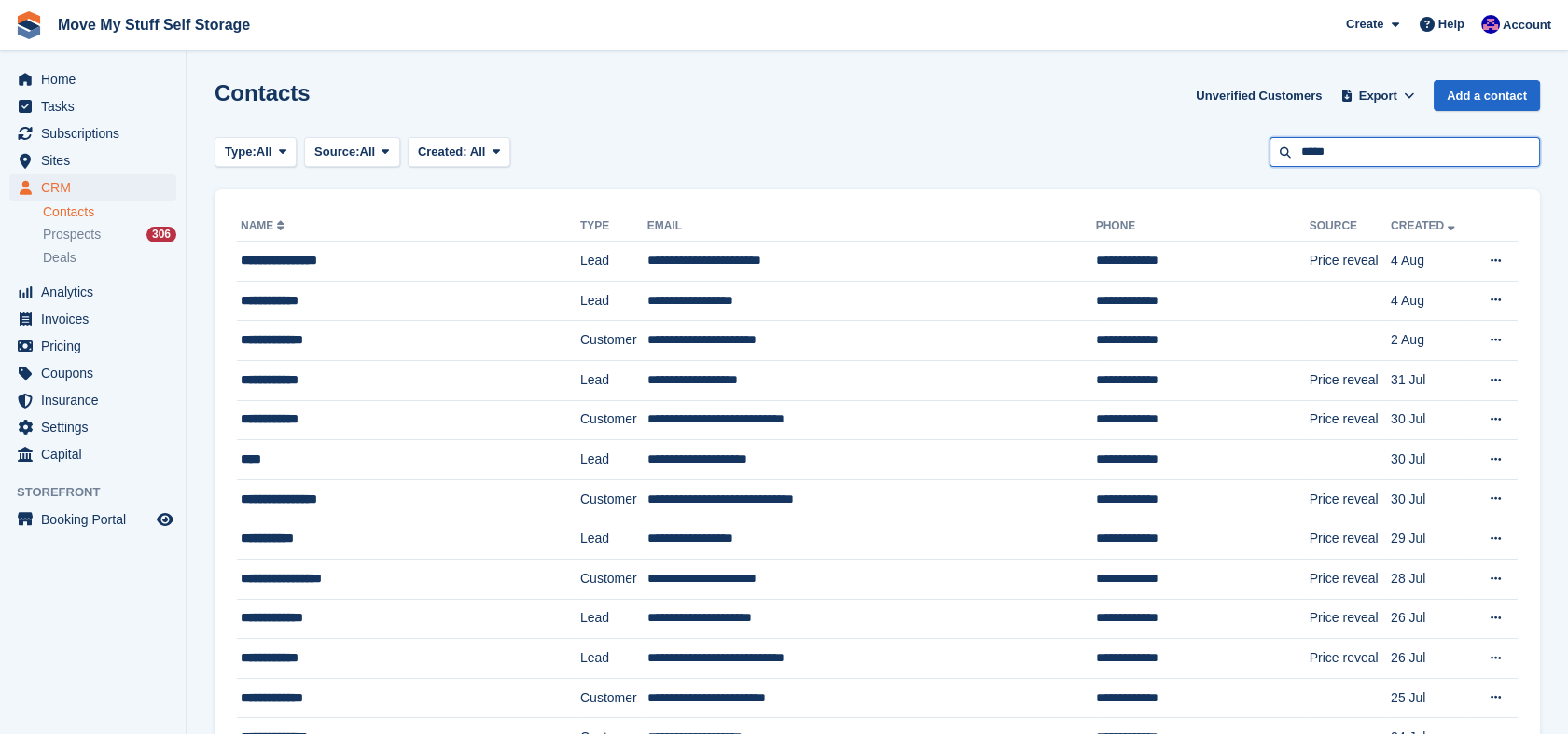 type on "*****" 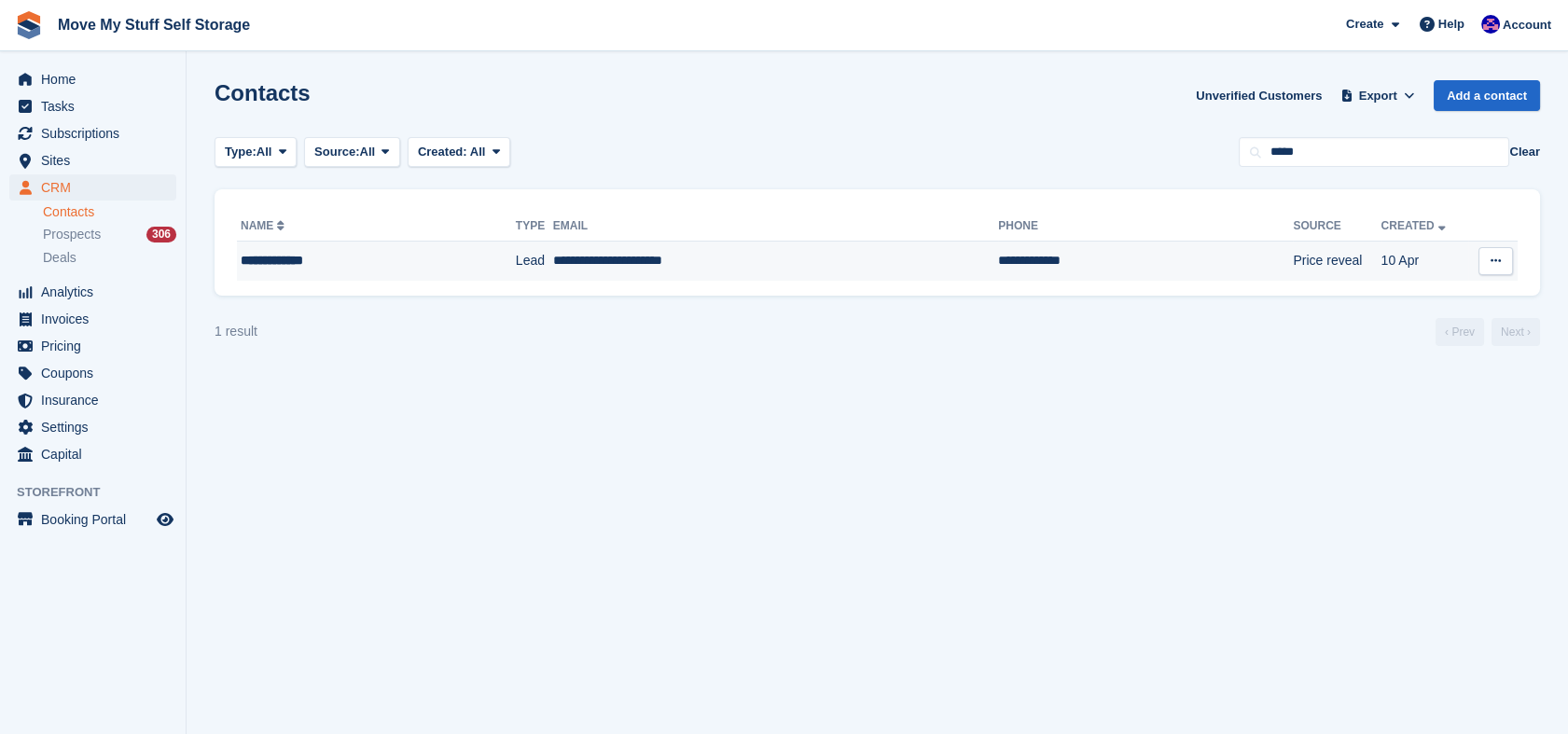 click on "**********" at bounding box center (776, 261) 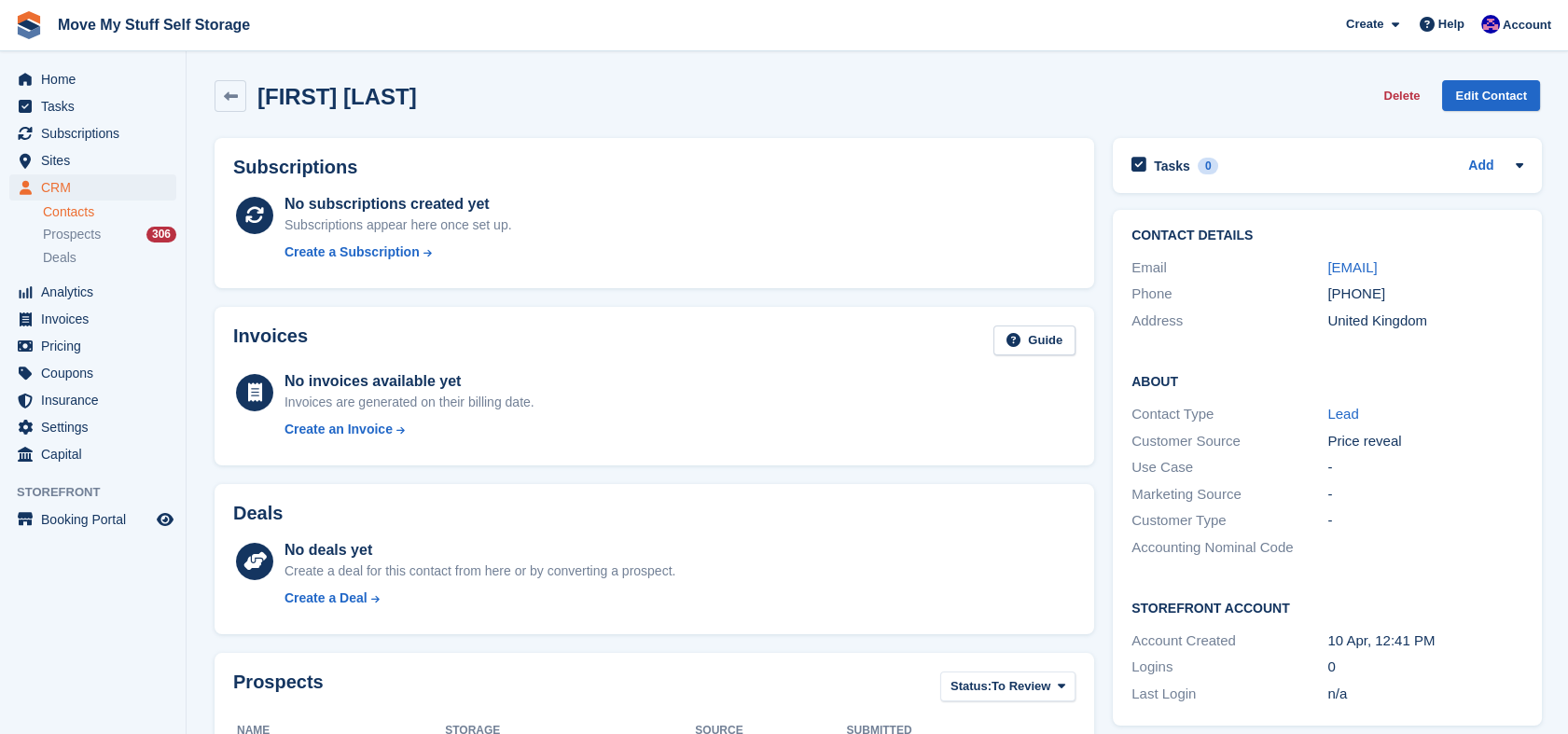 scroll, scrollTop: 644, scrollLeft: 0, axis: vertical 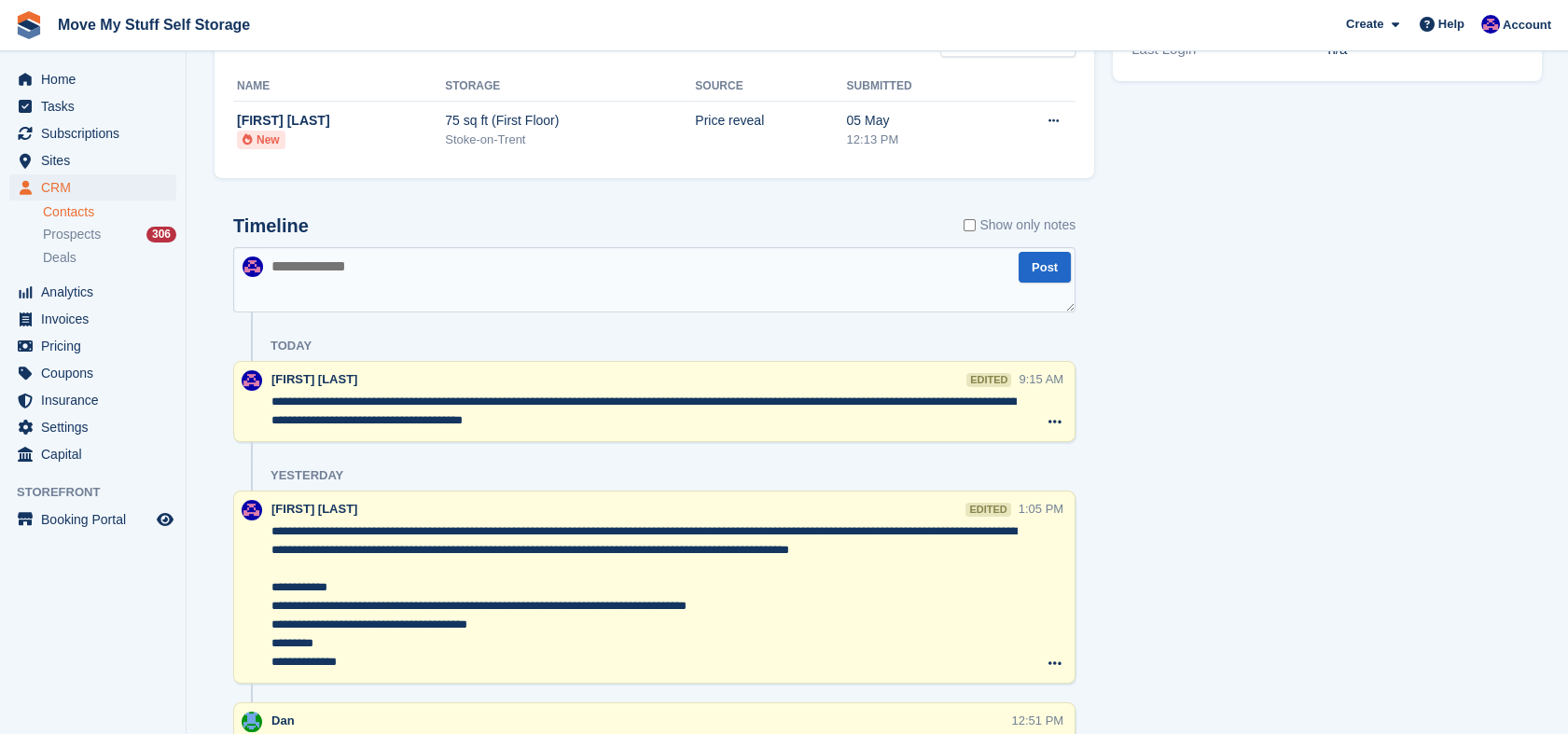 click on "**********" at bounding box center [654, 401] 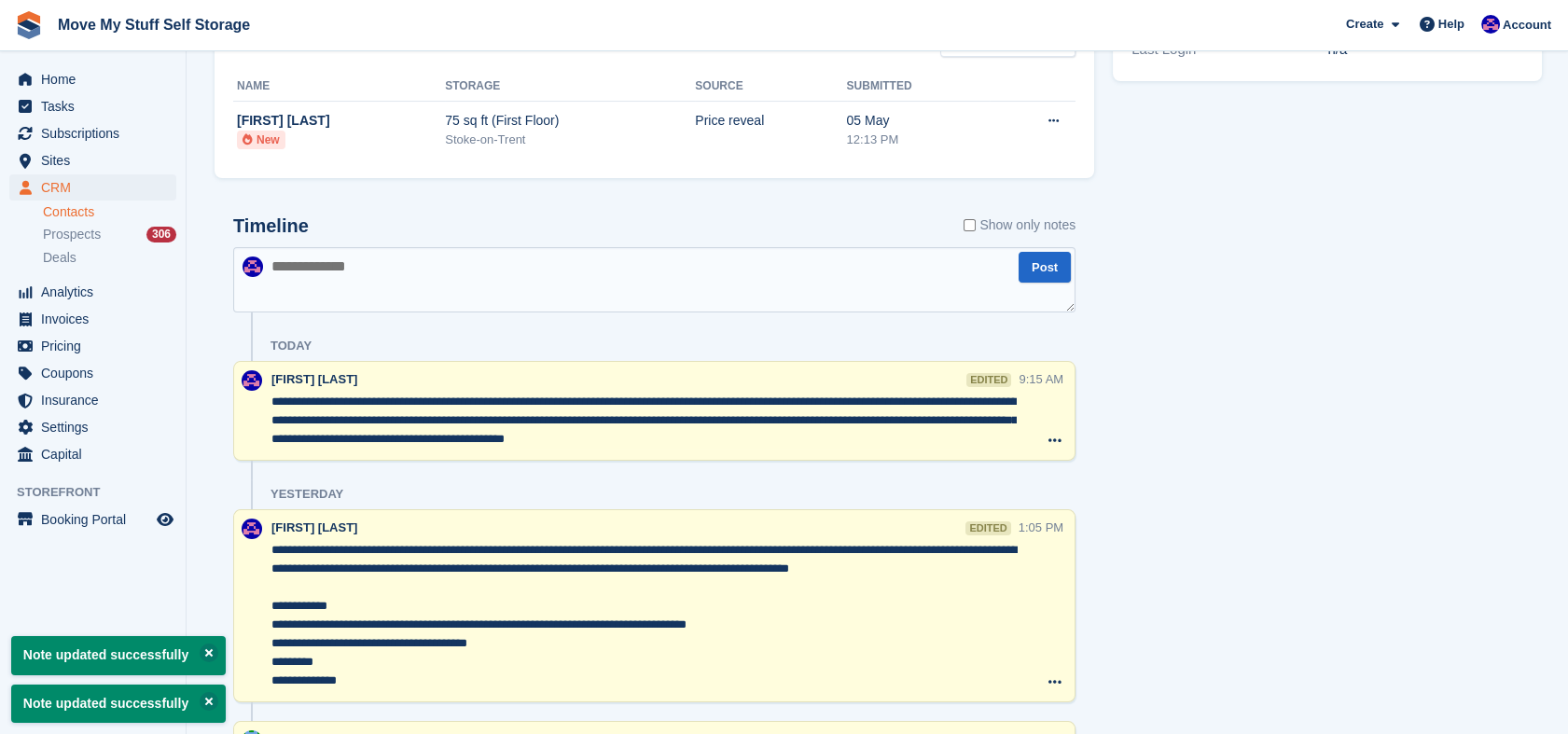 type on "**********" 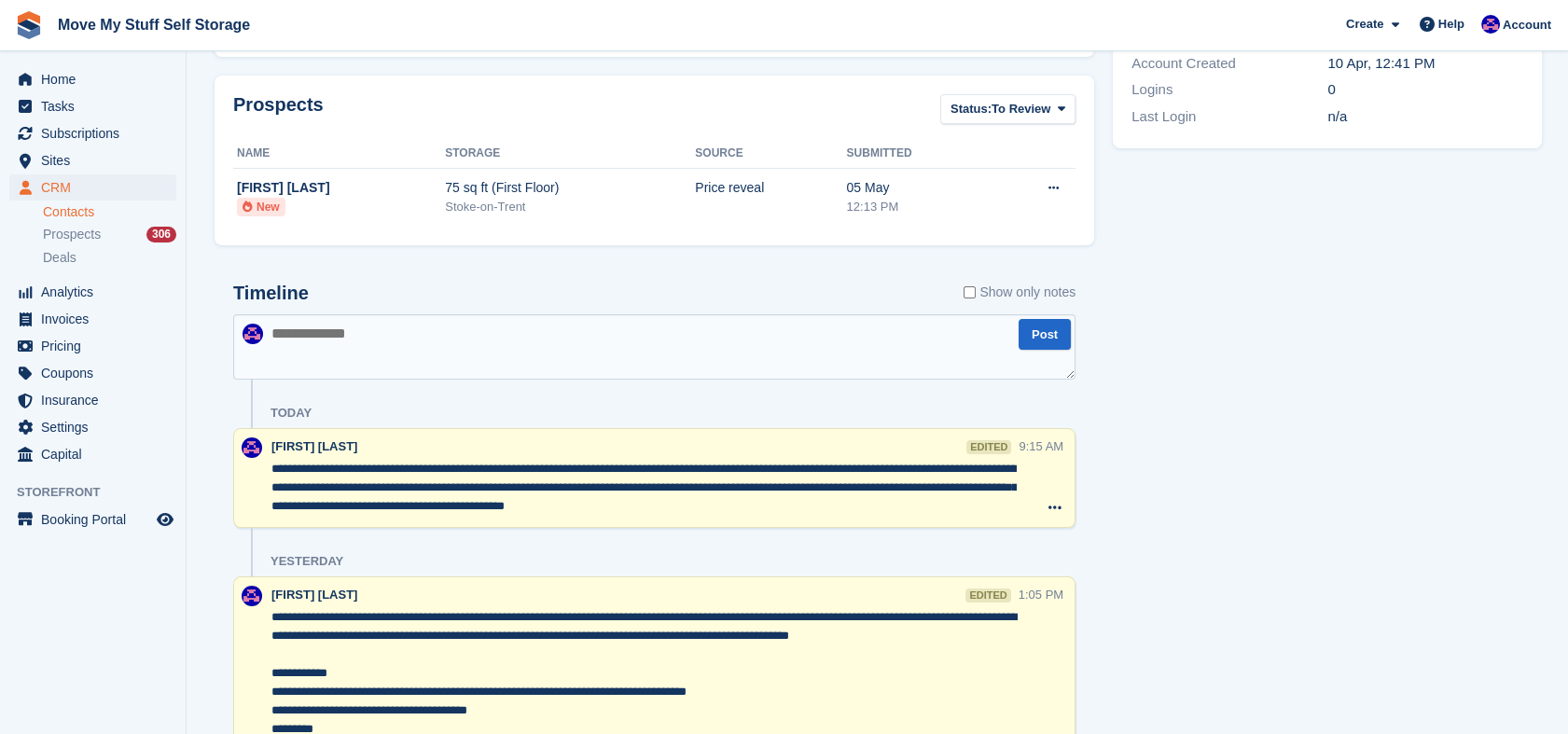 scroll, scrollTop: 612, scrollLeft: 0, axis: vertical 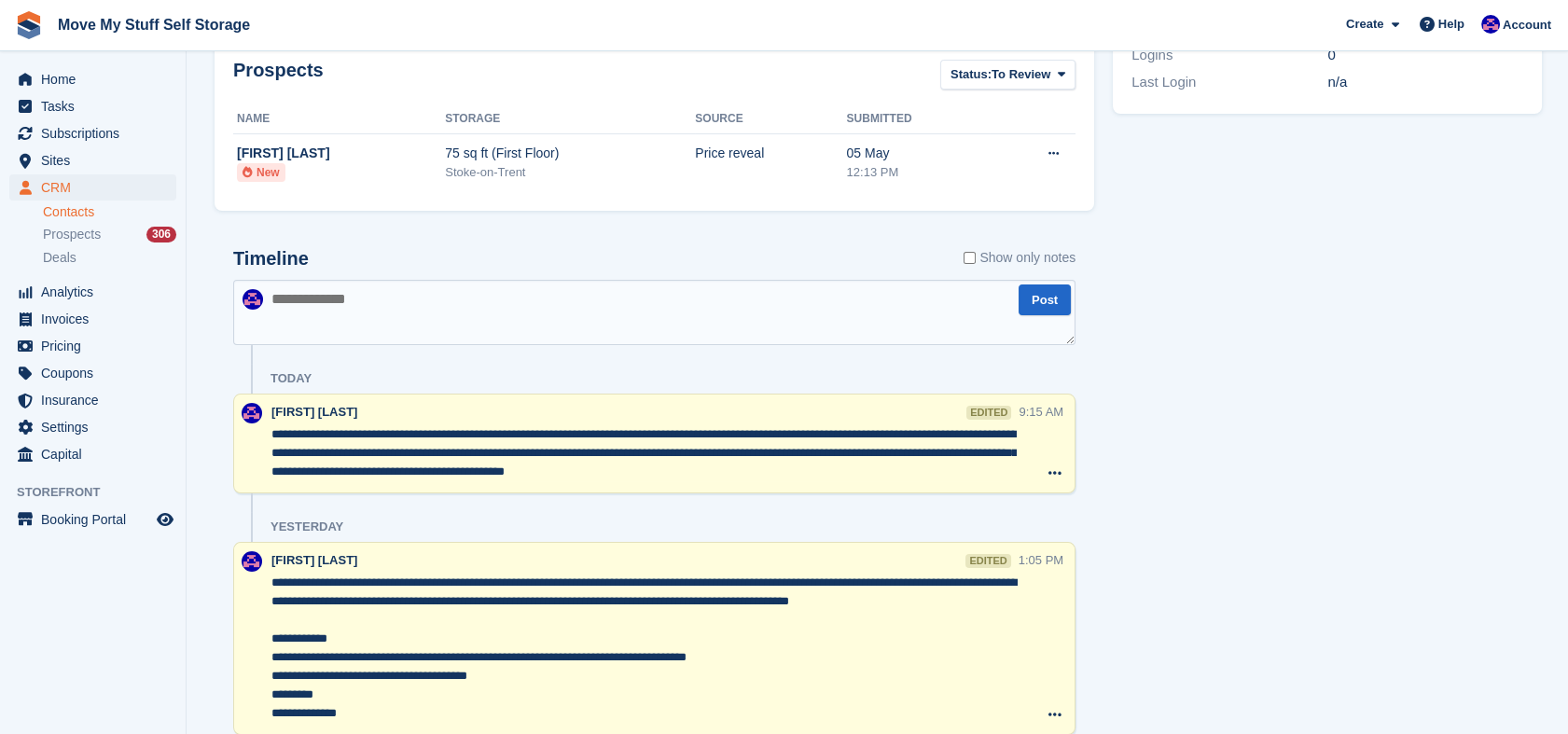 drag, startPoint x: 664, startPoint y: 435, endPoint x: 716, endPoint y: 469, distance: 62.1289 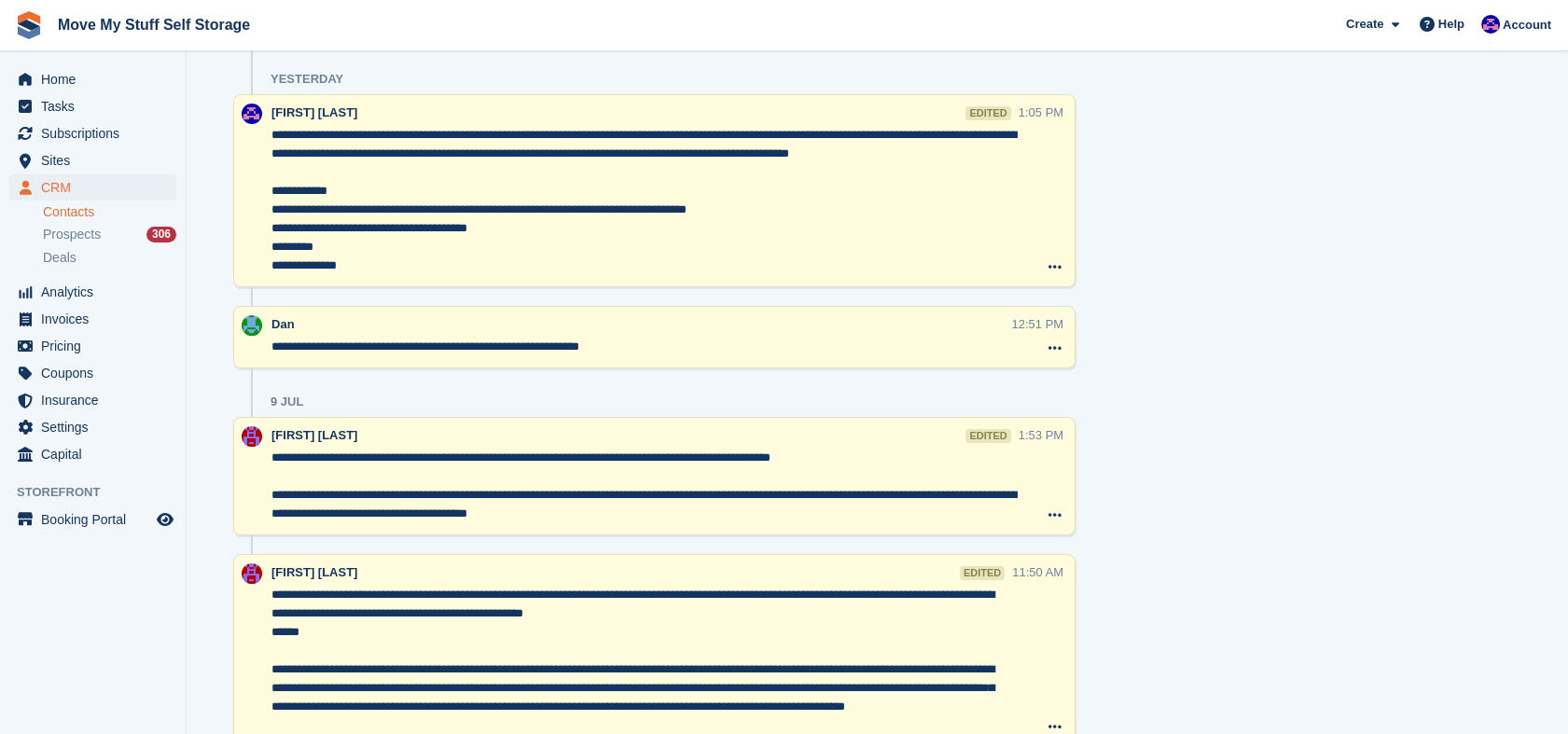 click on "Tasks
0
Add
No tasks related to [FIRST] [LAST]
Contact Details
Email
[EMAIL]
Phone
[PHONE]
Address
[COUNTRY]
About
Contact Type
Lead
Price reveal" at bounding box center (1327, 759) 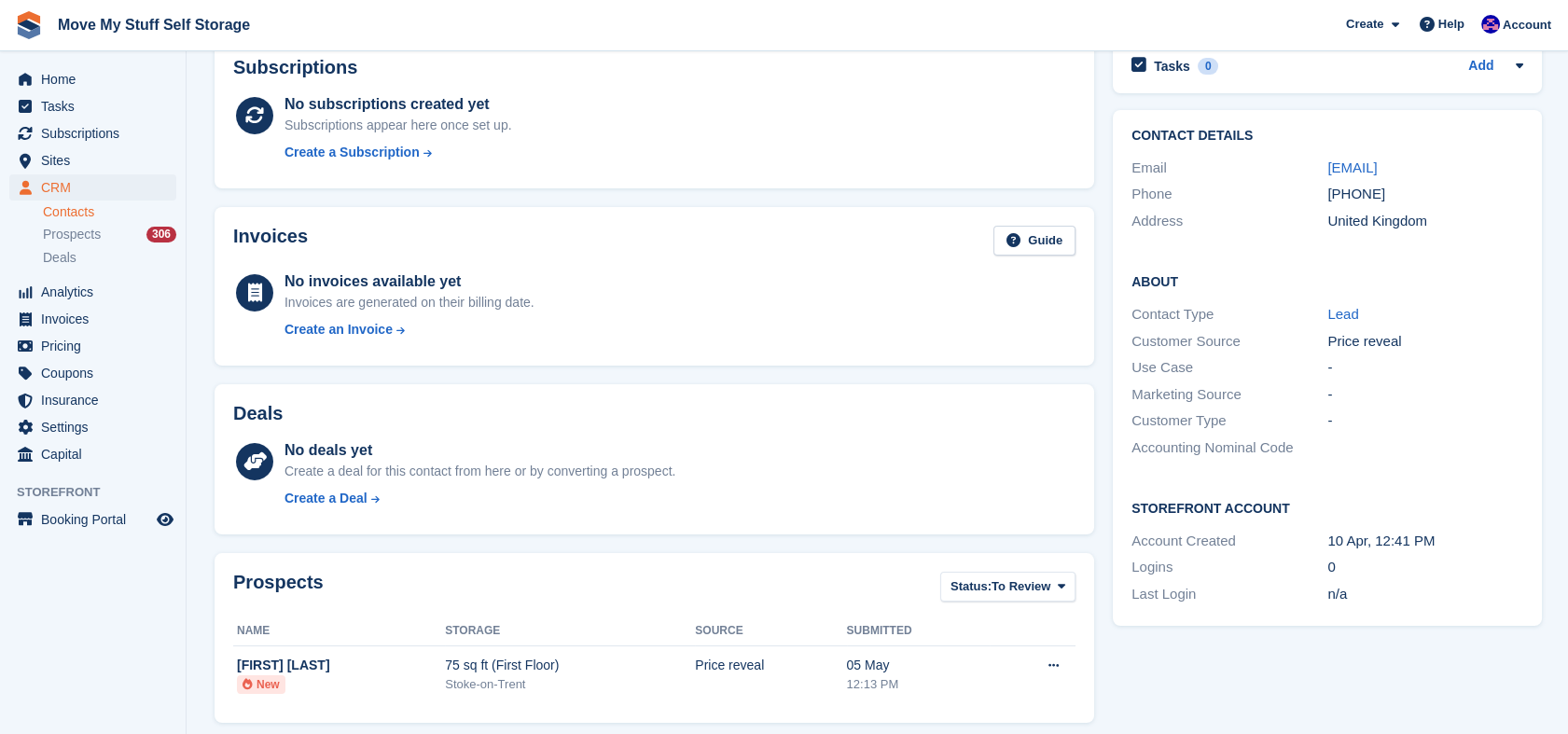 scroll, scrollTop: 0, scrollLeft: 0, axis: both 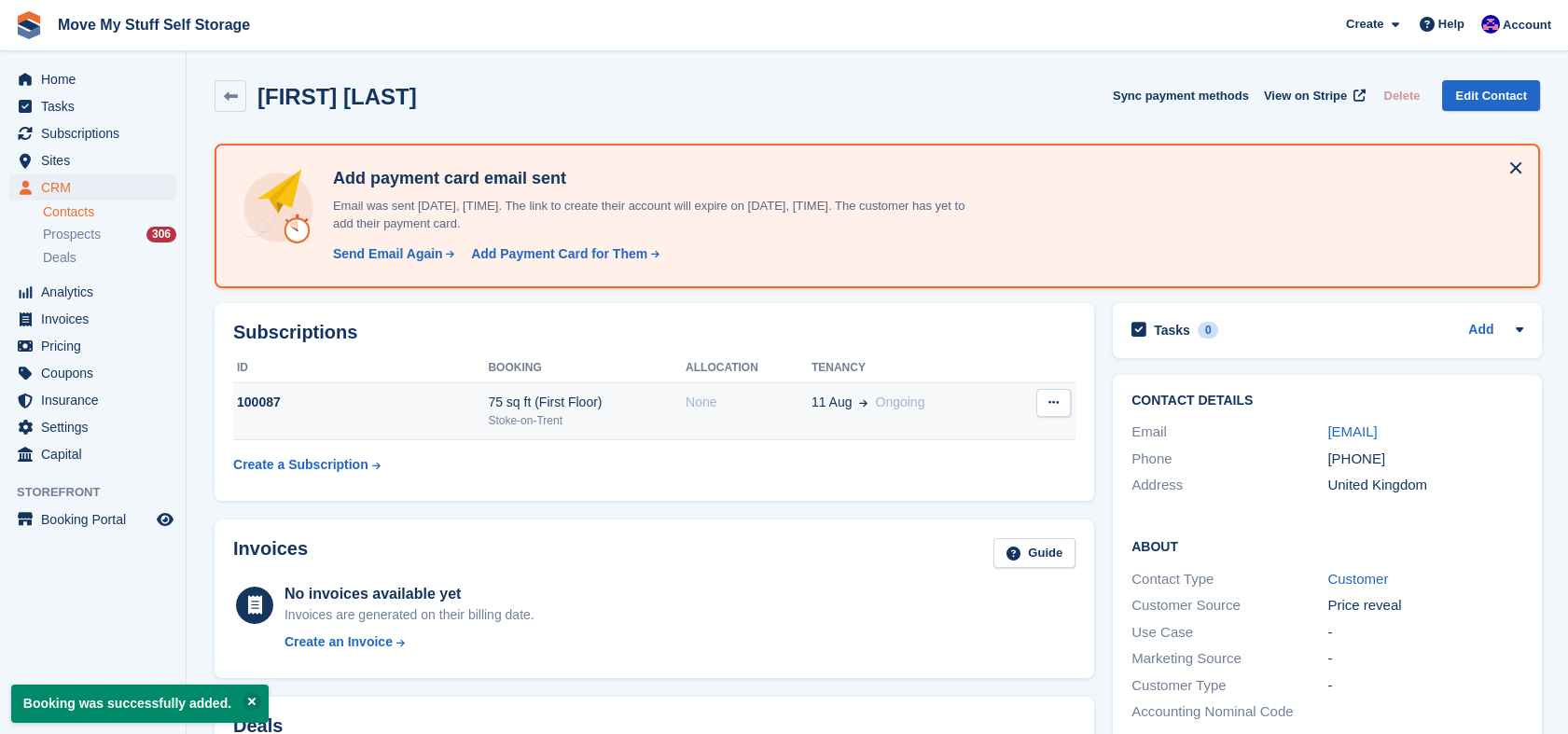 click on "None" at bounding box center (748, 402) 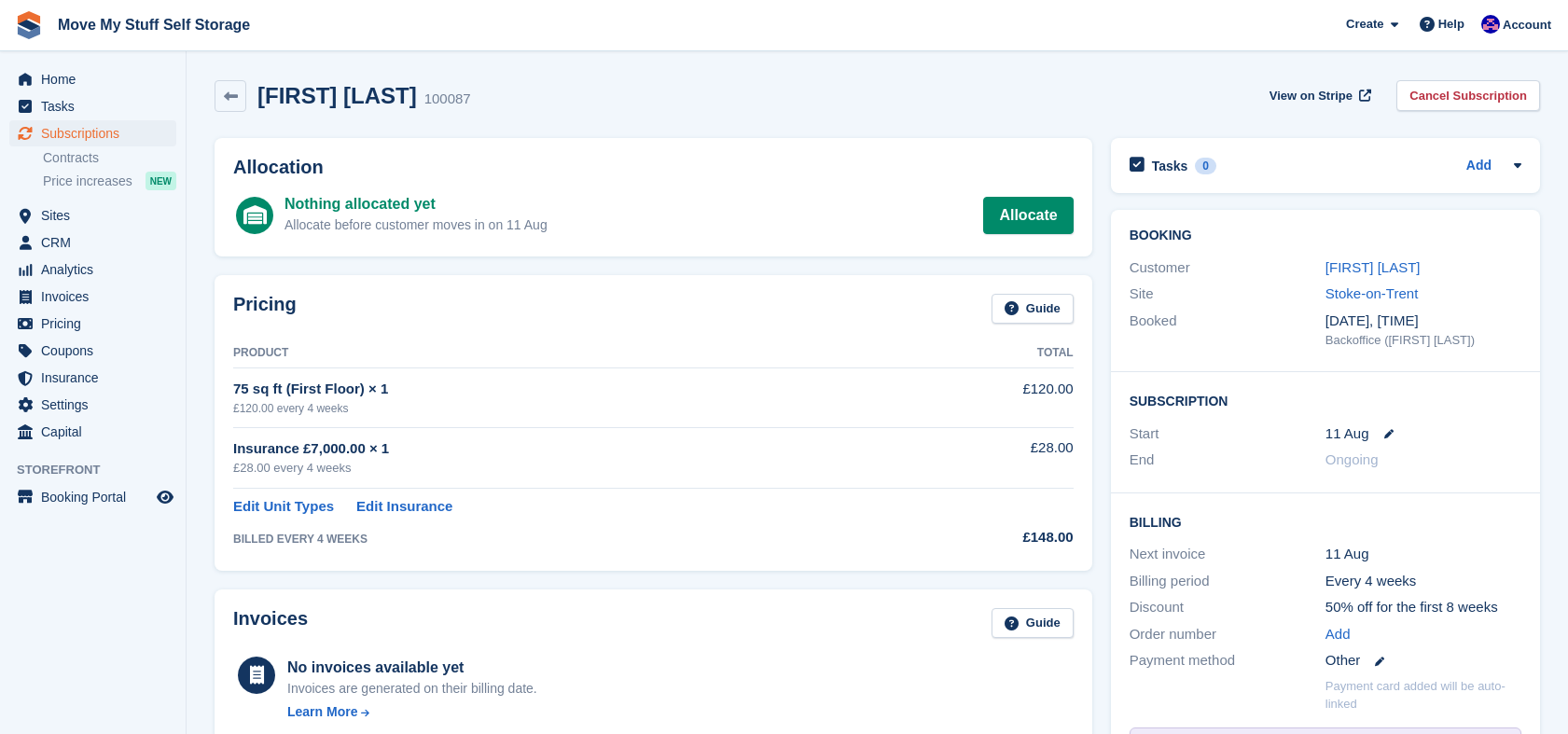 scroll, scrollTop: 0, scrollLeft: 0, axis: both 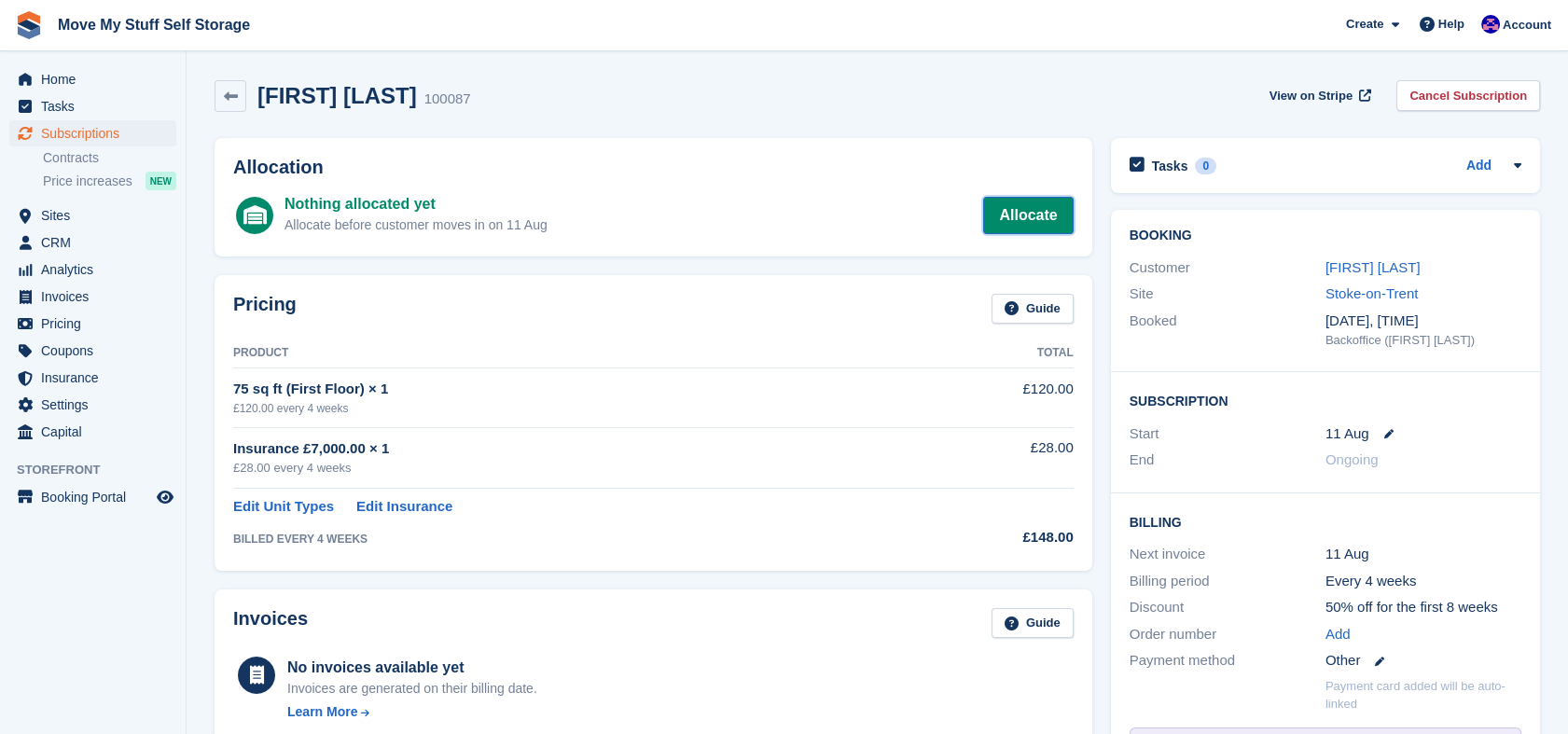 click on "Allocate" at bounding box center (1028, 215) 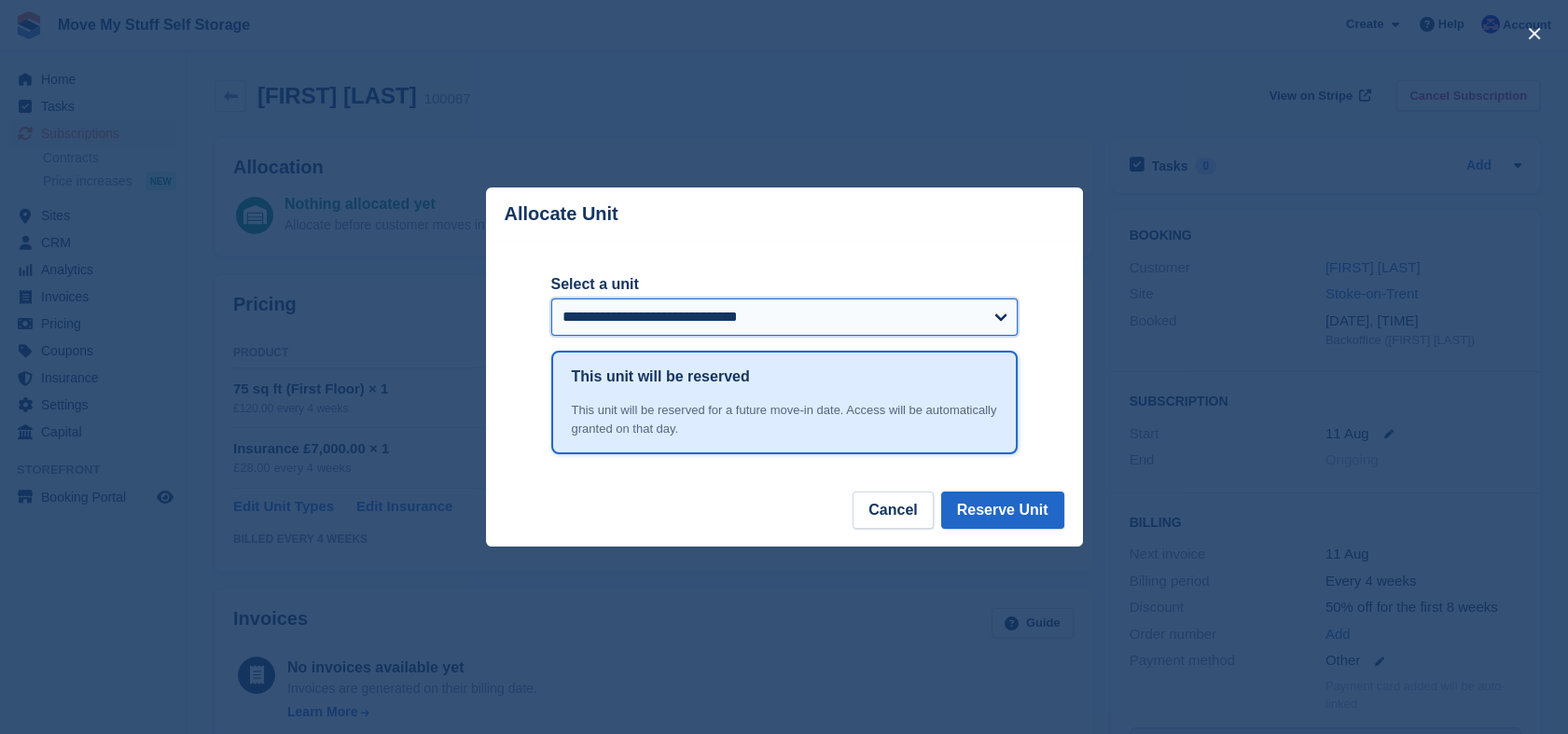 click on "**********" at bounding box center [784, 317] 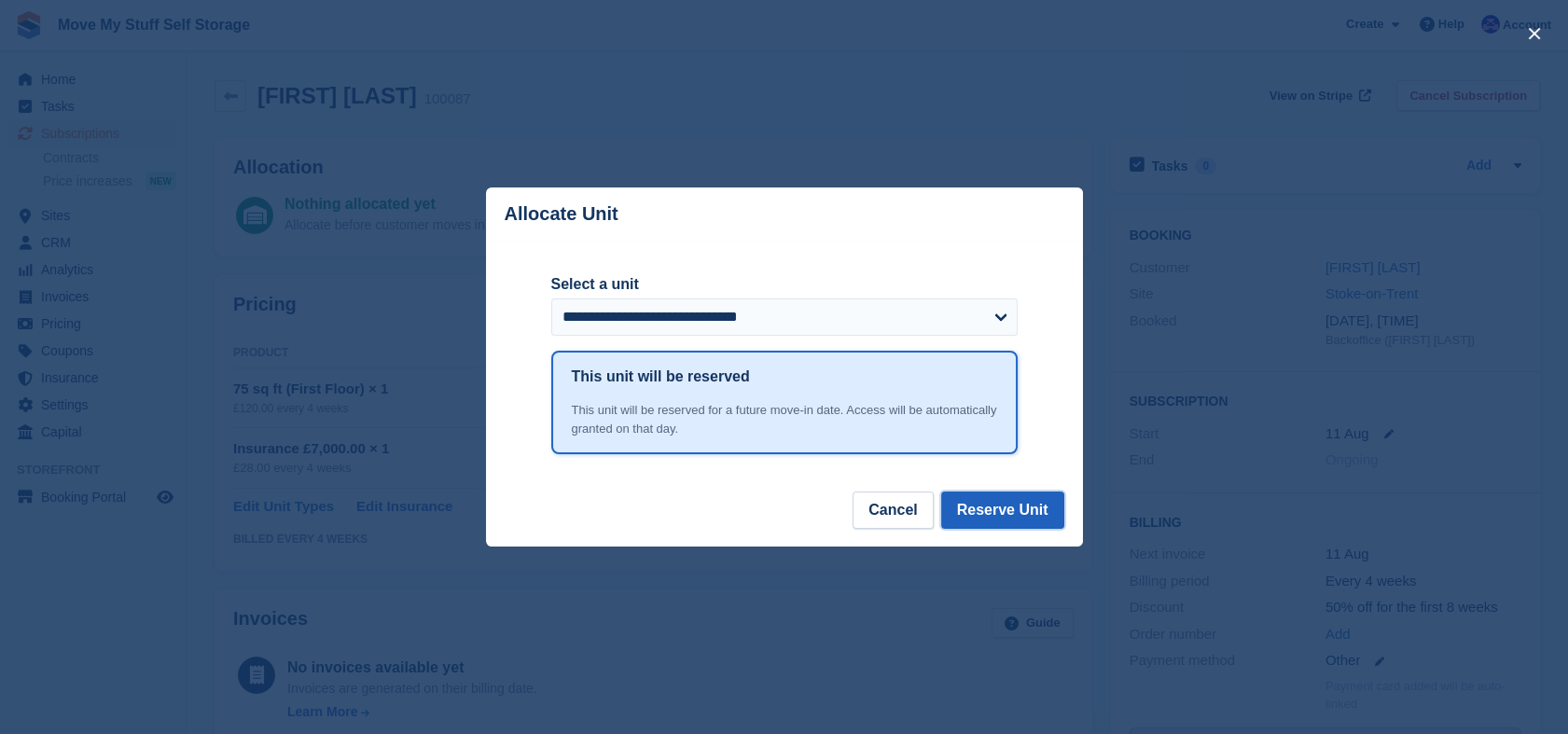 click on "Reserve Unit" at bounding box center [1003, 510] 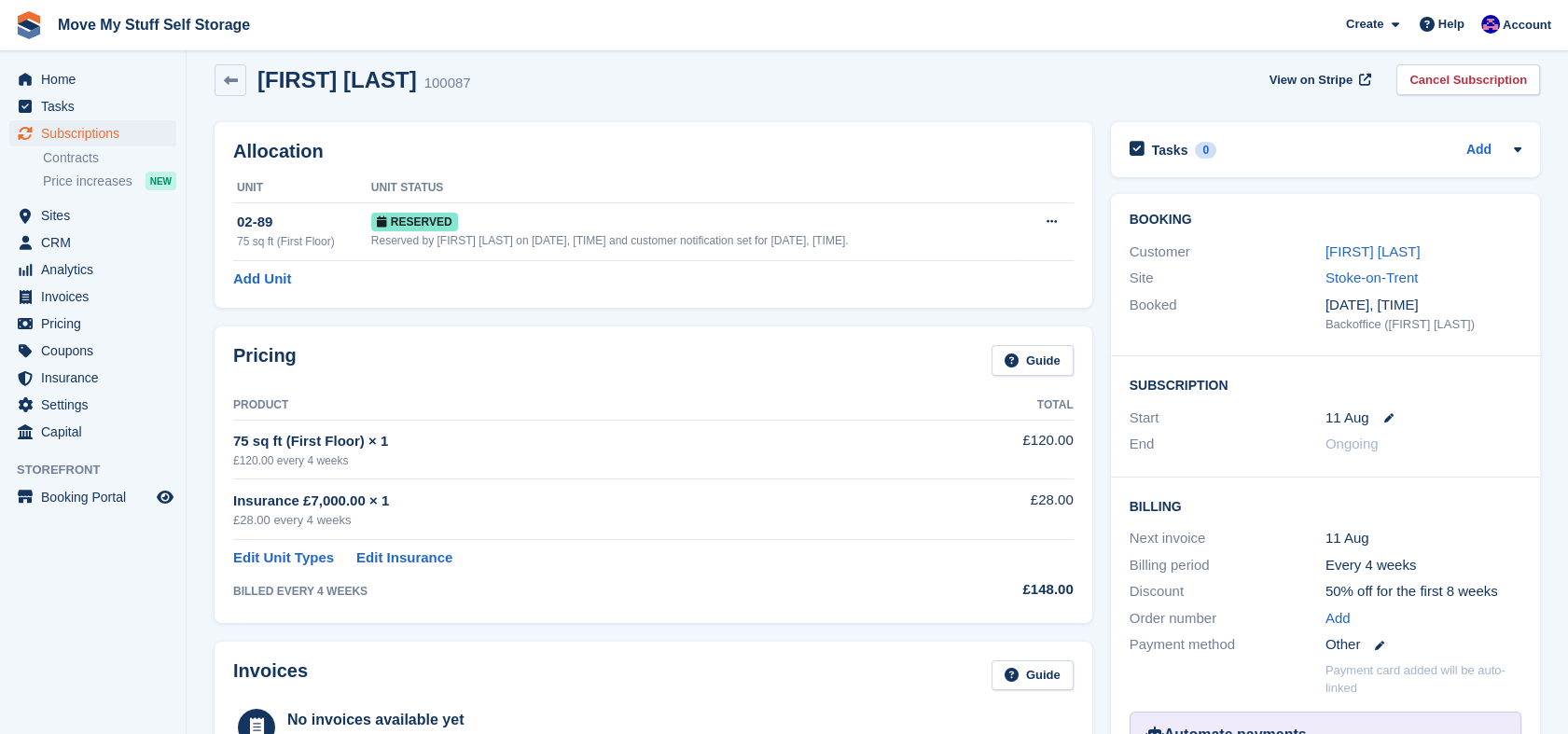 scroll, scrollTop: 0, scrollLeft: 0, axis: both 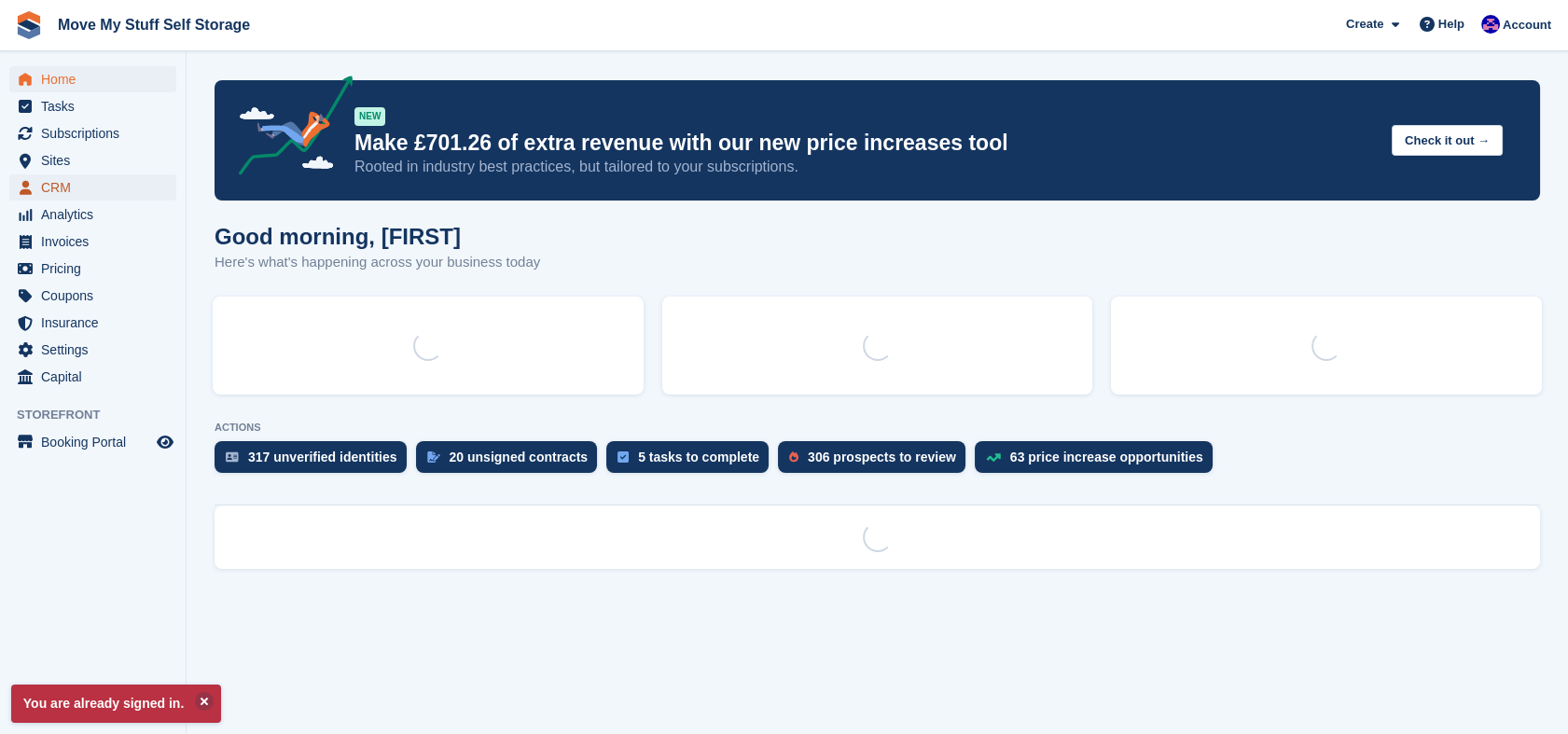 click on "CRM" at bounding box center [97, 187] 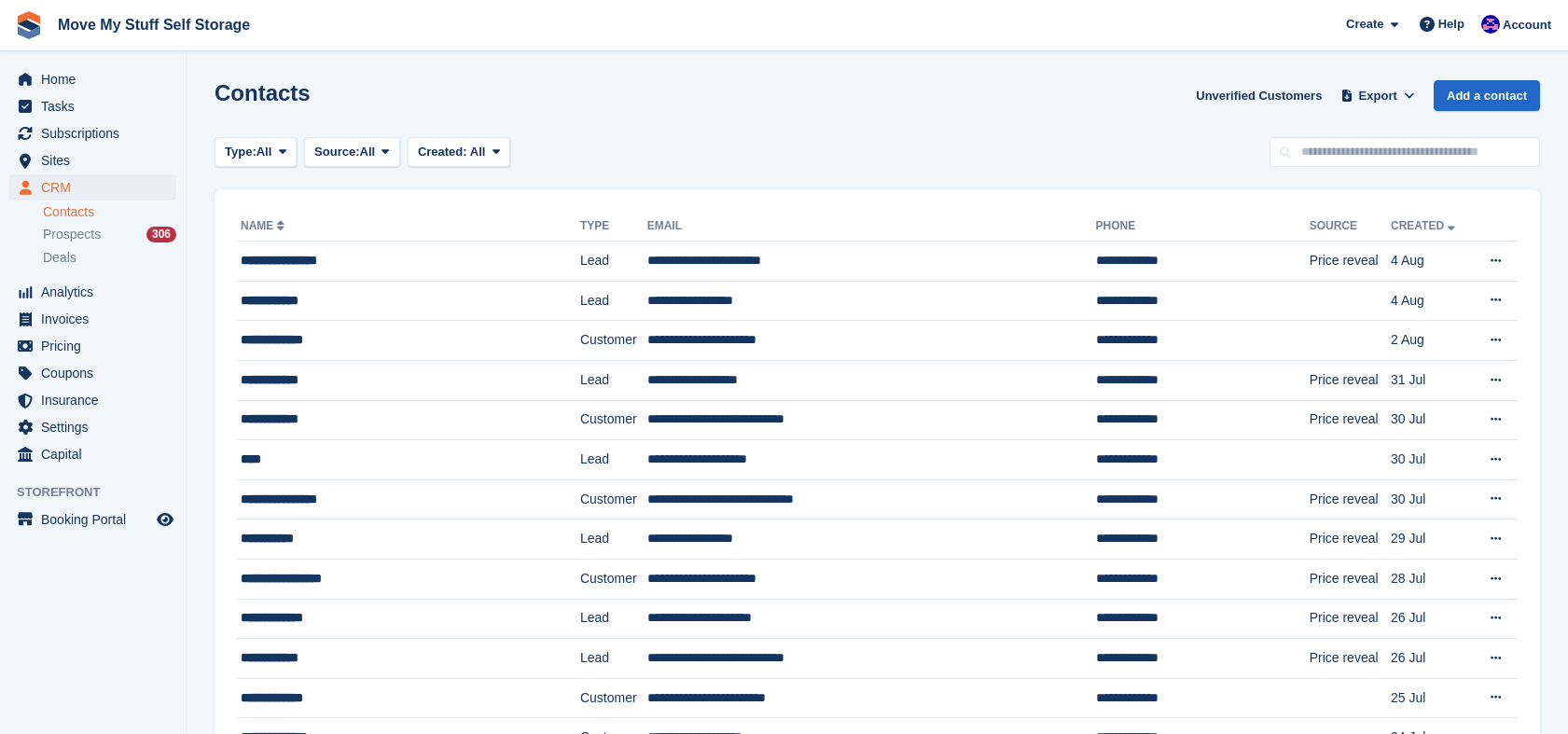 scroll, scrollTop: 0, scrollLeft: 0, axis: both 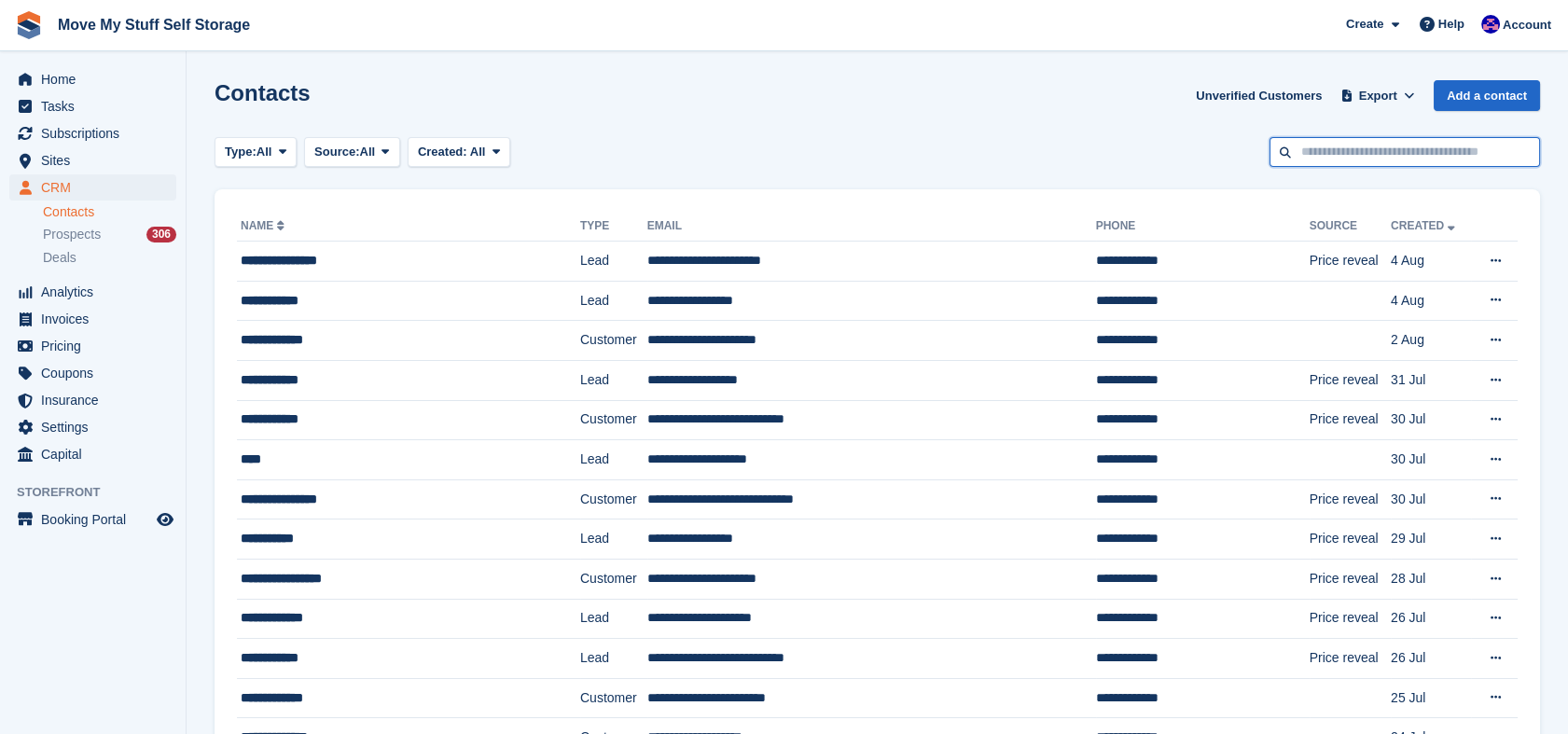 click at bounding box center (1405, 152) 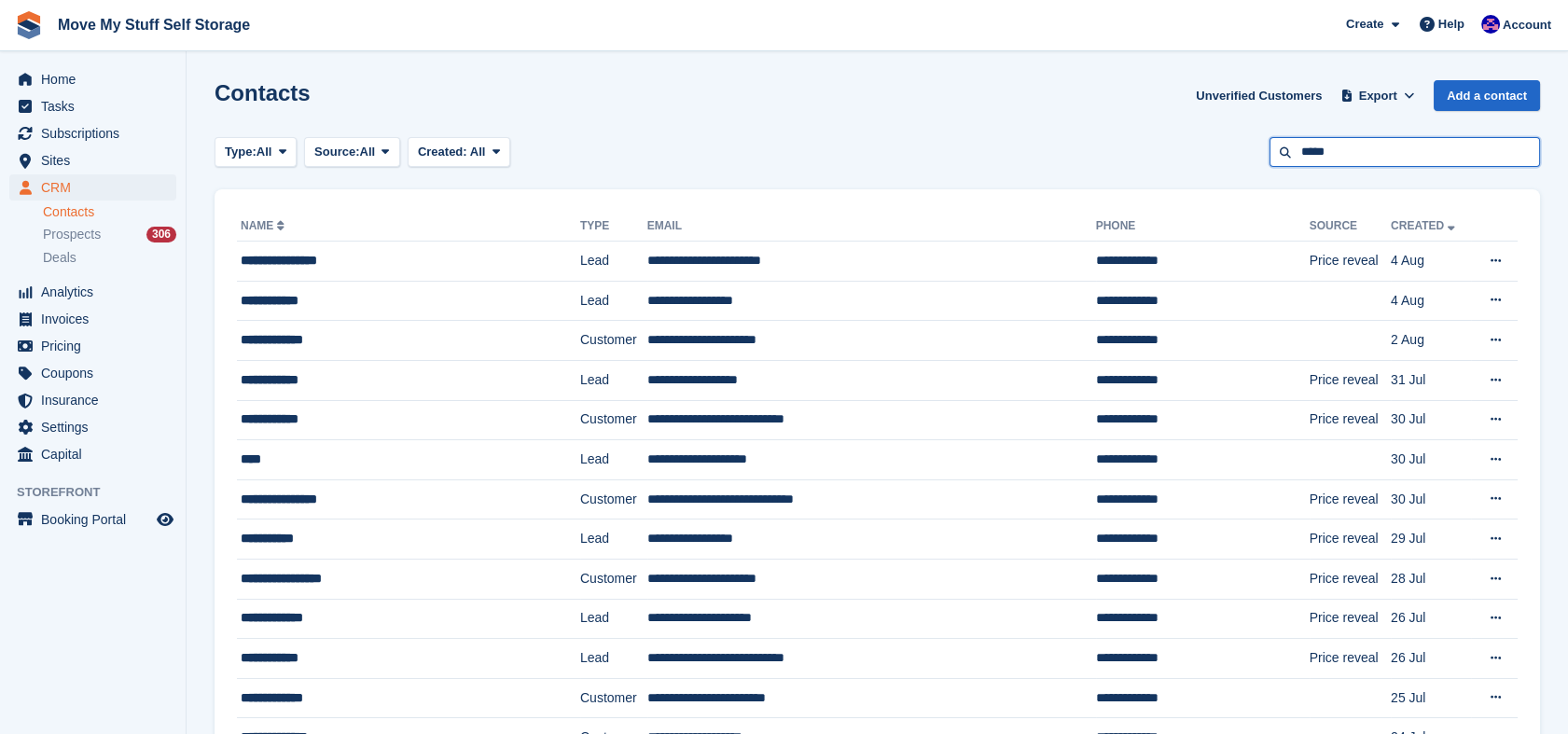 type on "*****" 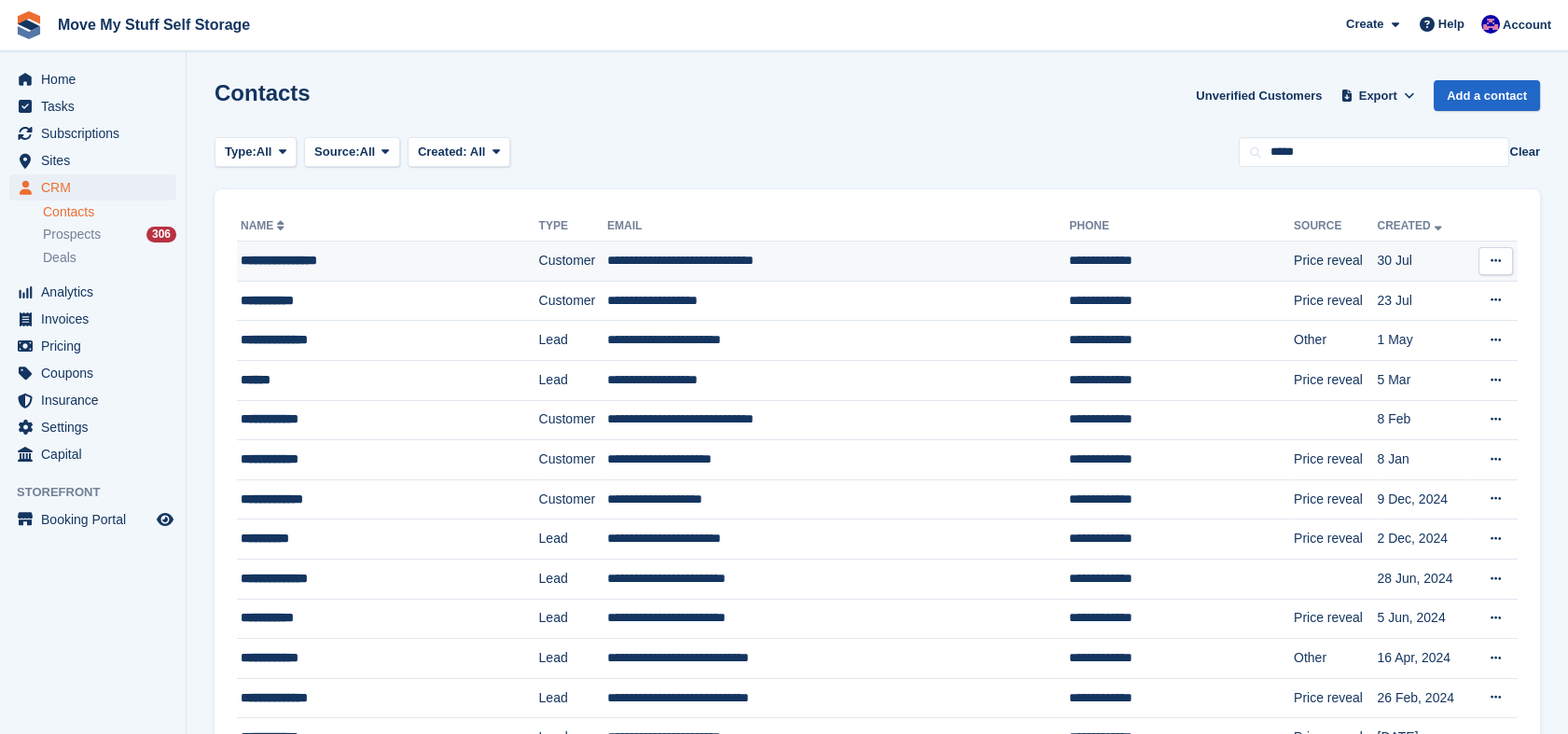 click on "**********" at bounding box center [838, 261] 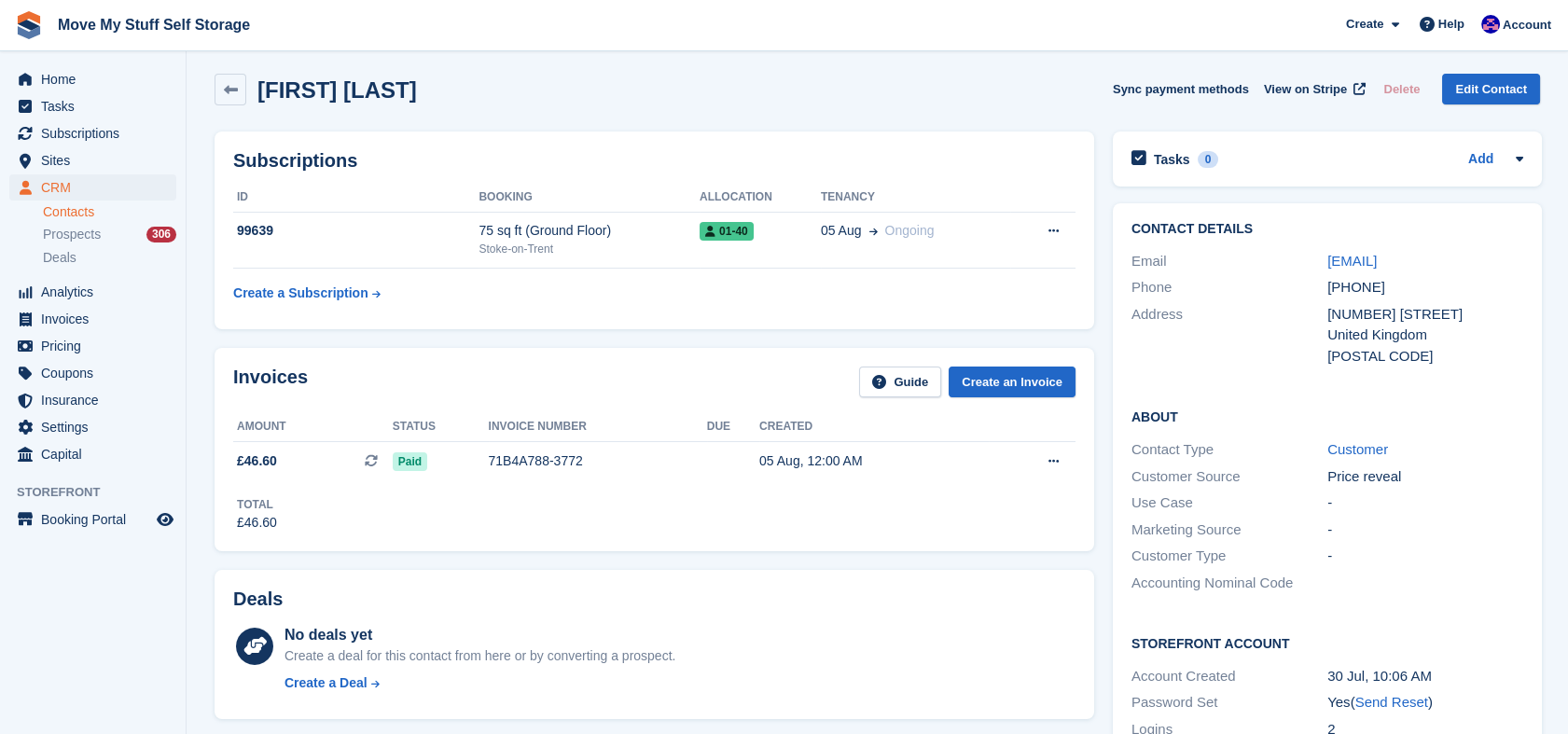 scroll, scrollTop: 0, scrollLeft: 0, axis: both 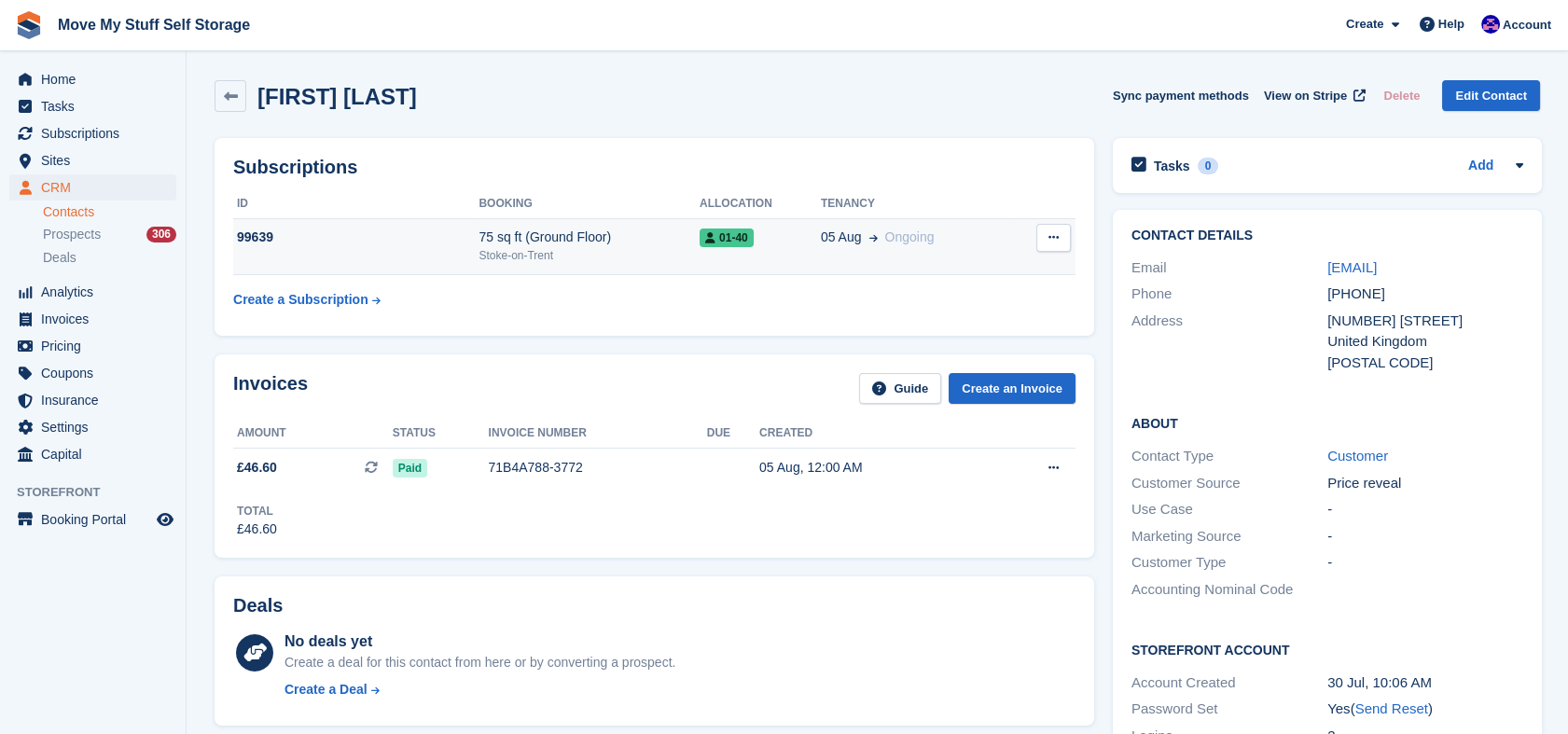click on "05 Aug
Ongoing" at bounding box center (915, 246) 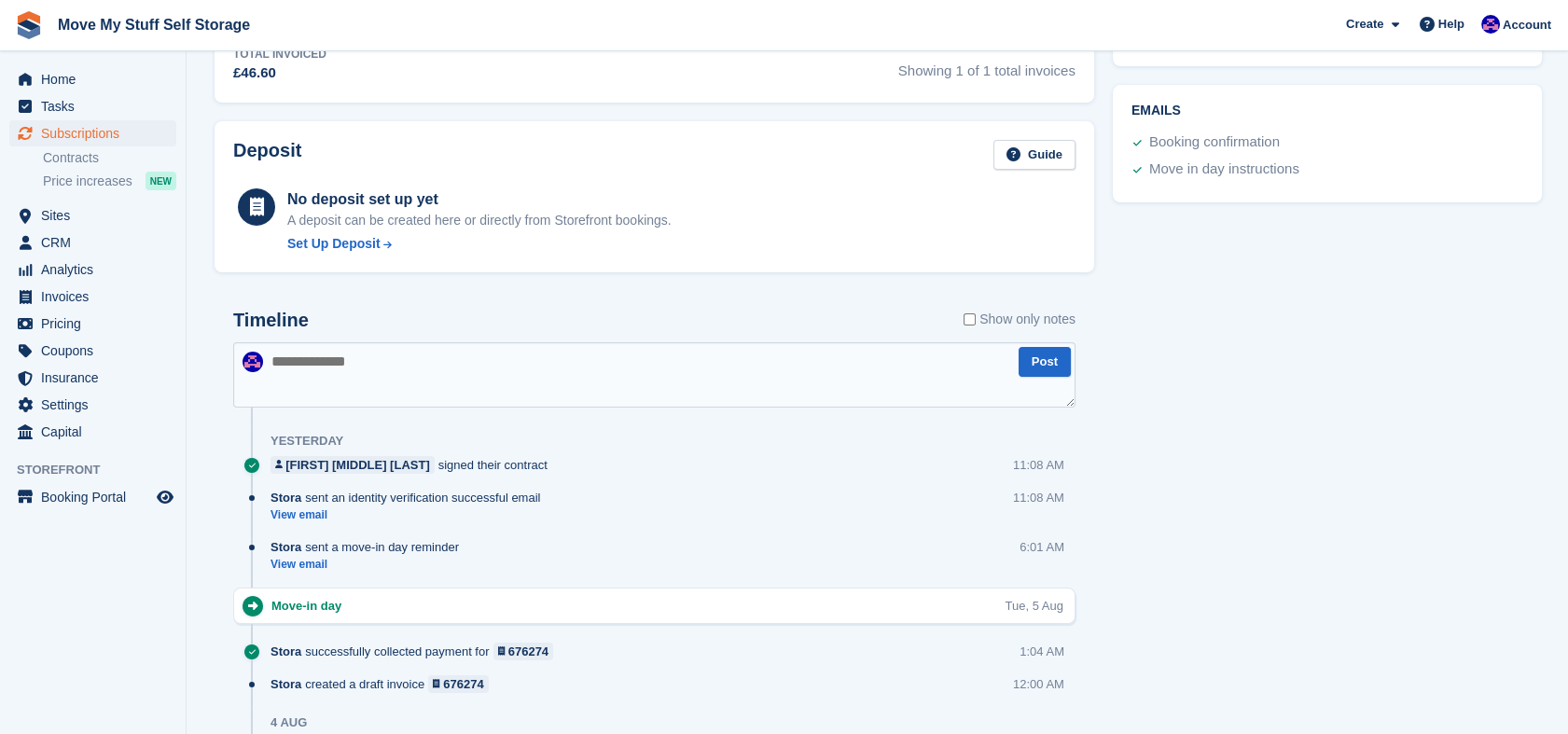 scroll, scrollTop: 699, scrollLeft: 0, axis: vertical 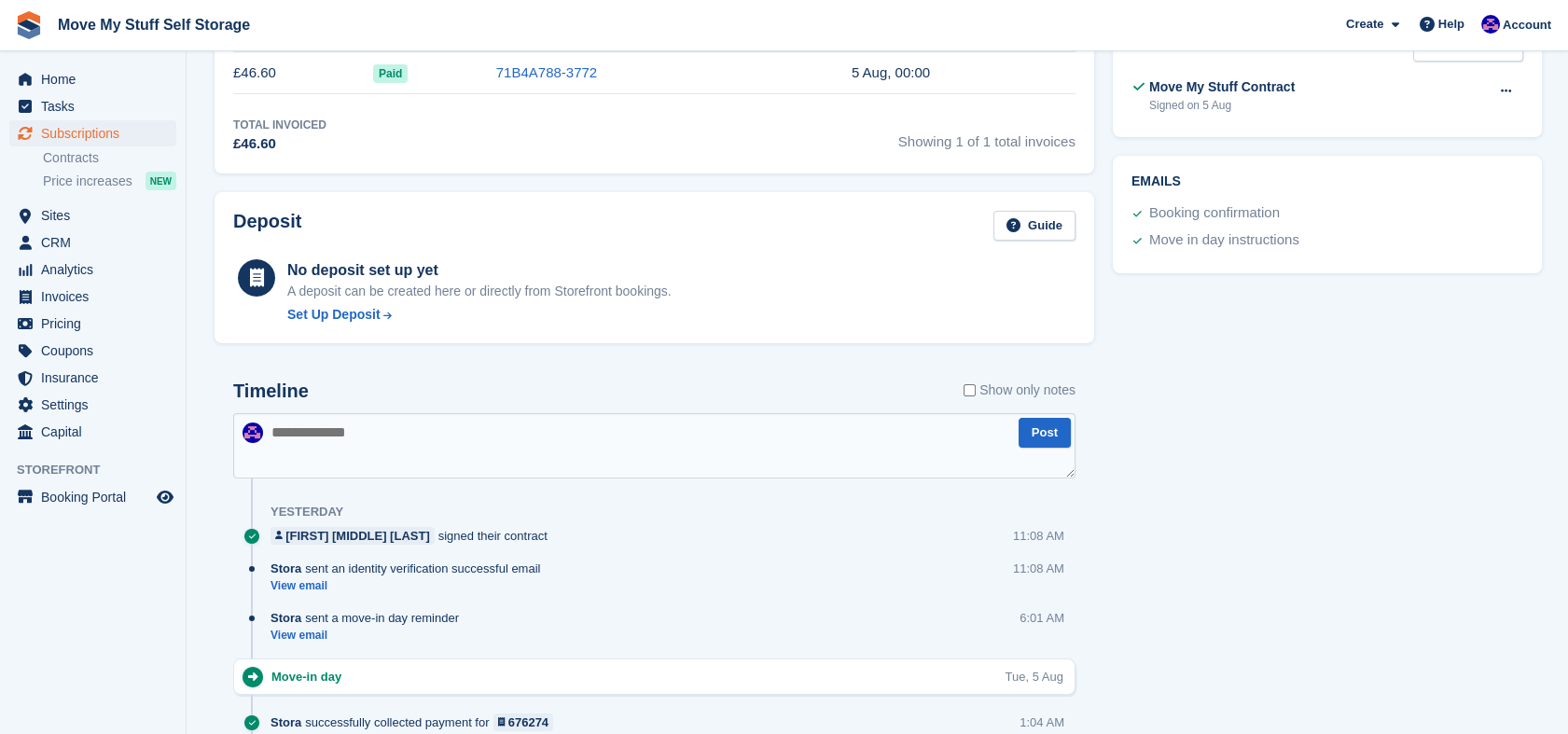 click at bounding box center (654, 446) 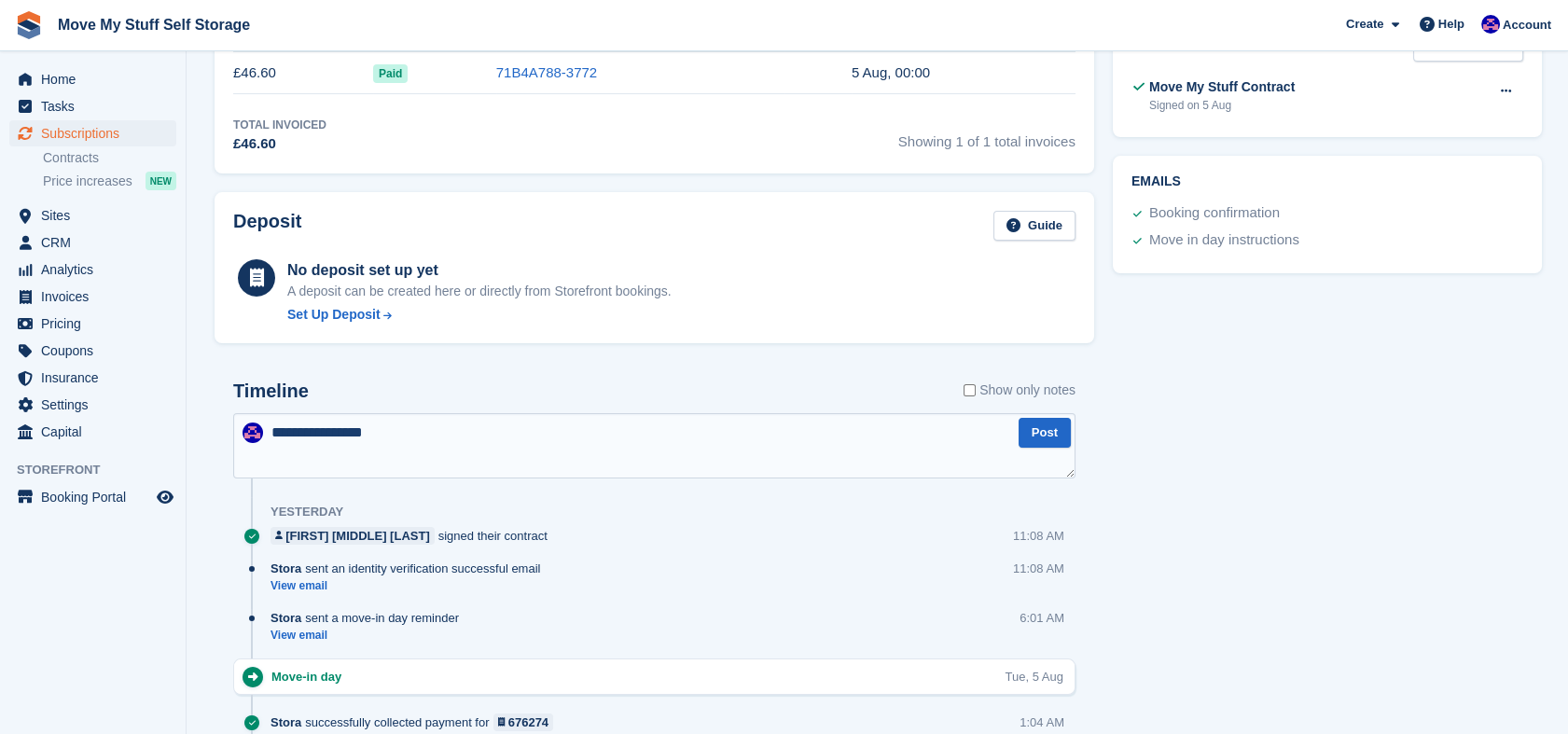 type on "**********" 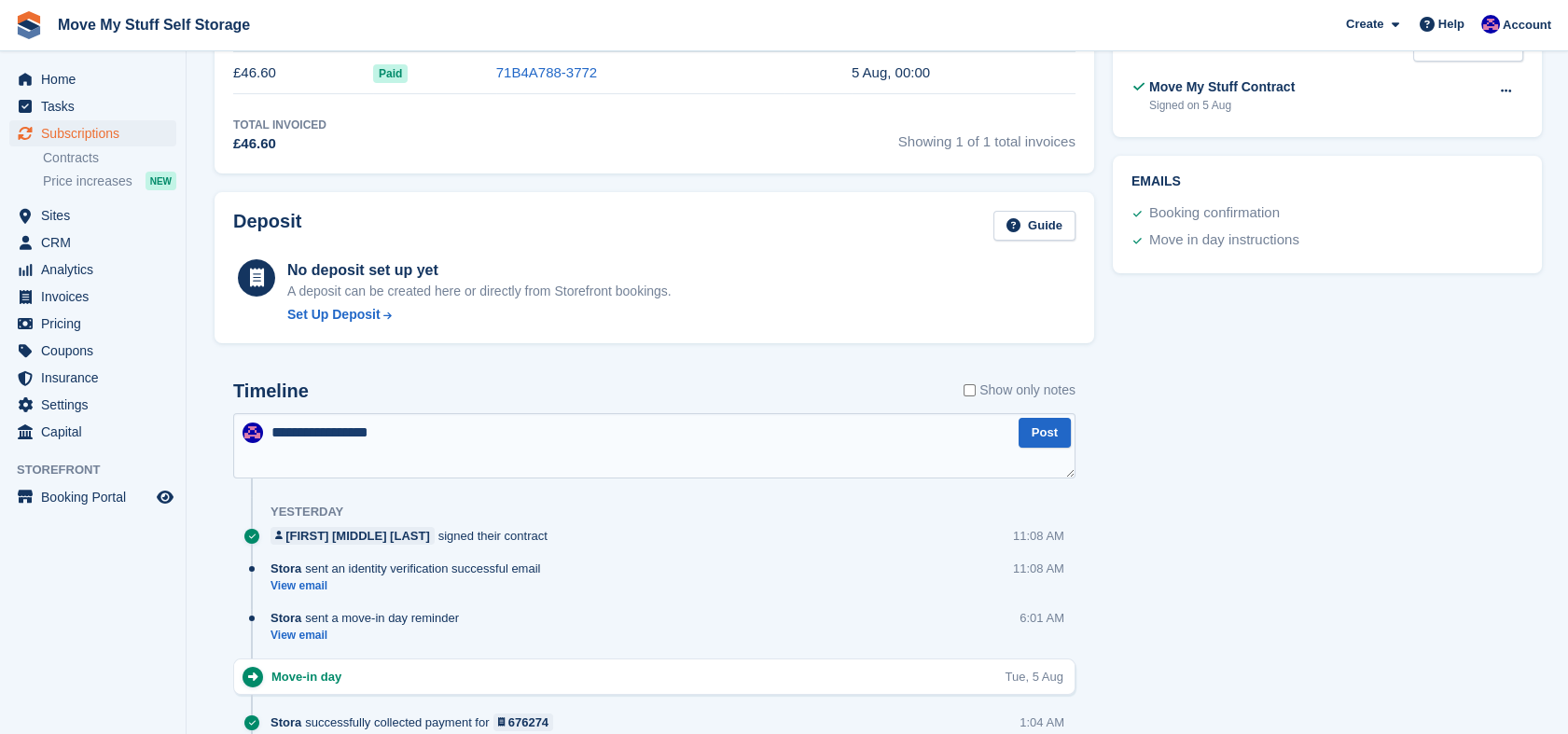 type 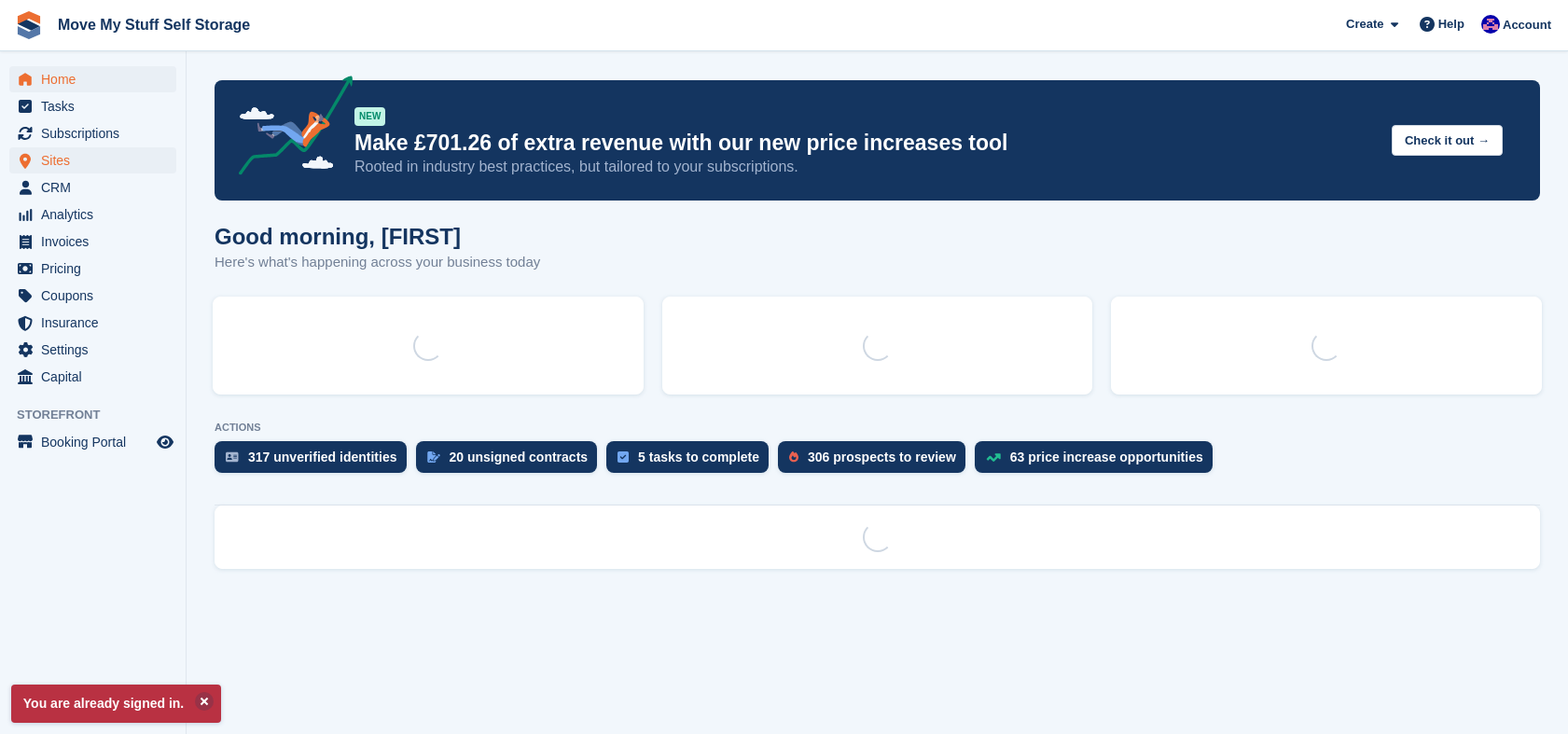 scroll, scrollTop: 0, scrollLeft: 0, axis: both 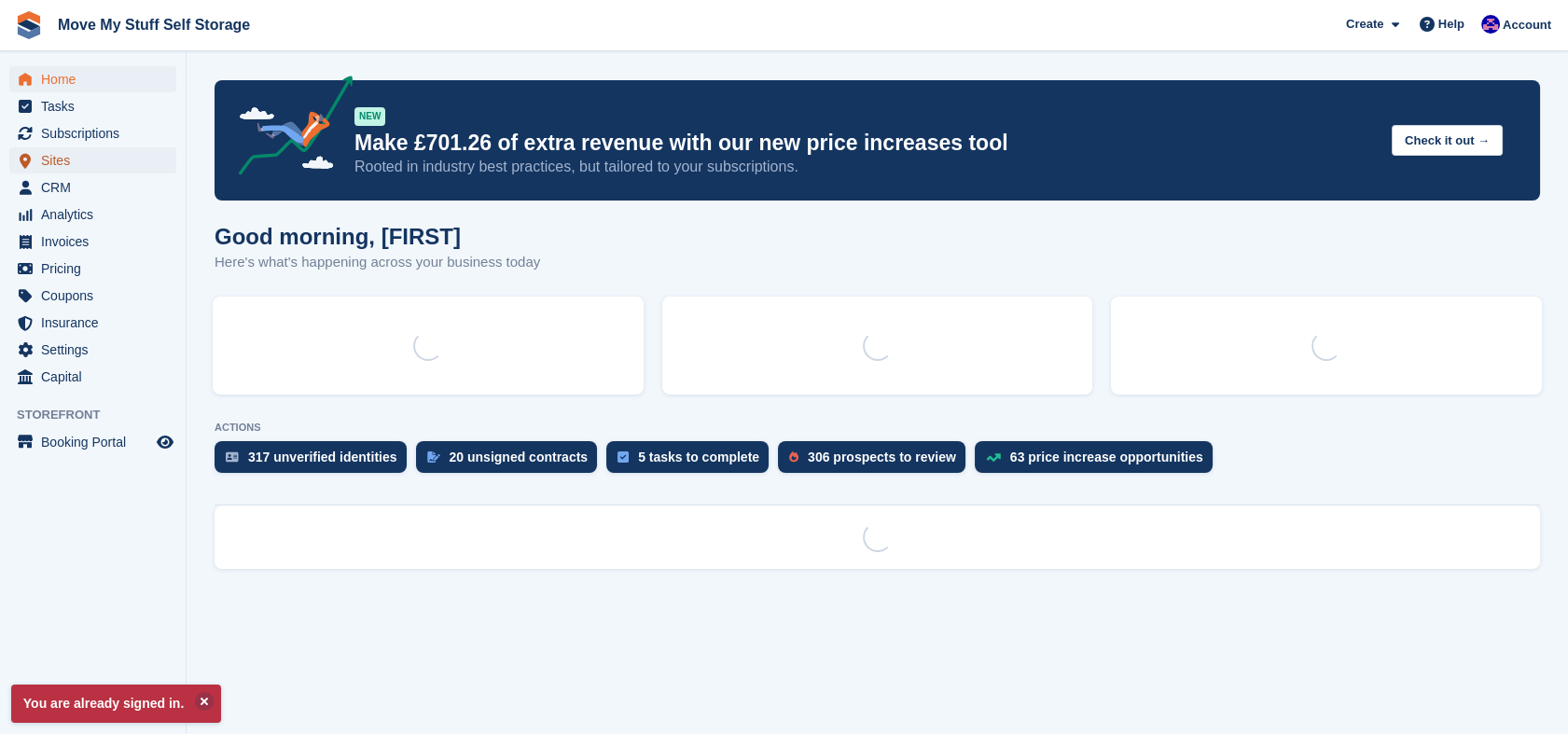 click on "Sites" at bounding box center [97, 160] 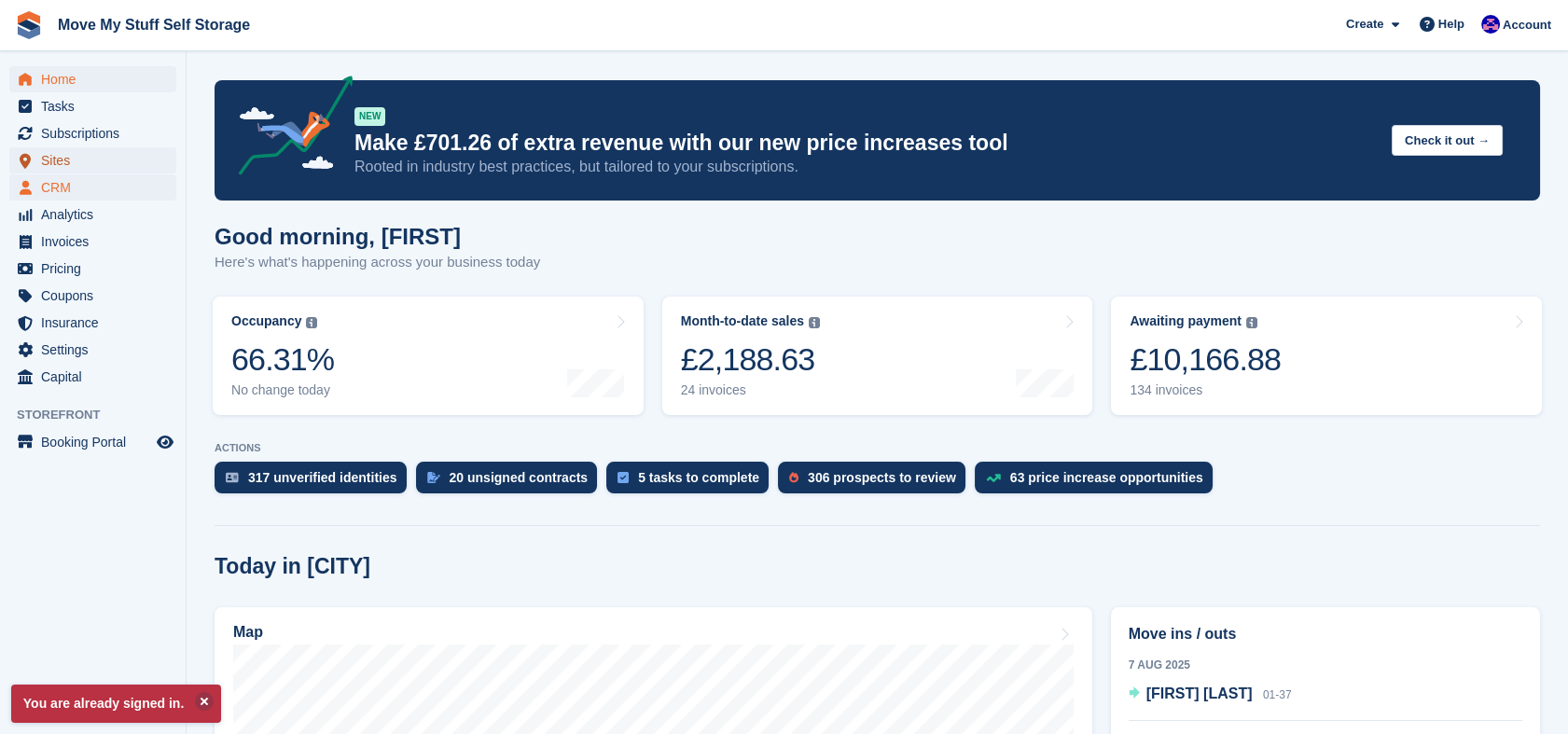 click on "Sites" at bounding box center [97, 160] 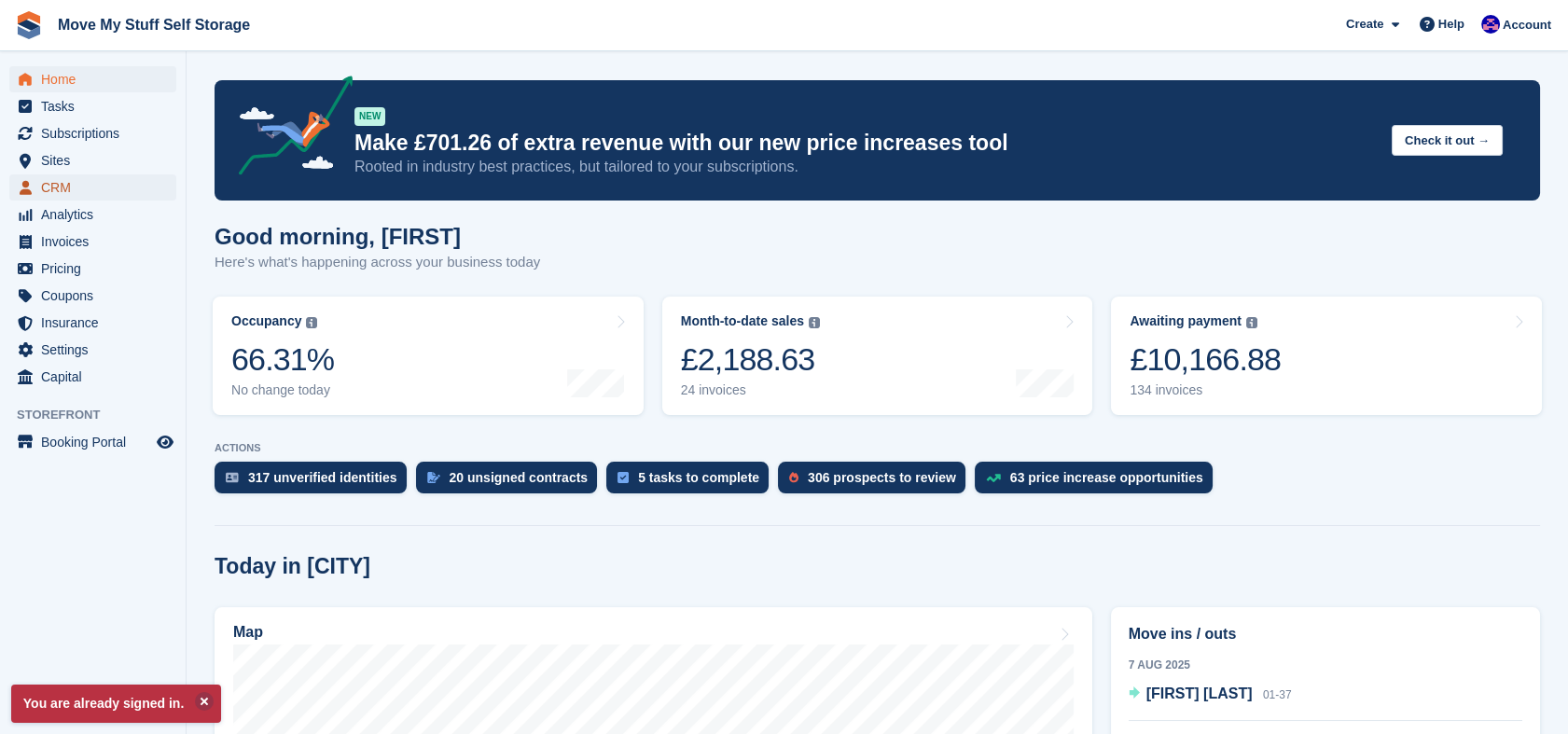 click on "CRM" at bounding box center (97, 187) 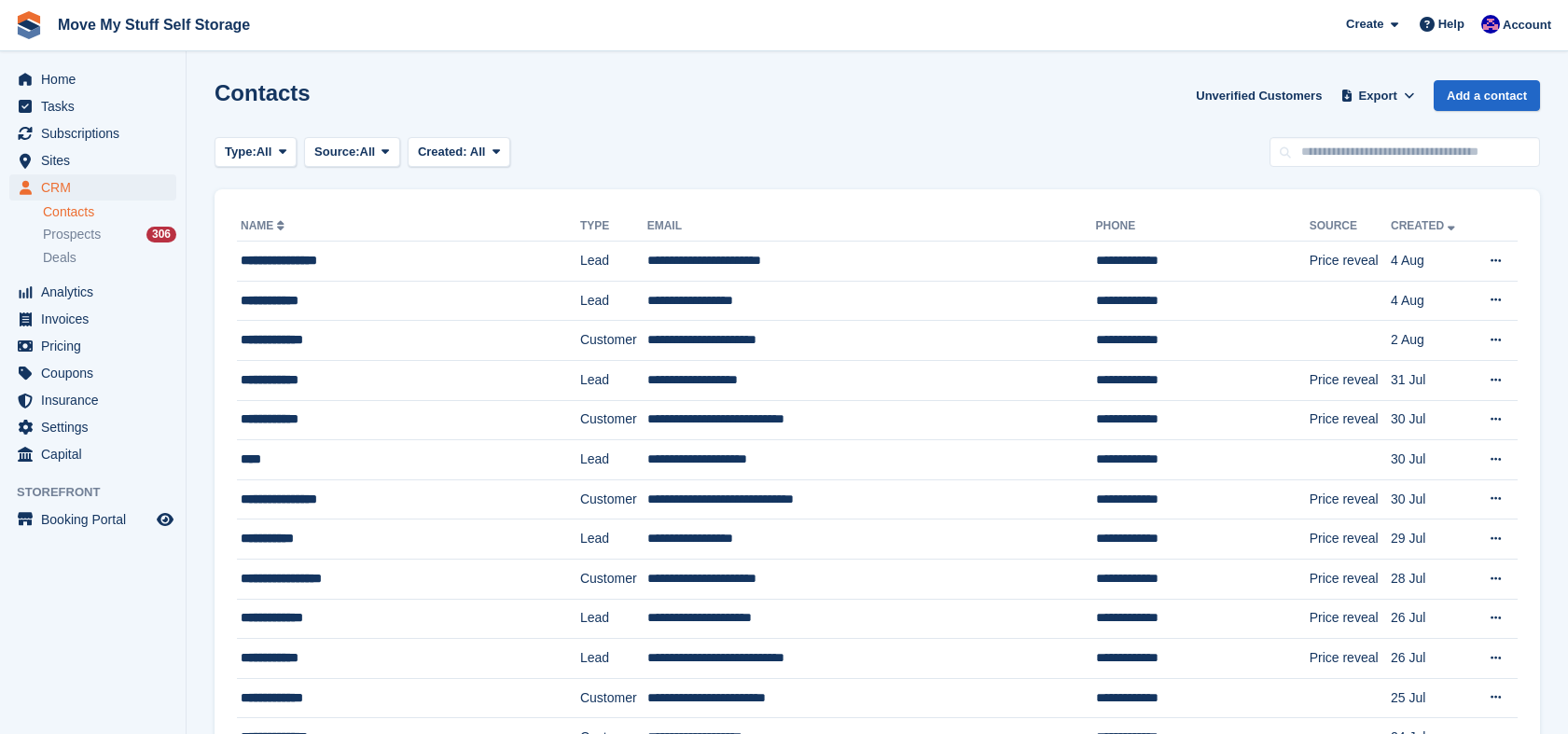scroll, scrollTop: 0, scrollLeft: 0, axis: both 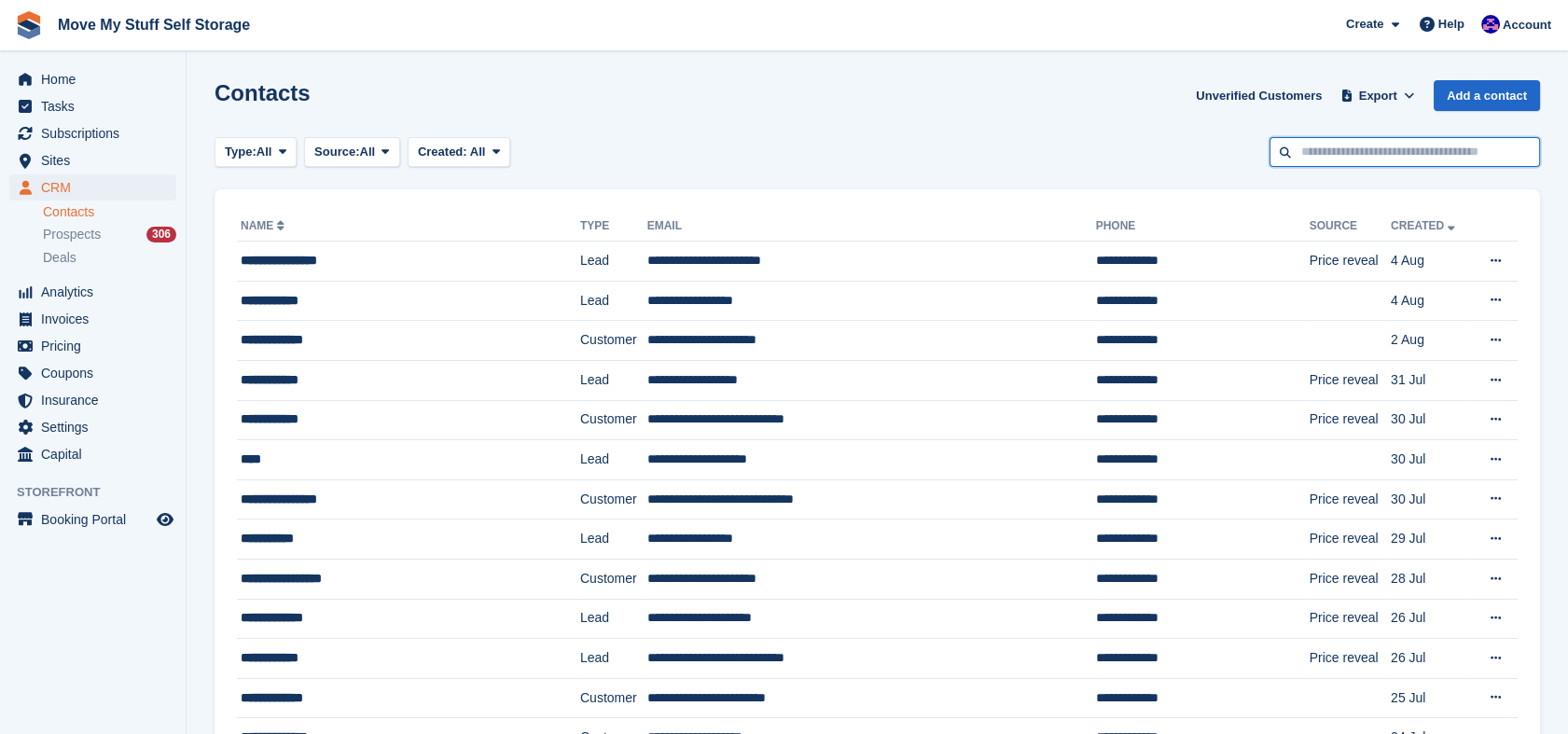 click at bounding box center (1405, 152) 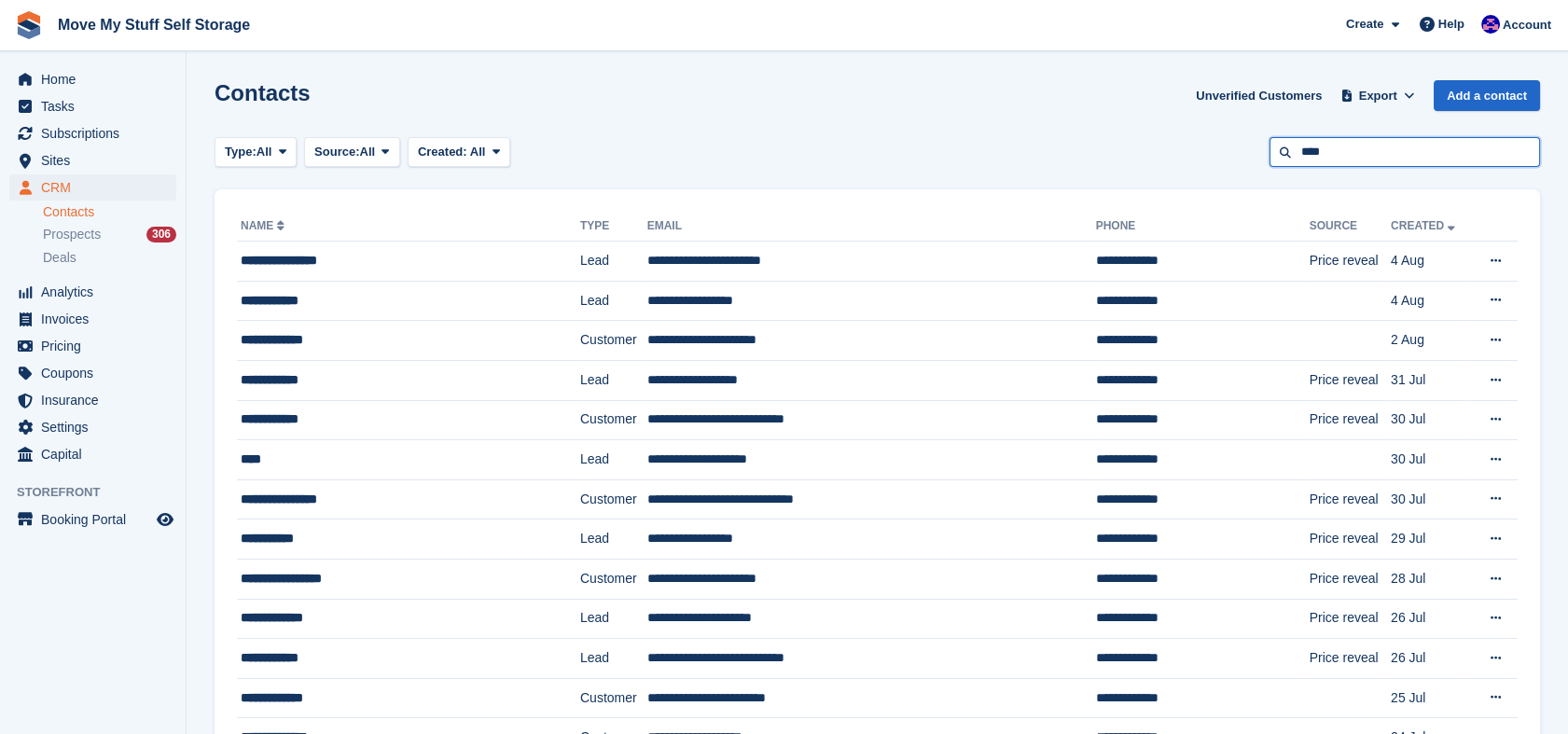 type on "****" 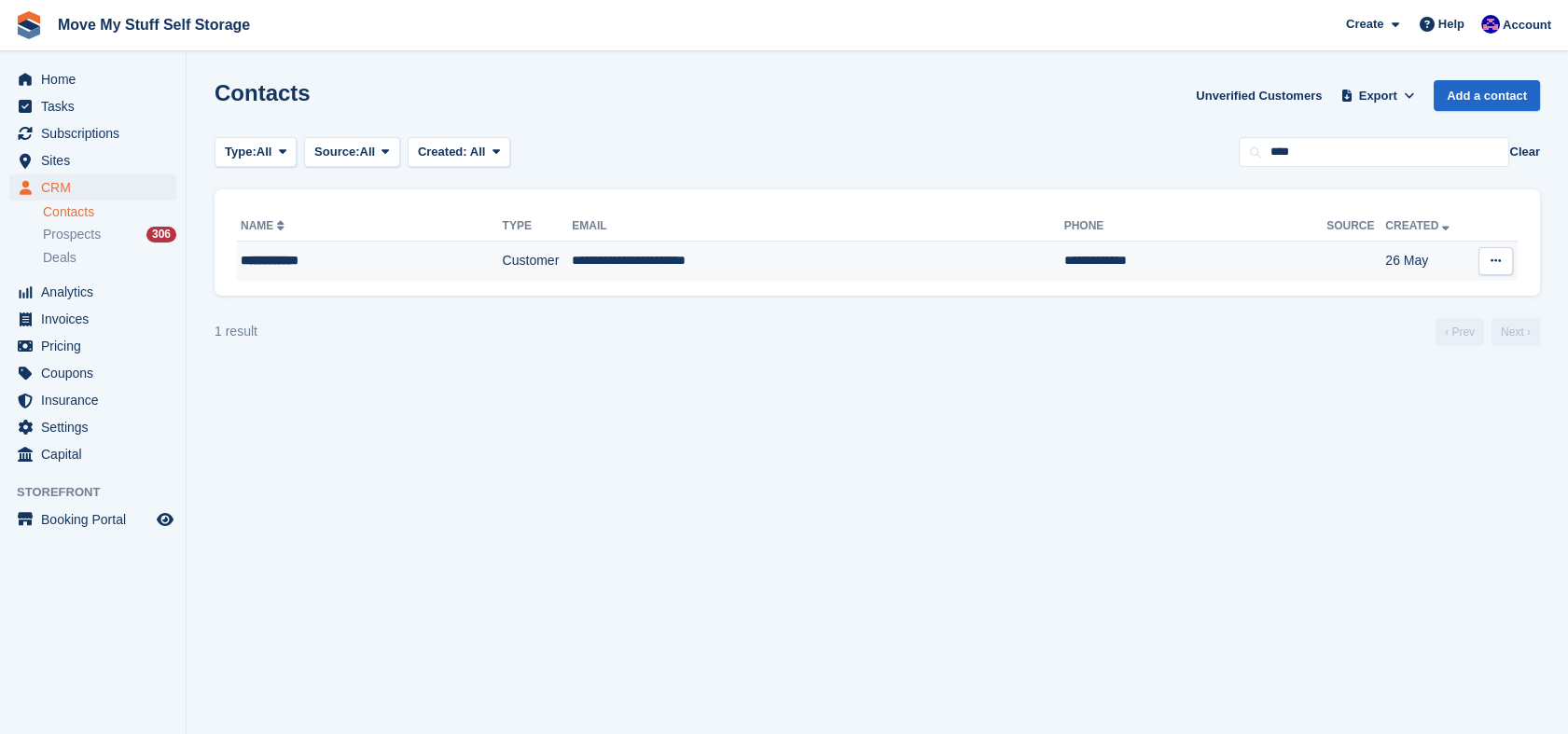 click on "**********" at bounding box center [817, 261] 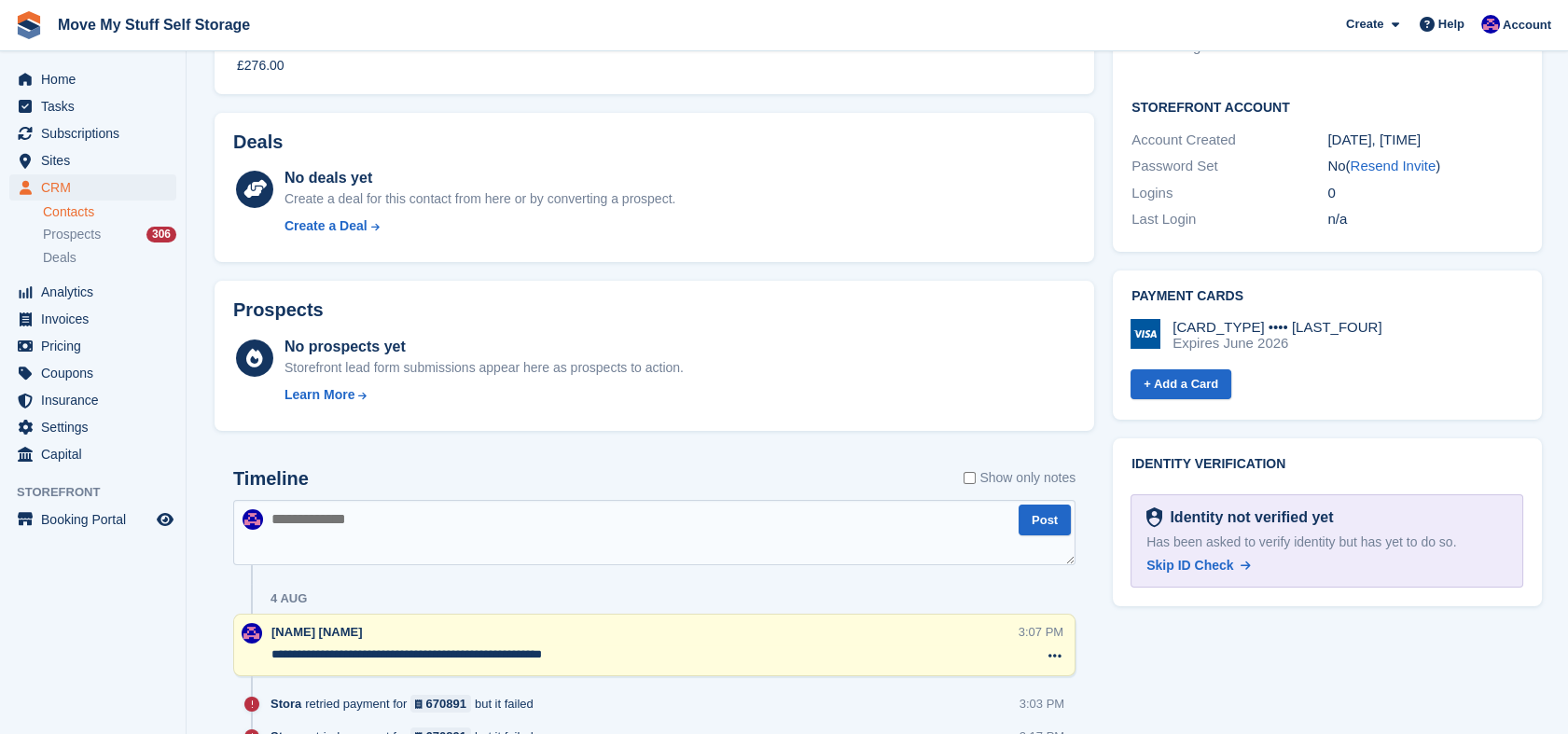 scroll, scrollTop: 90, scrollLeft: 0, axis: vertical 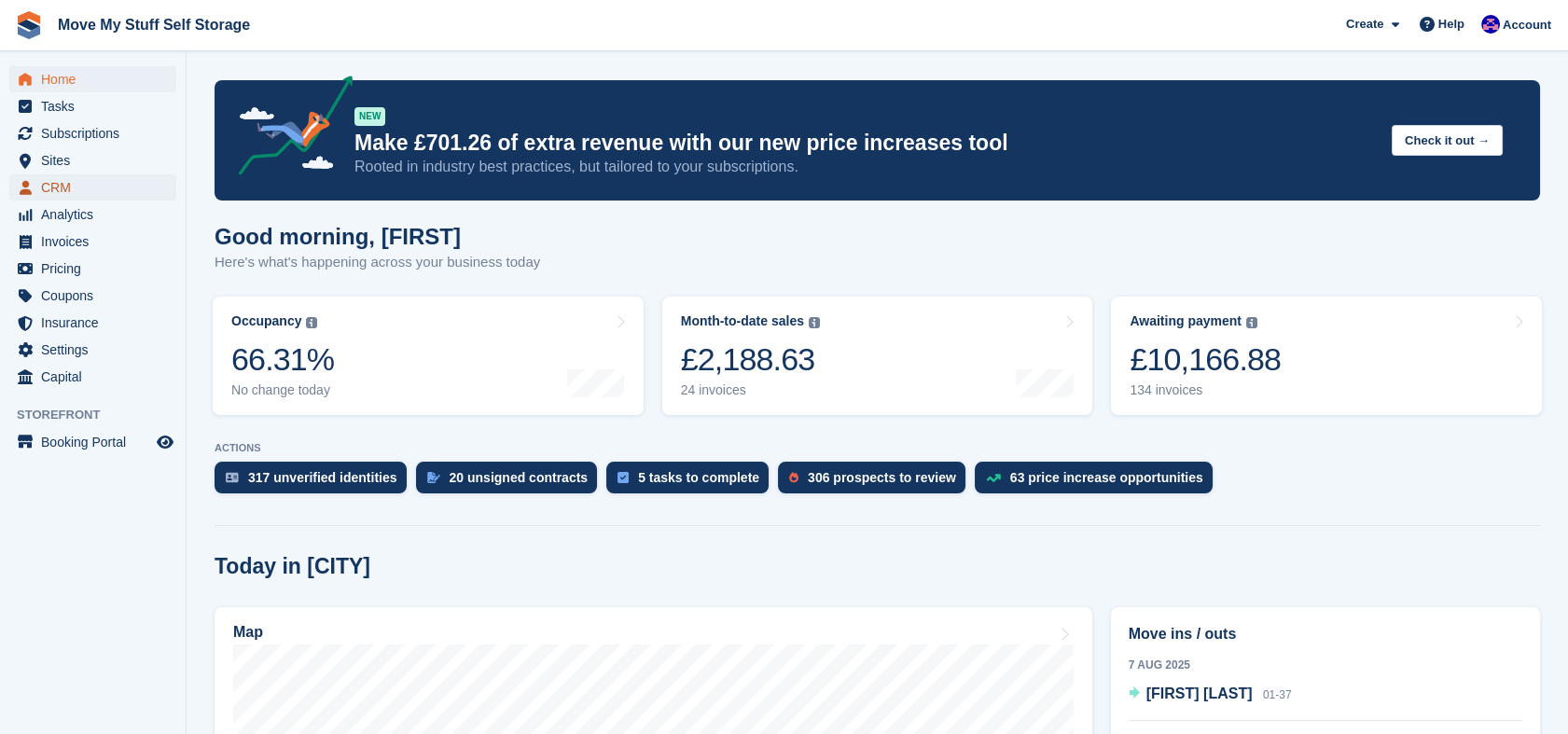 click on "CRM" at bounding box center [97, 187] 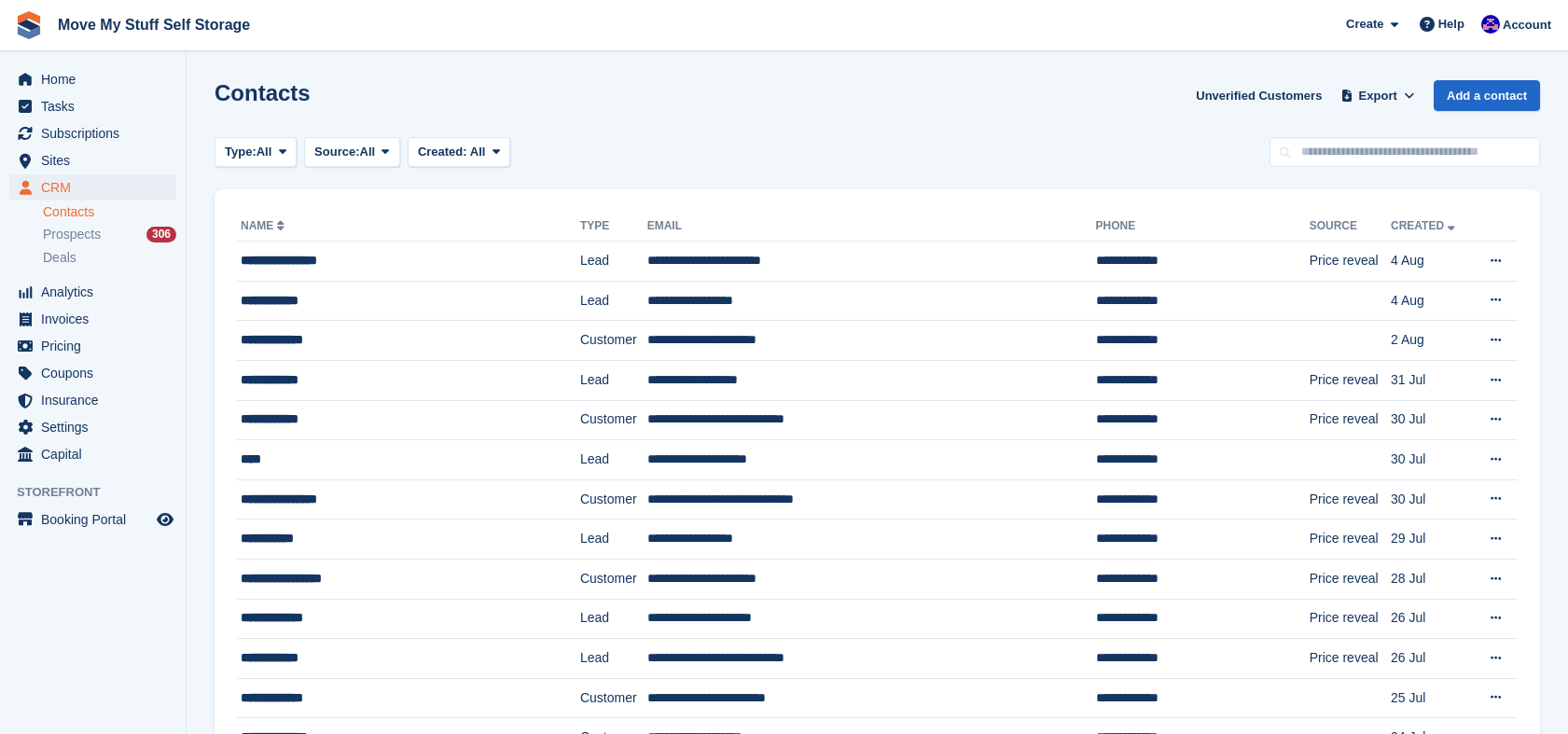 scroll, scrollTop: 0, scrollLeft: 0, axis: both 